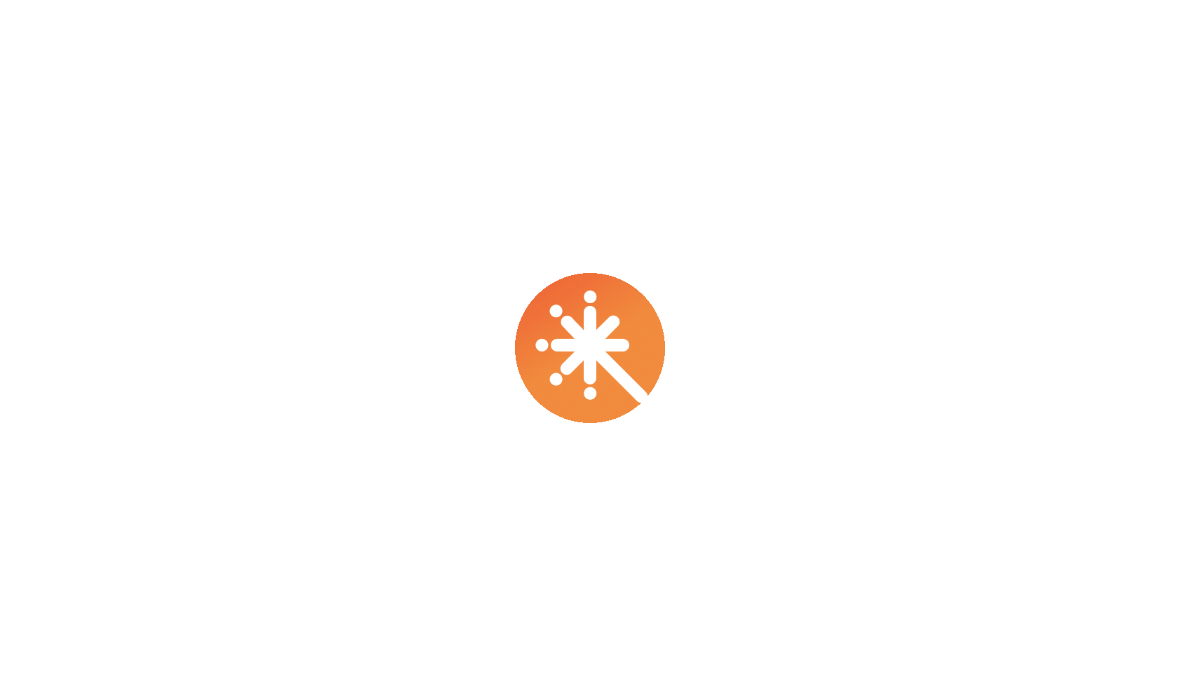scroll, scrollTop: 0, scrollLeft: 0, axis: both 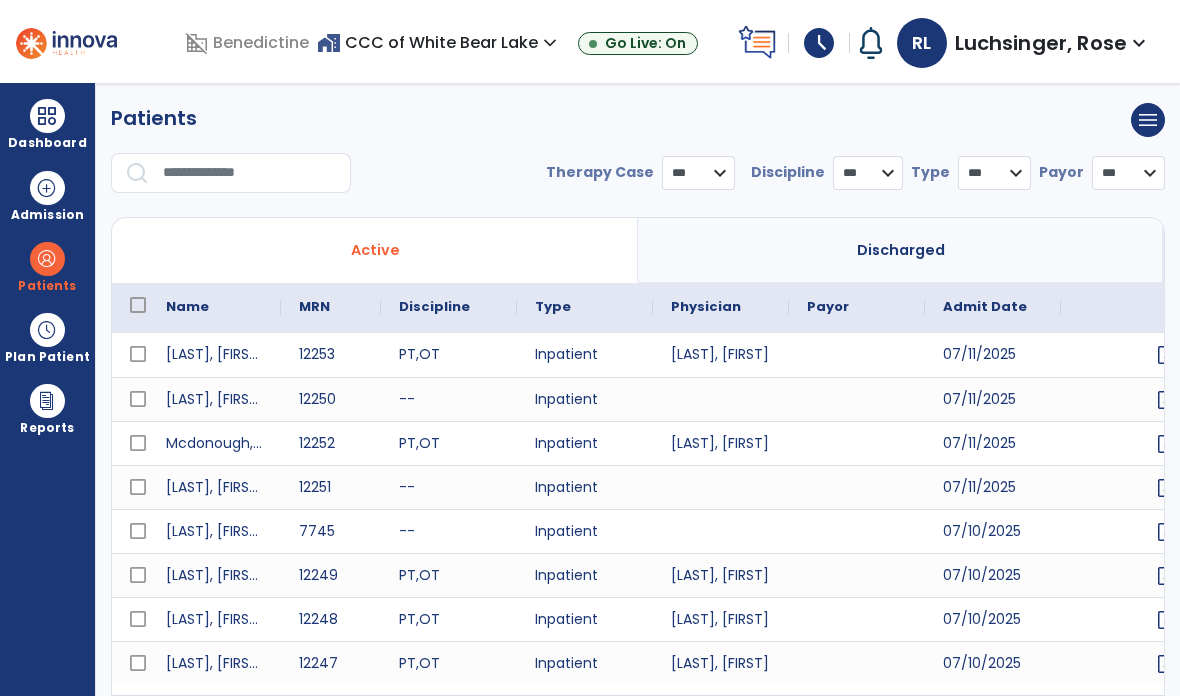 select on "***" 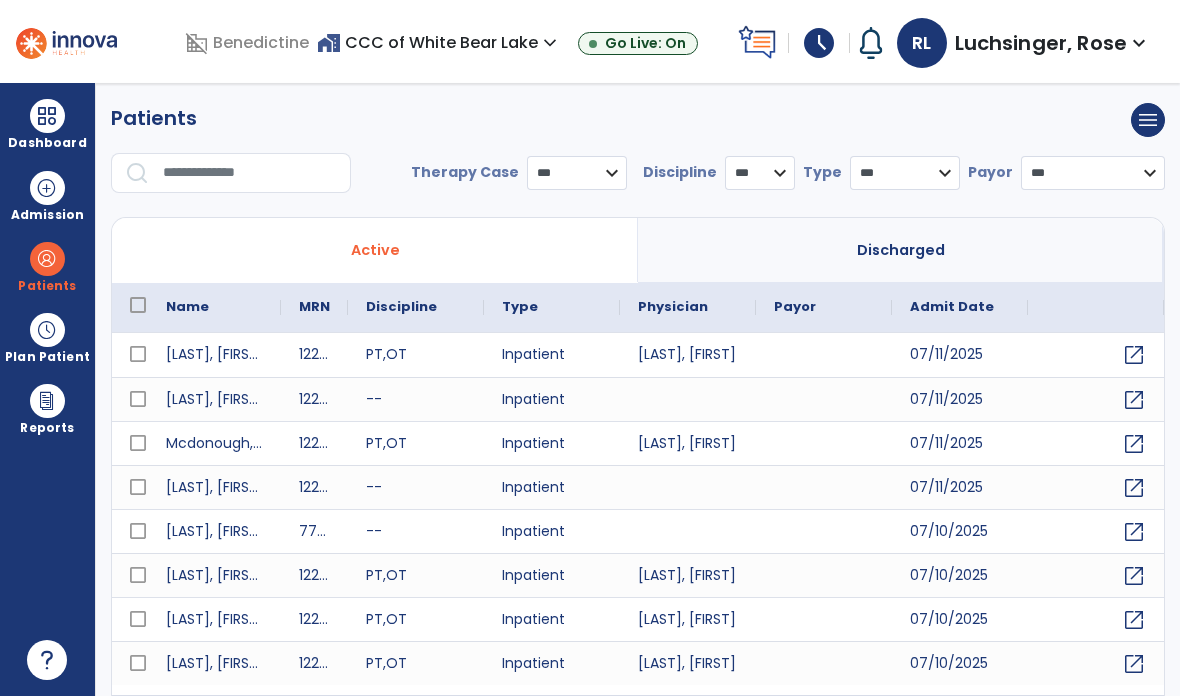 click on "Dashboard" at bounding box center (47, 124) 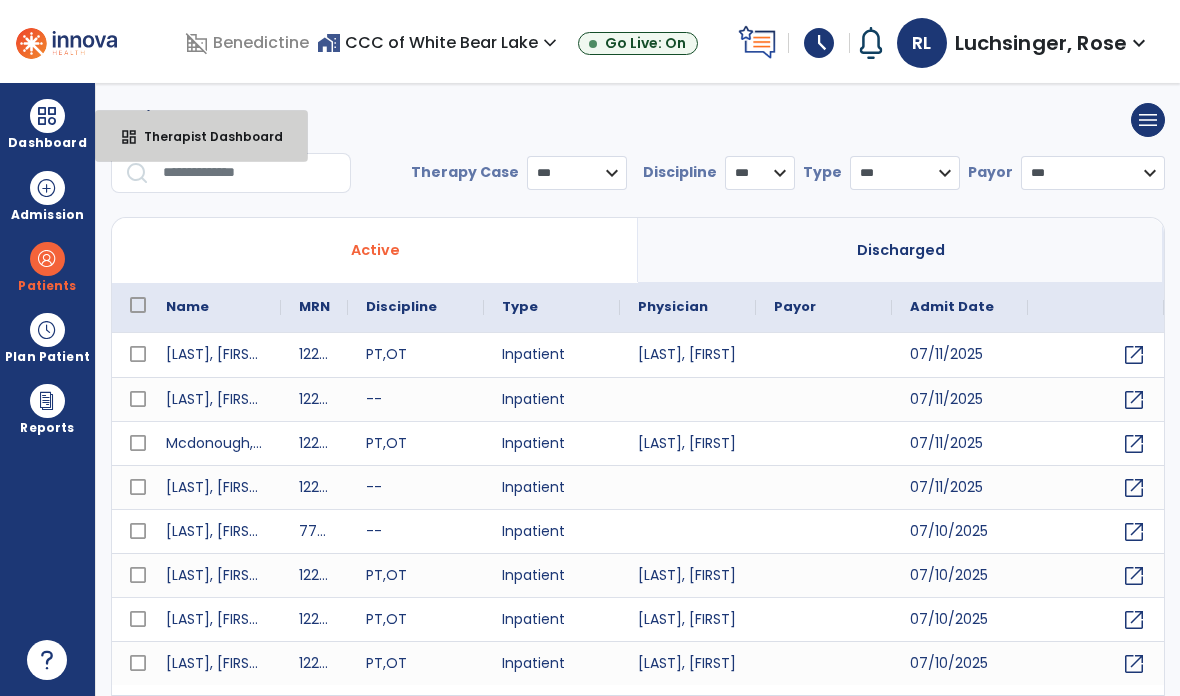 click on "Therapist Dashboard" at bounding box center [205, 136] 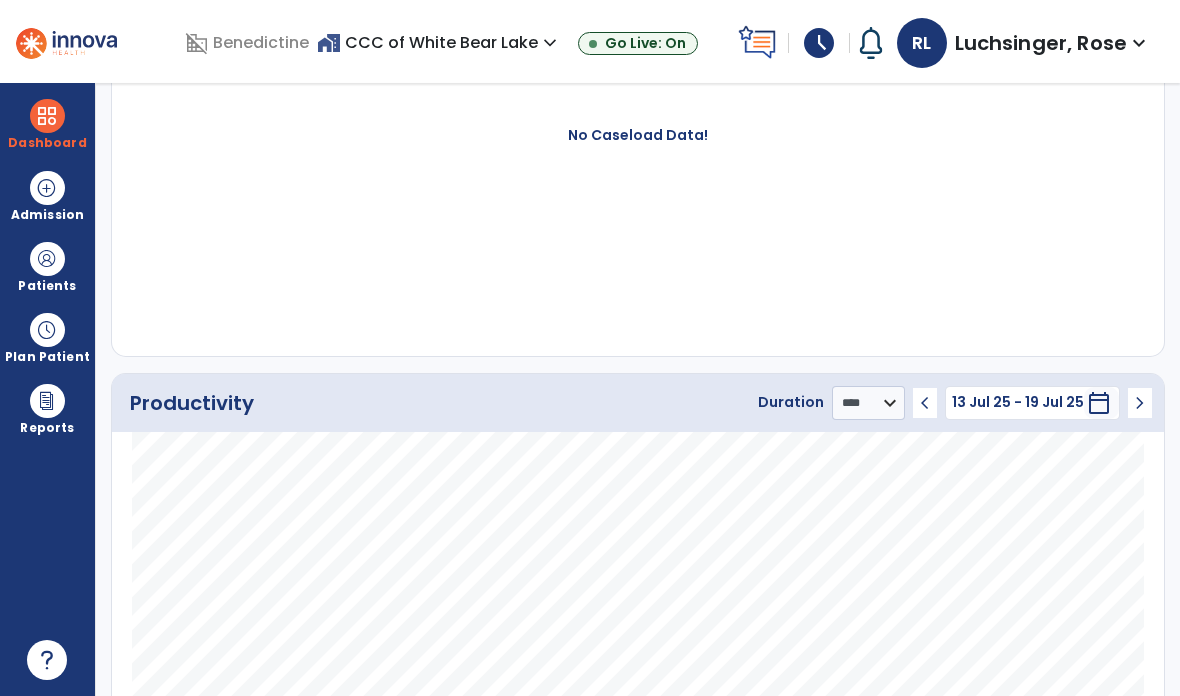 scroll, scrollTop: 577, scrollLeft: 0, axis: vertical 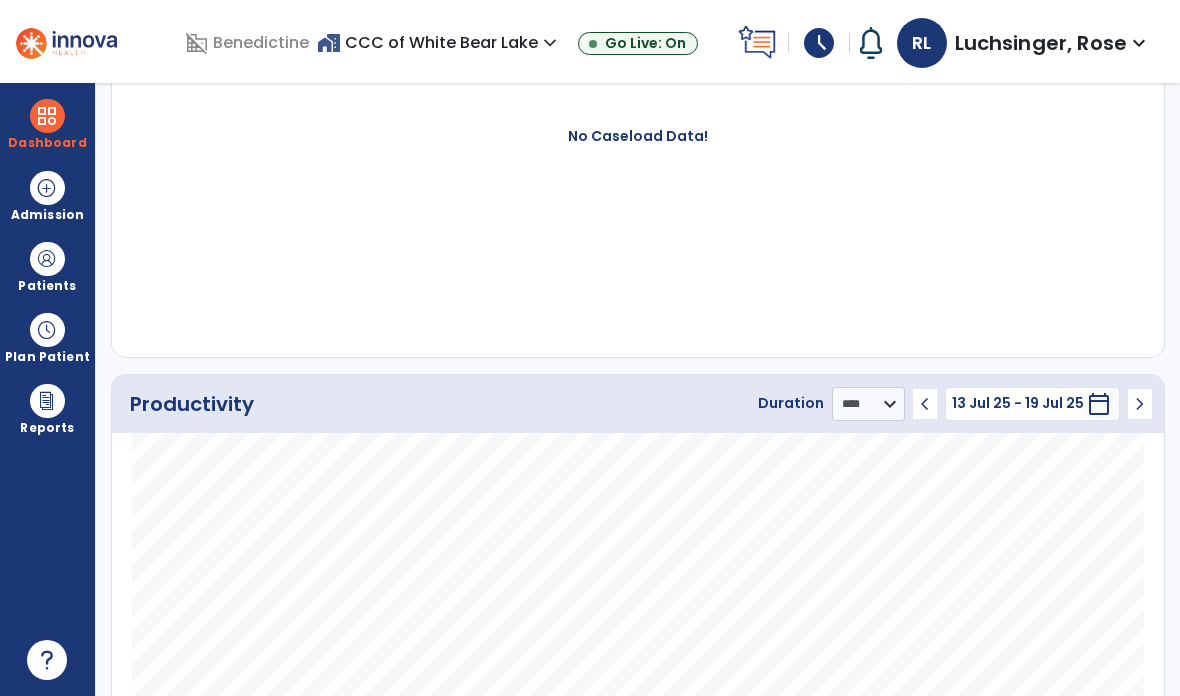 click on "chevron_left" 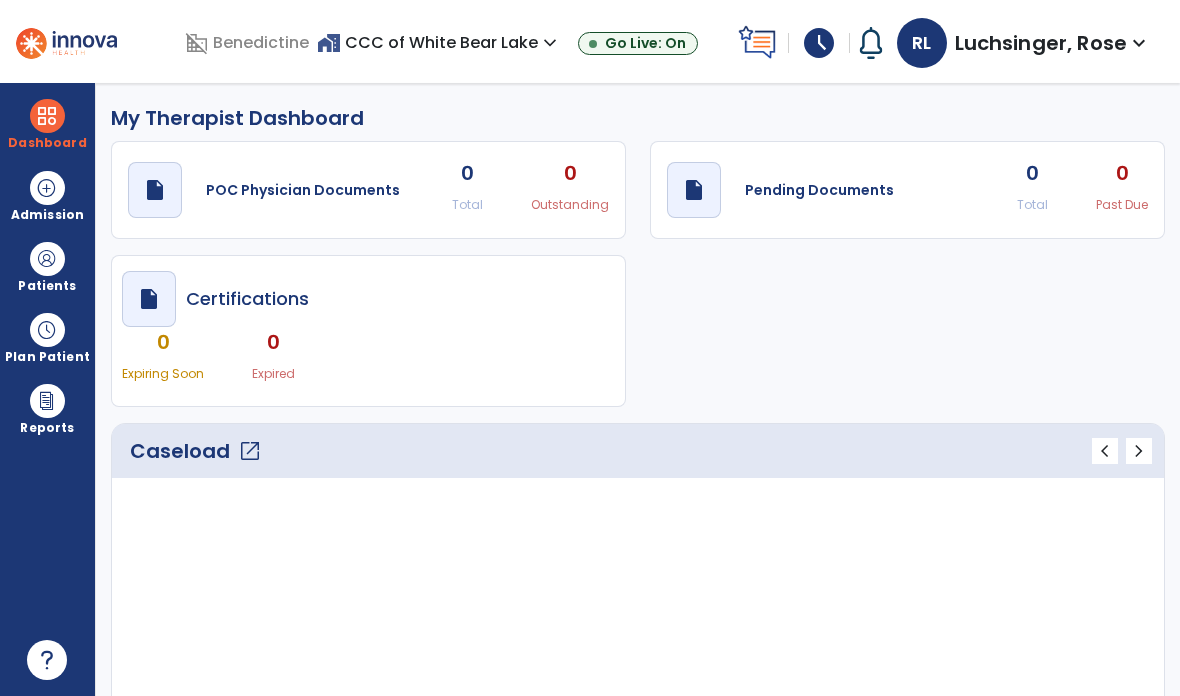 scroll, scrollTop: 0, scrollLeft: 0, axis: both 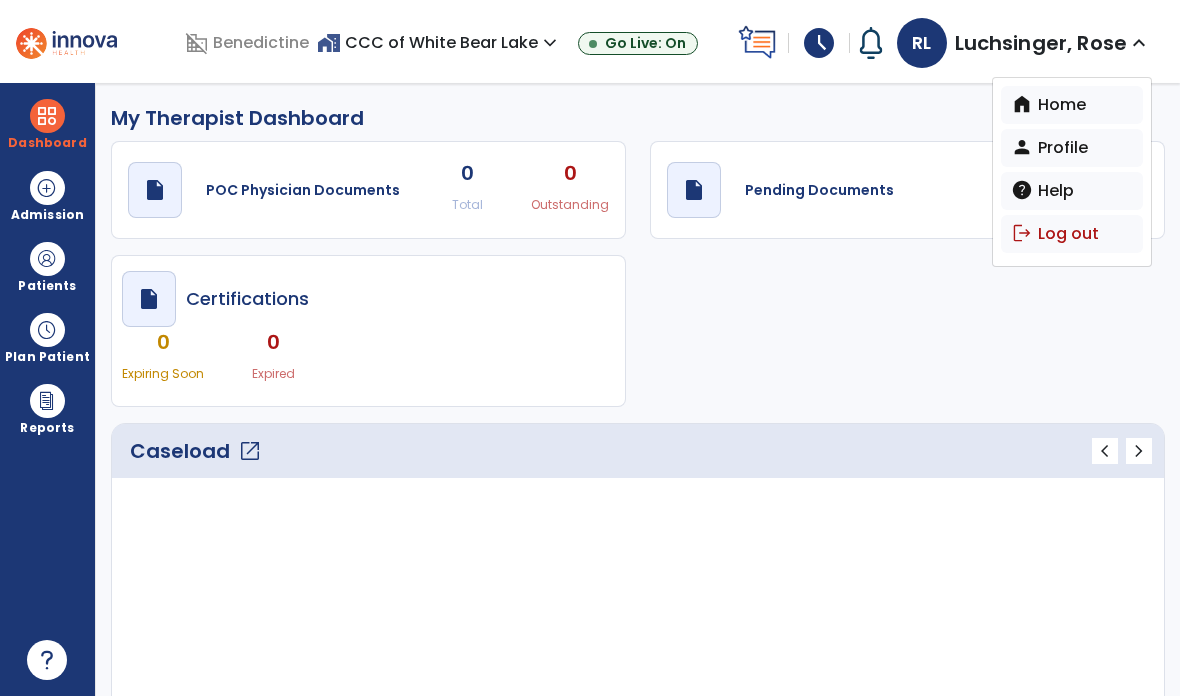 click on "logout   Log out" at bounding box center (1072, 234) 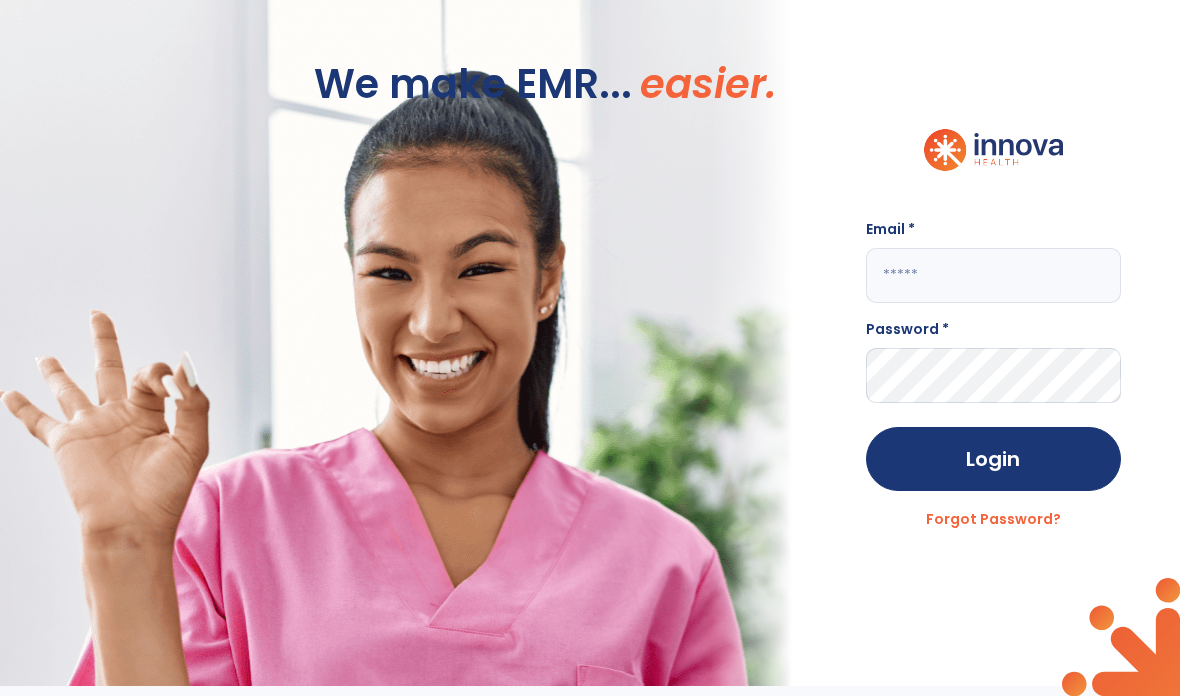 click 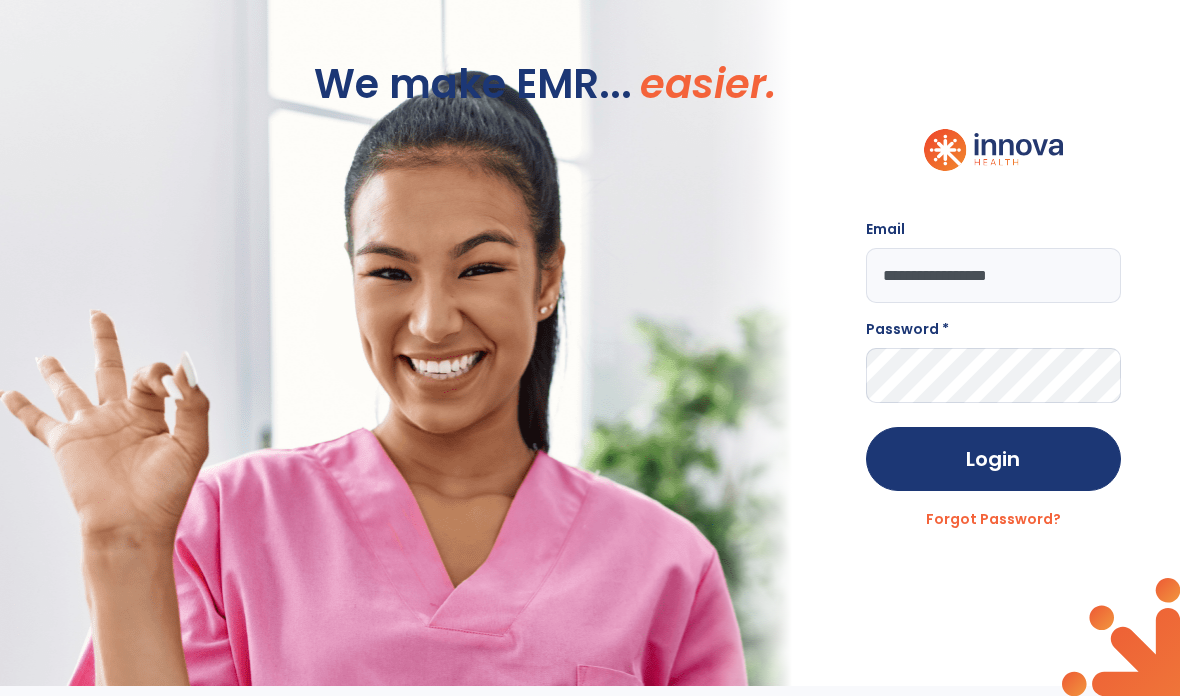 type on "**********" 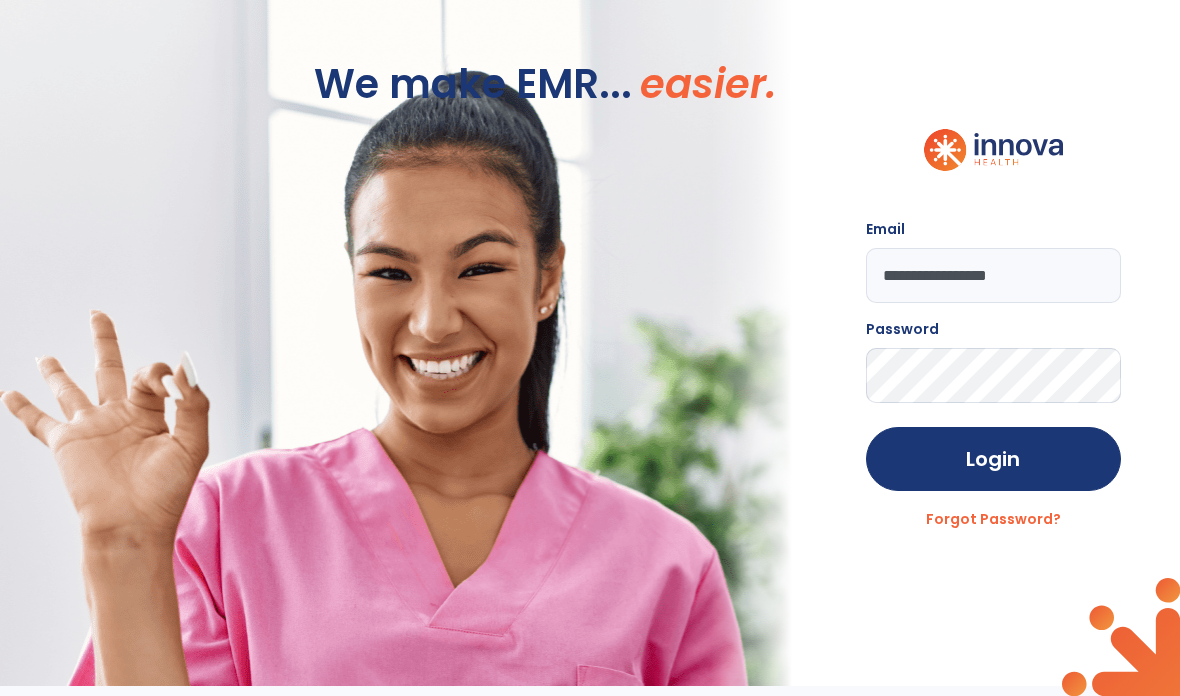 click on "Login" 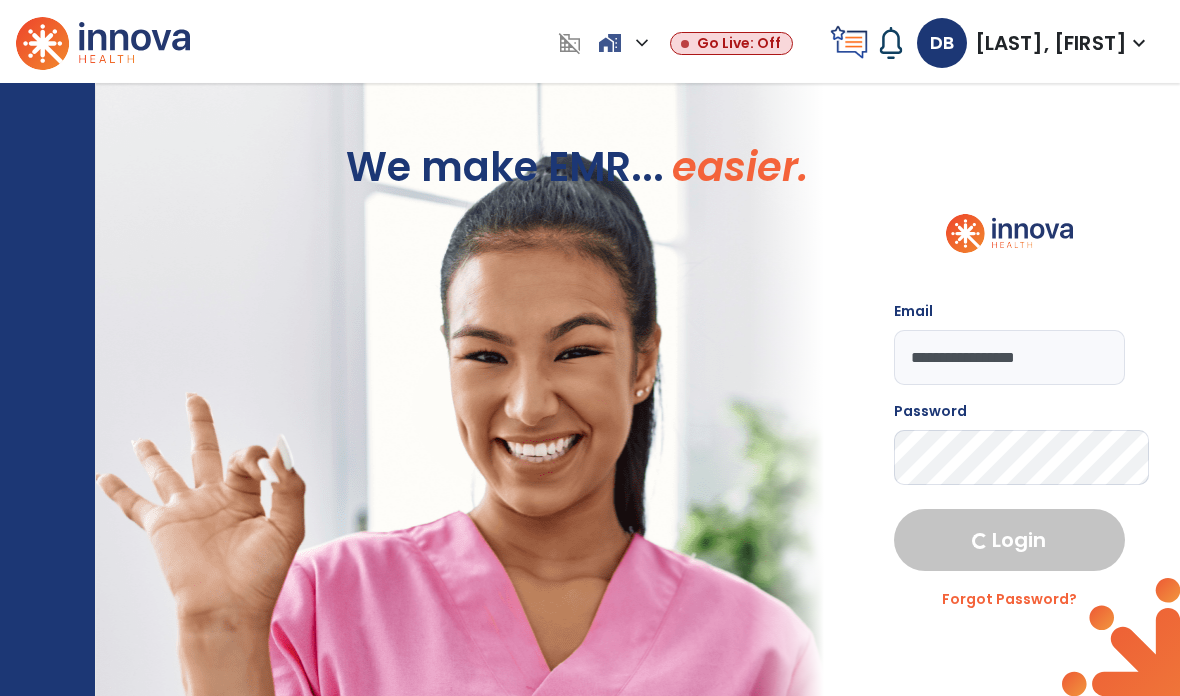 select on "****" 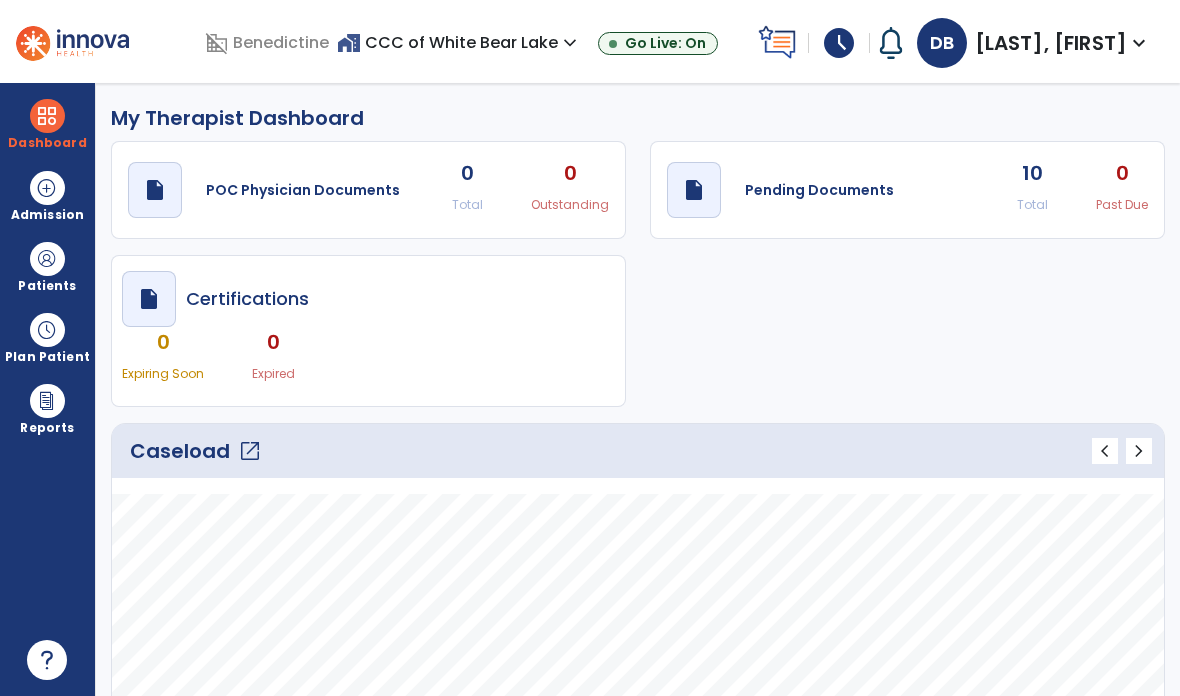 click on "open_in_new" 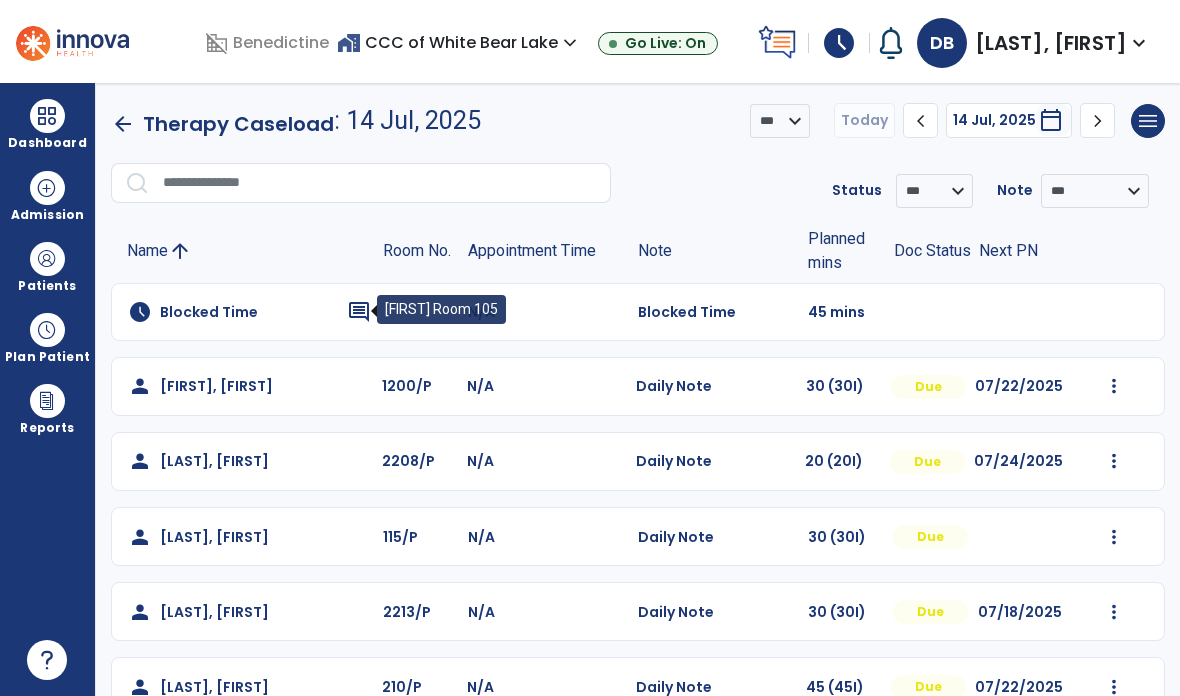 click on "comment" 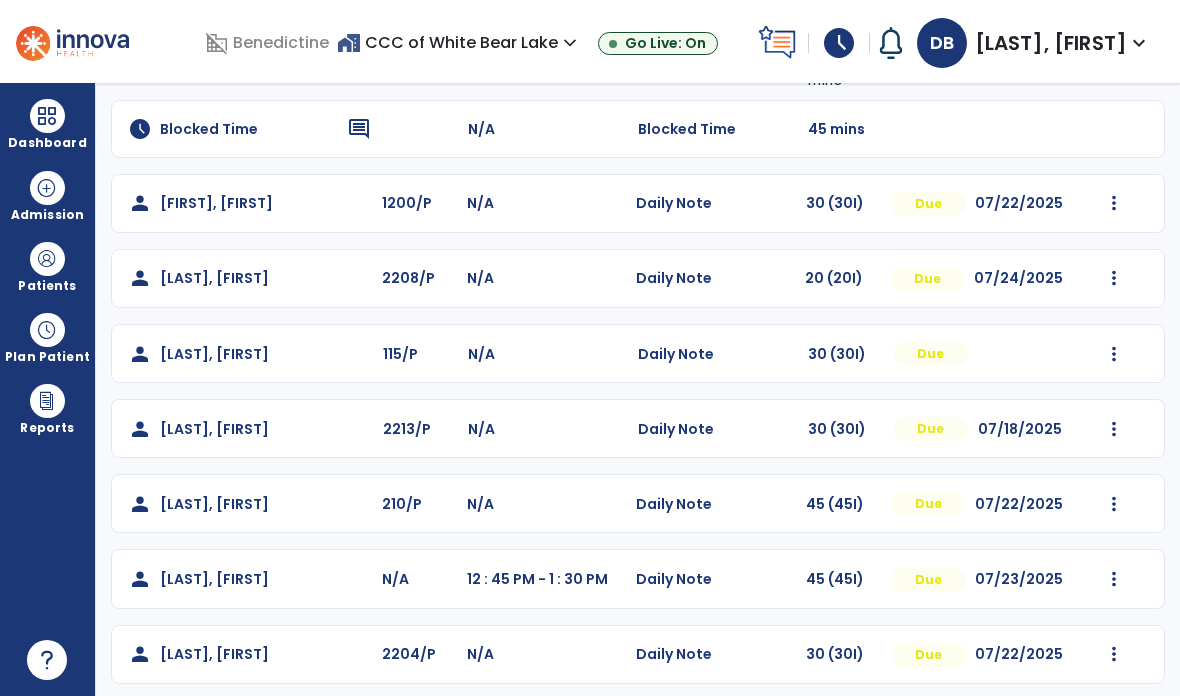 scroll, scrollTop: 179, scrollLeft: 0, axis: vertical 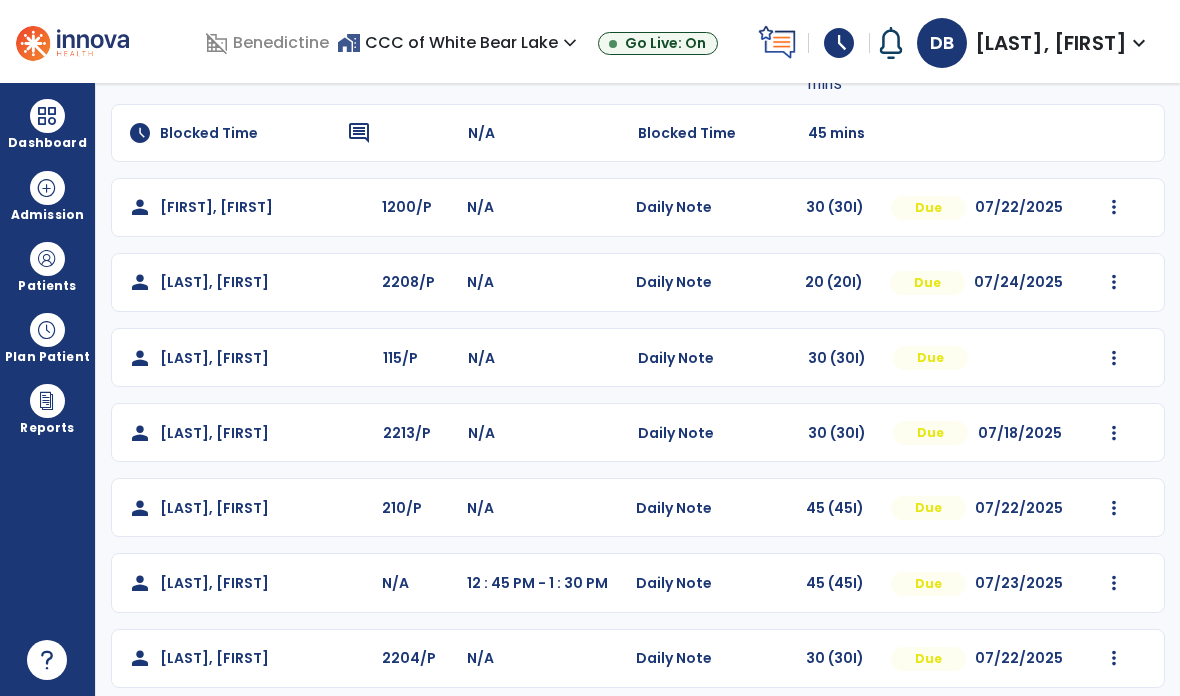 click at bounding box center [47, 259] 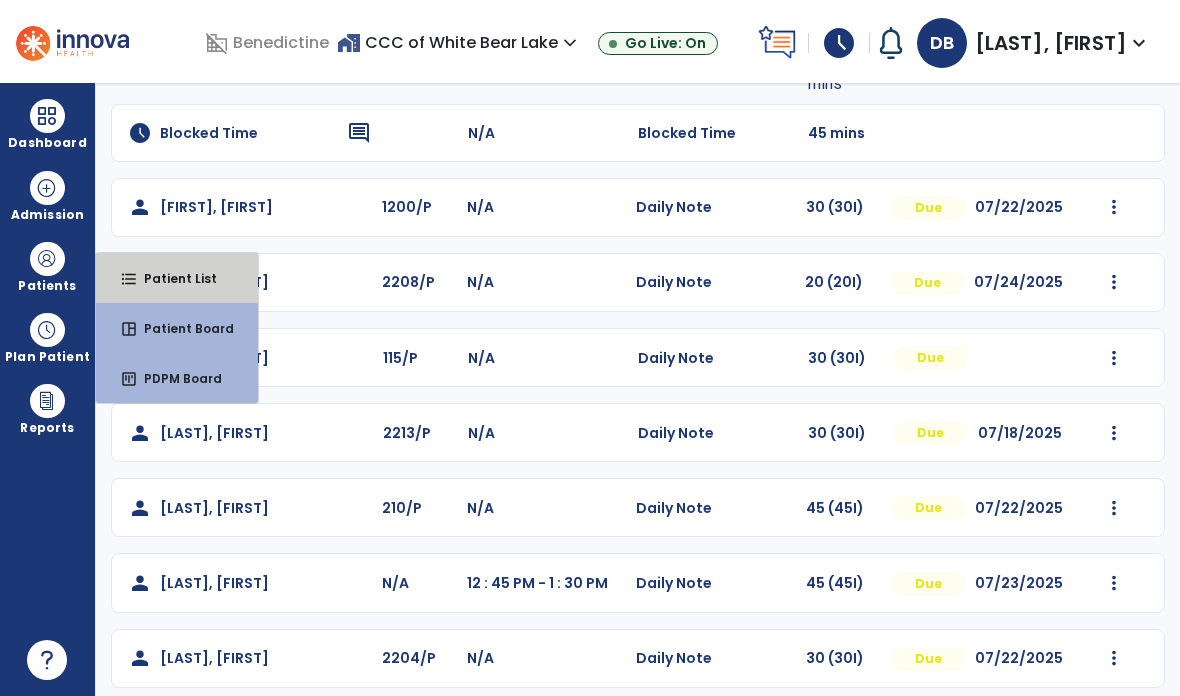 click on "Patient List" at bounding box center (172, 278) 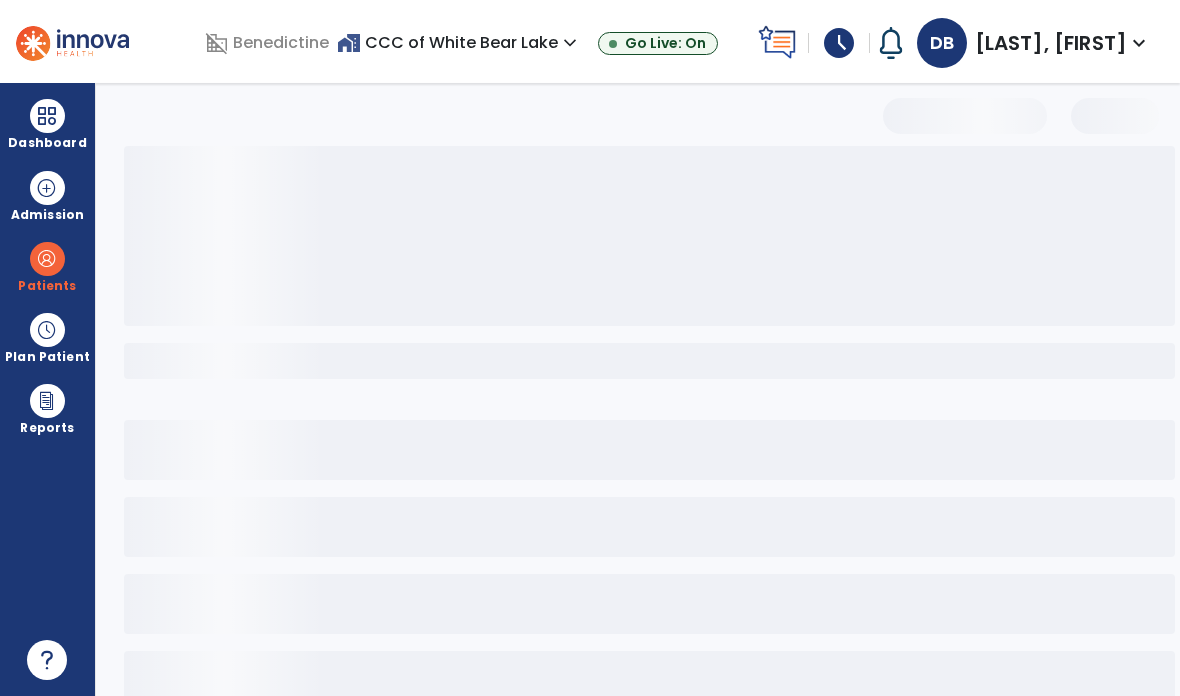 select on "***" 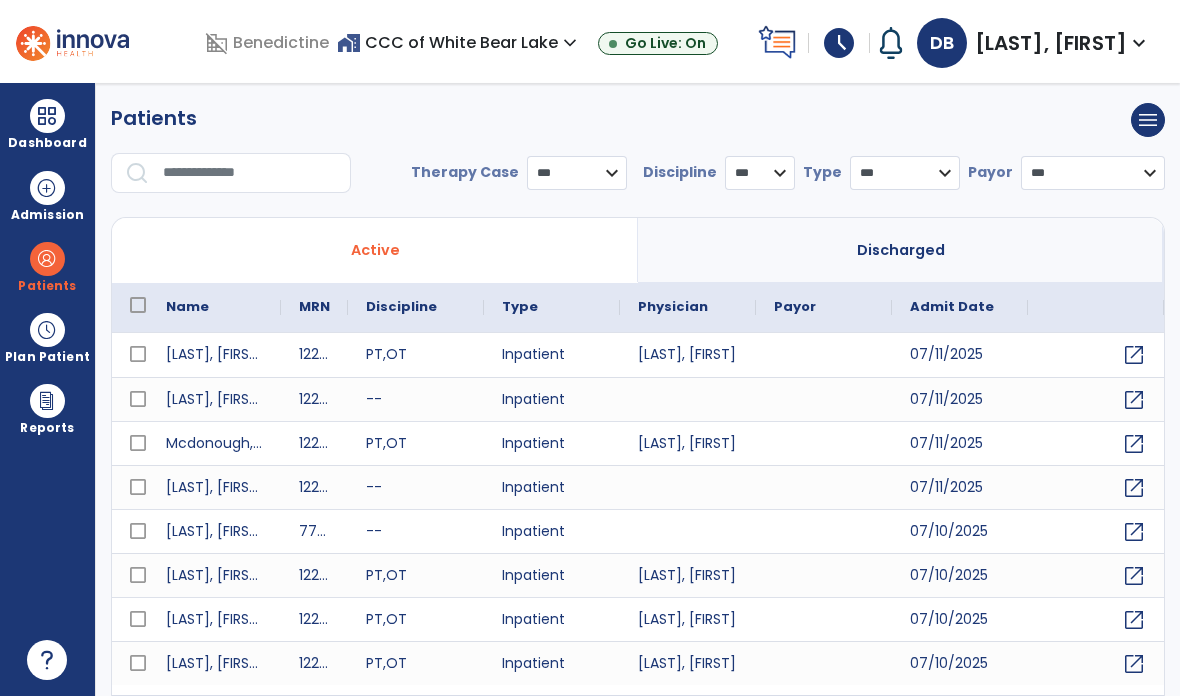 click at bounding box center (250, 173) 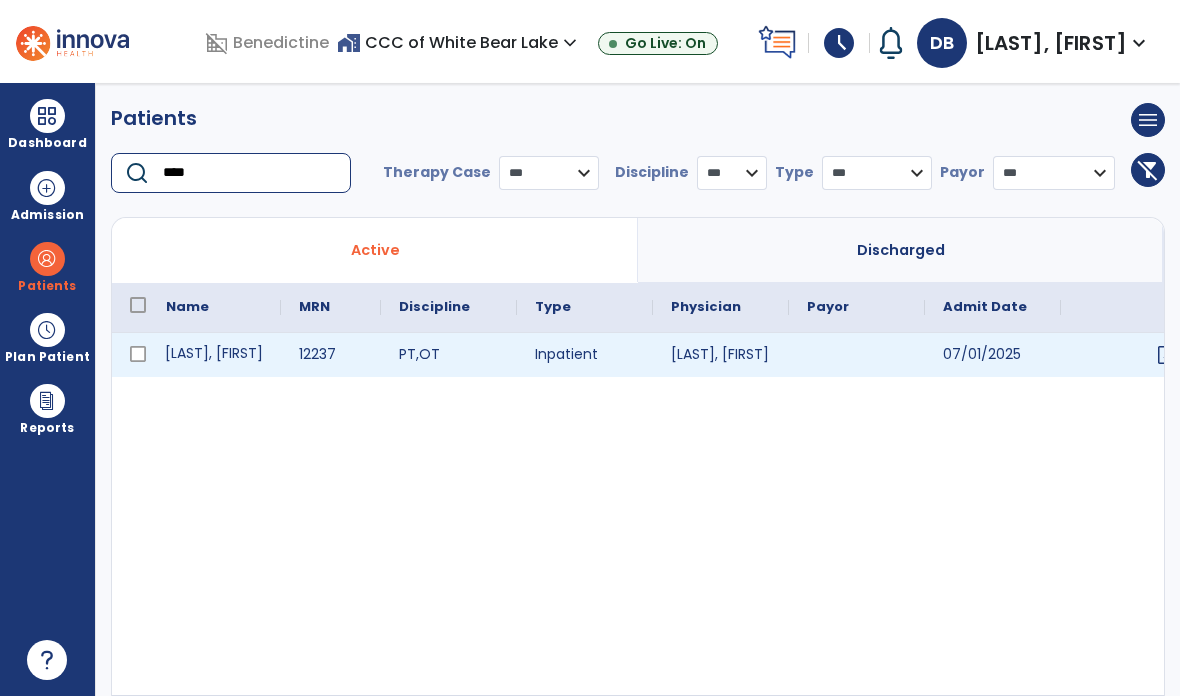 type on "****" 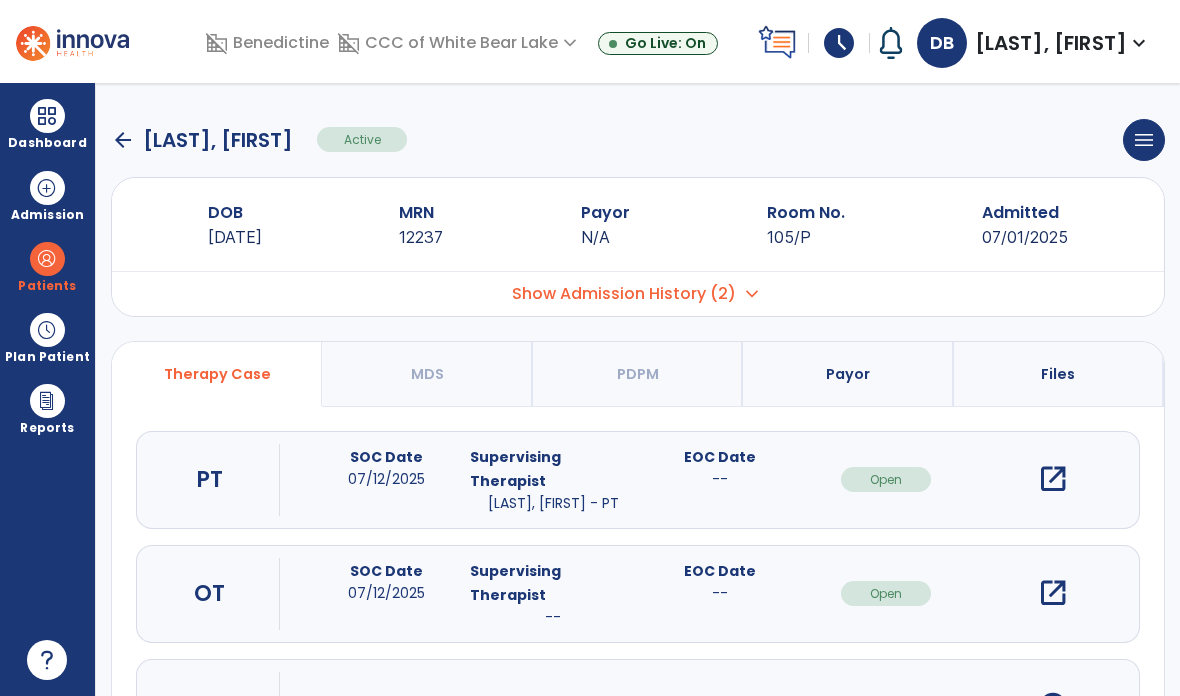 click on "open_in_new" at bounding box center (1053, 479) 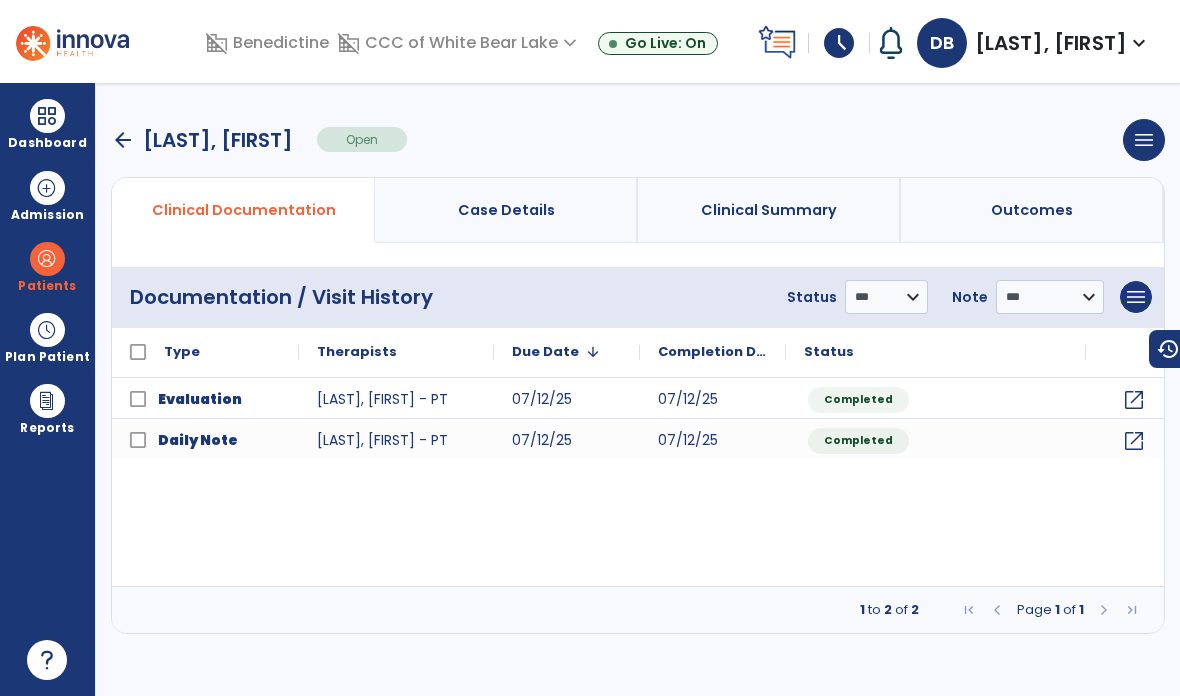 click on "menu" at bounding box center [1136, 297] 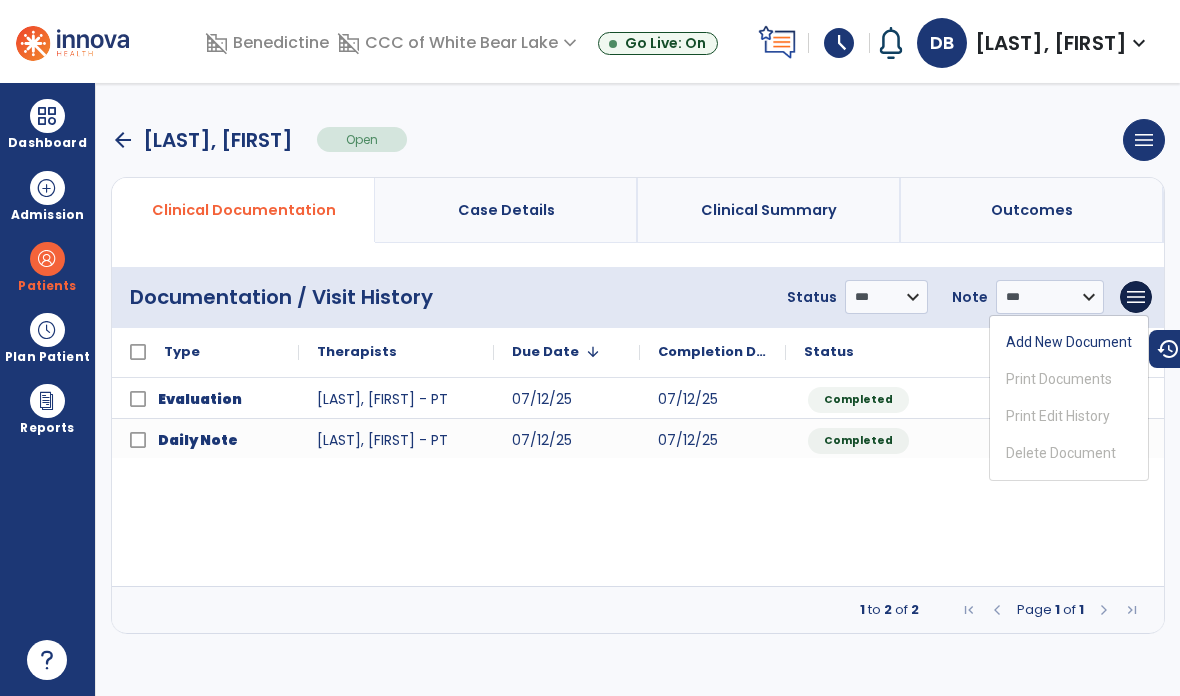 click on "Add New Document" at bounding box center (1069, 342) 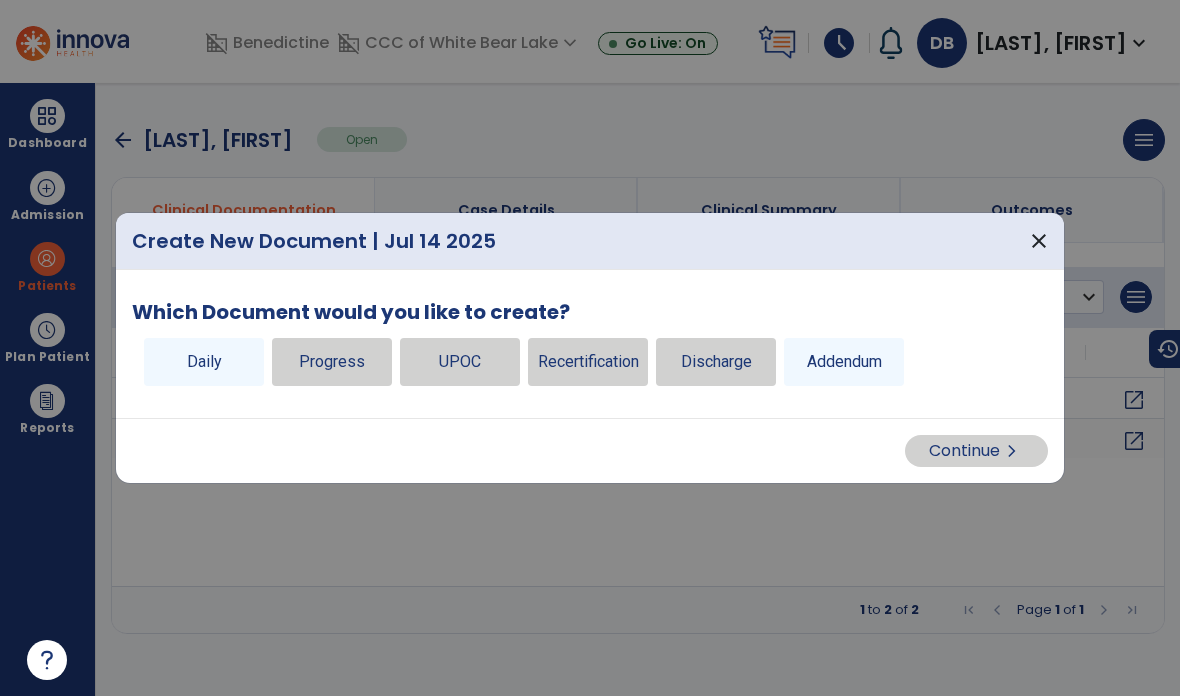 click on "Daily" at bounding box center (204, 362) 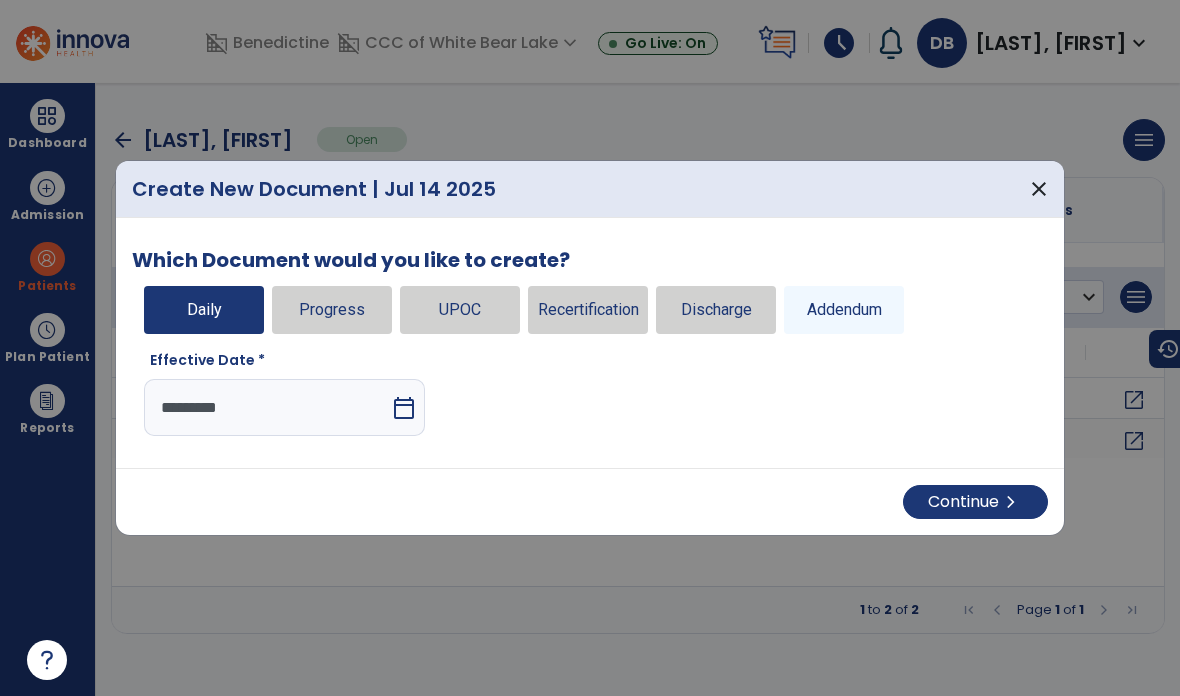 click on "Continue   chevron_right" at bounding box center (975, 502) 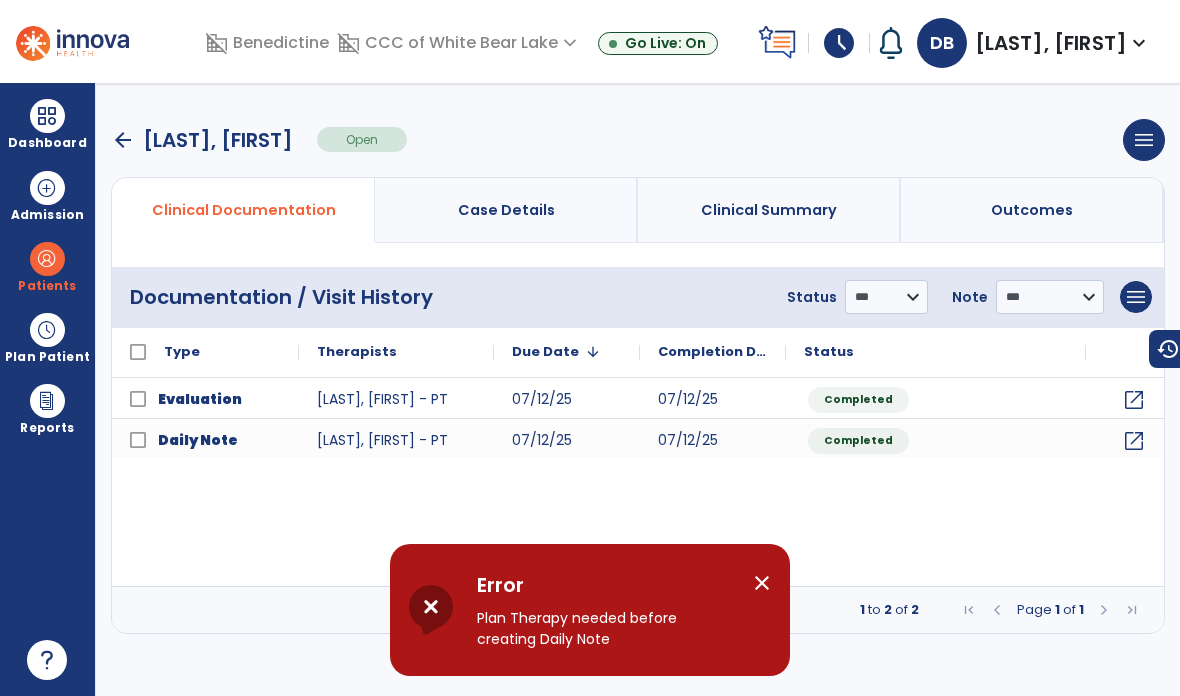 click on "arrow_back" at bounding box center (123, 140) 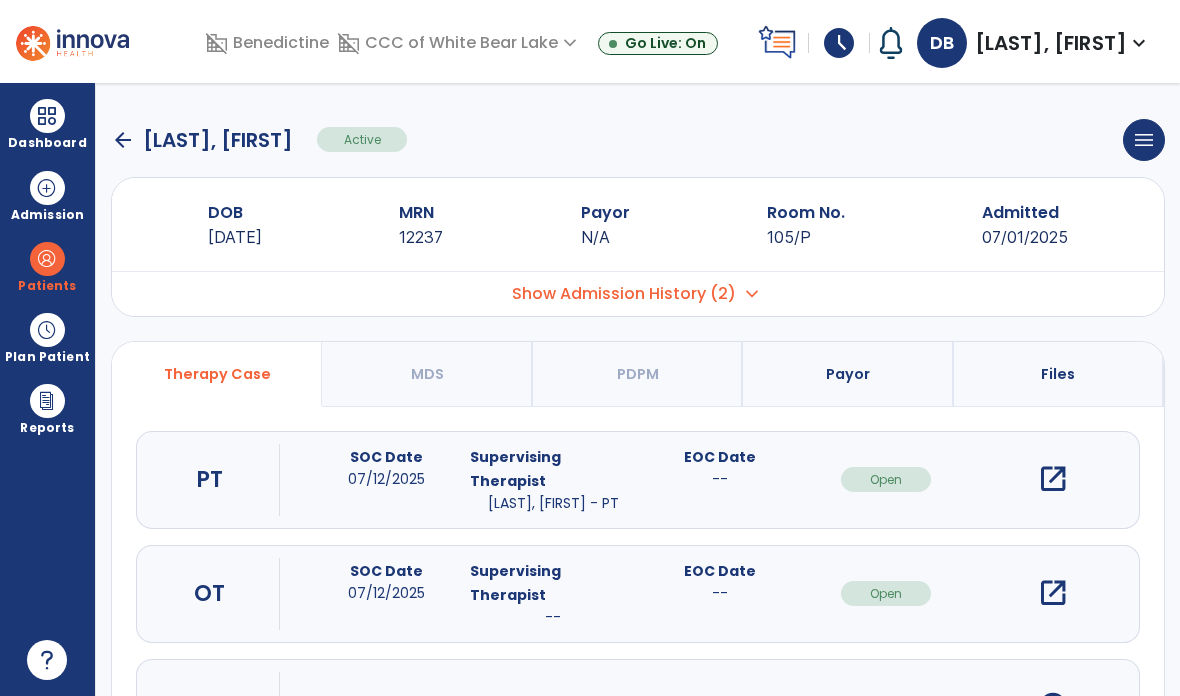 click at bounding box center (47, 116) 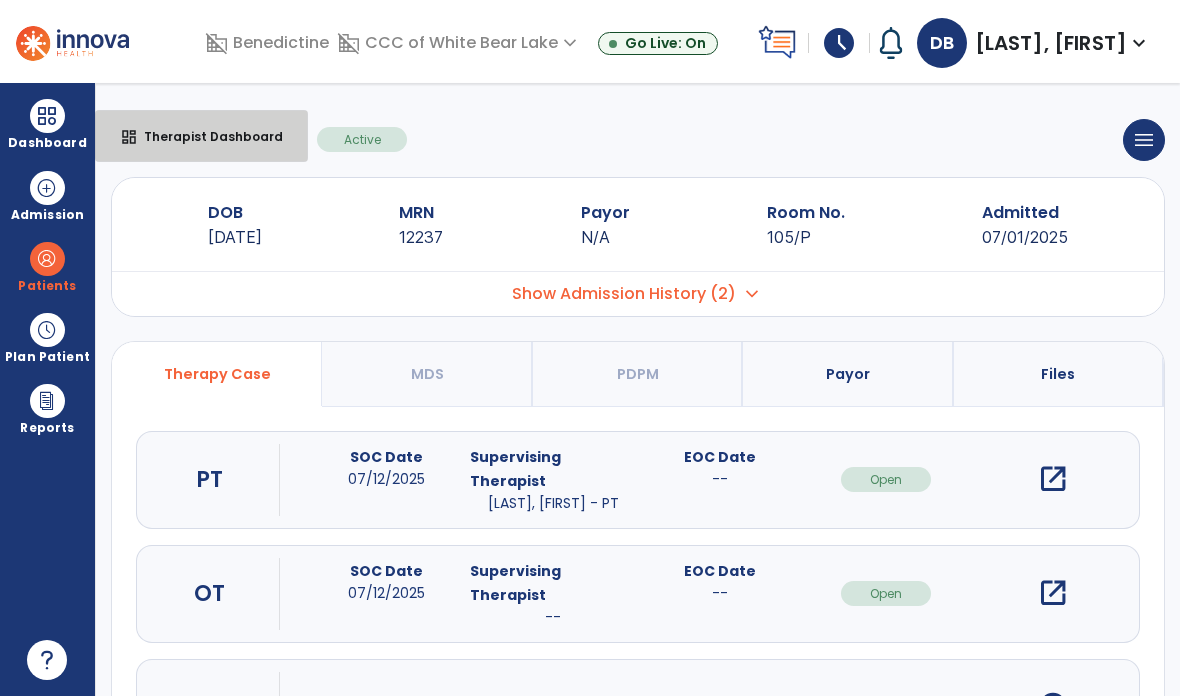 click on "Therapist Dashboard" at bounding box center [205, 136] 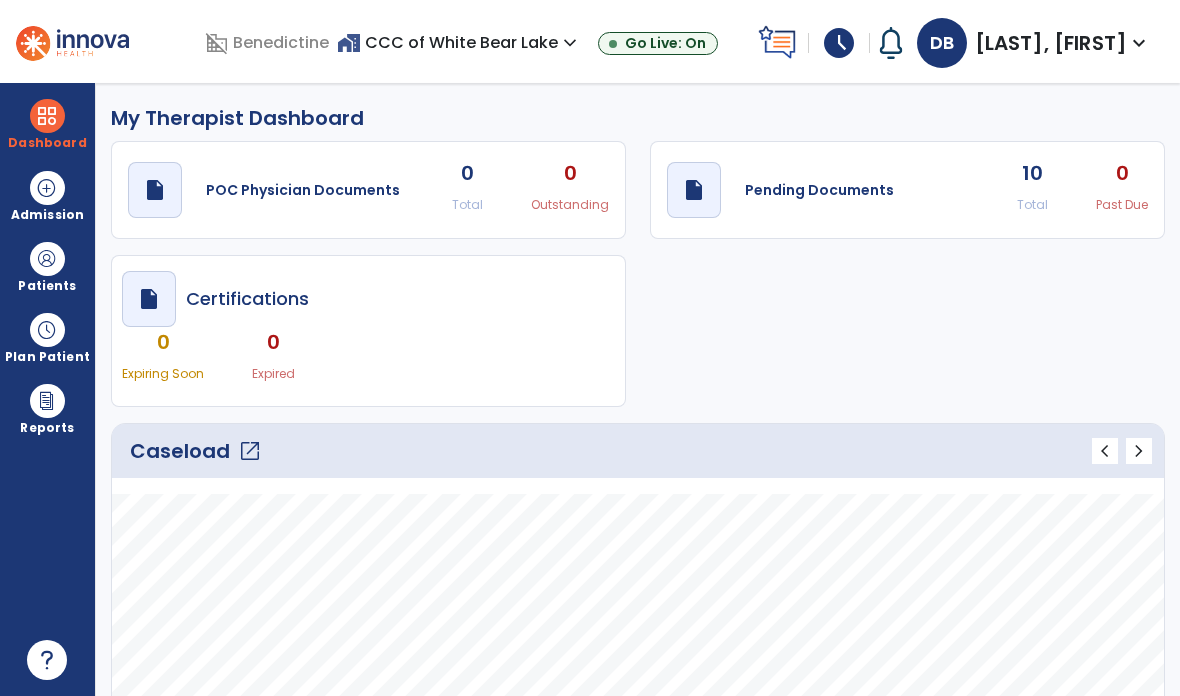 click on "open_in_new" 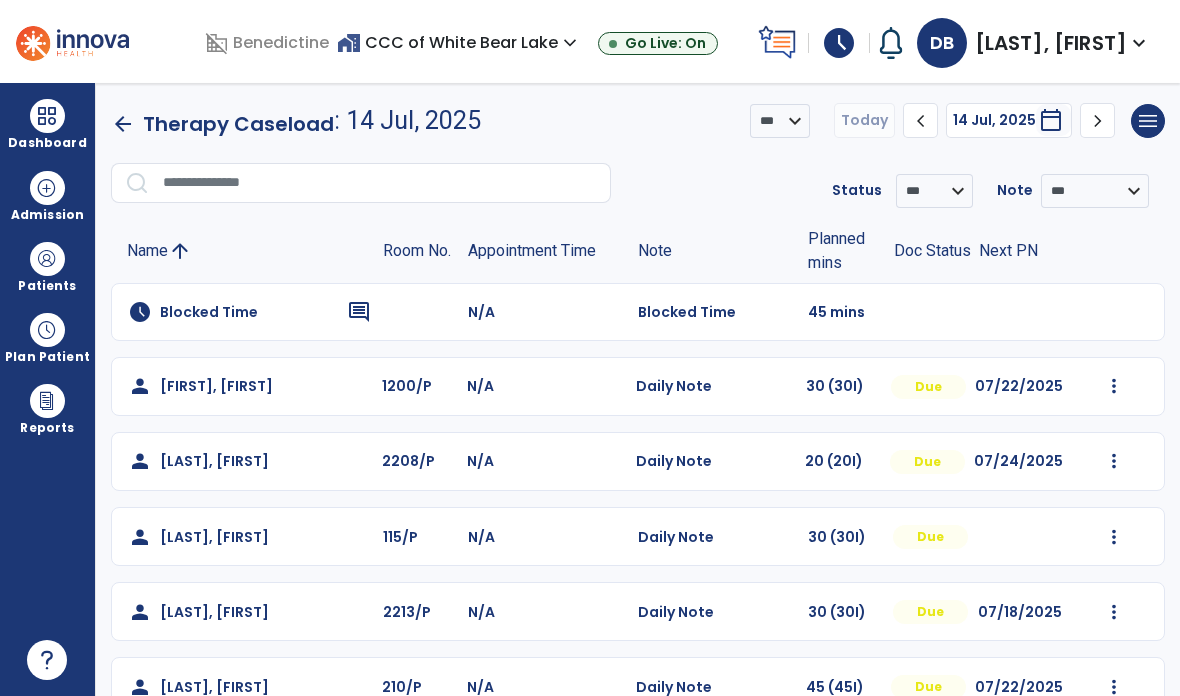 click on "Mark Visit As Complete   Reset Note   Open Document   G + C Mins" 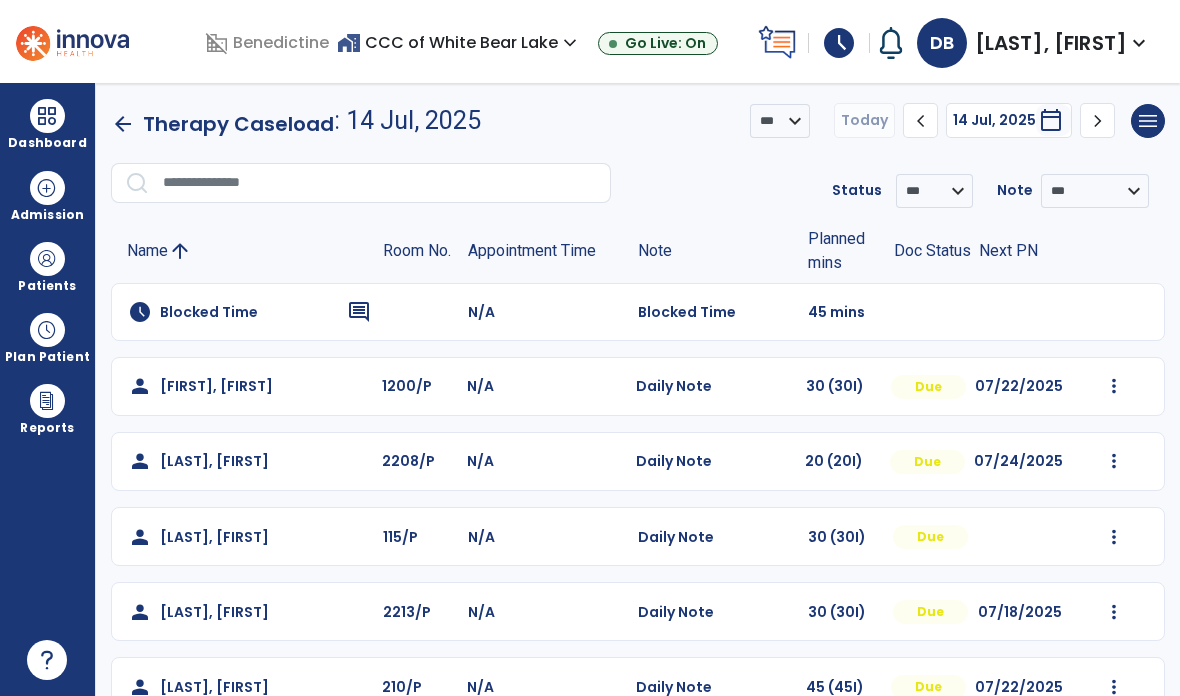 click on "Mark Visit As Complete   Reset Note   Open Document   G + C Mins" 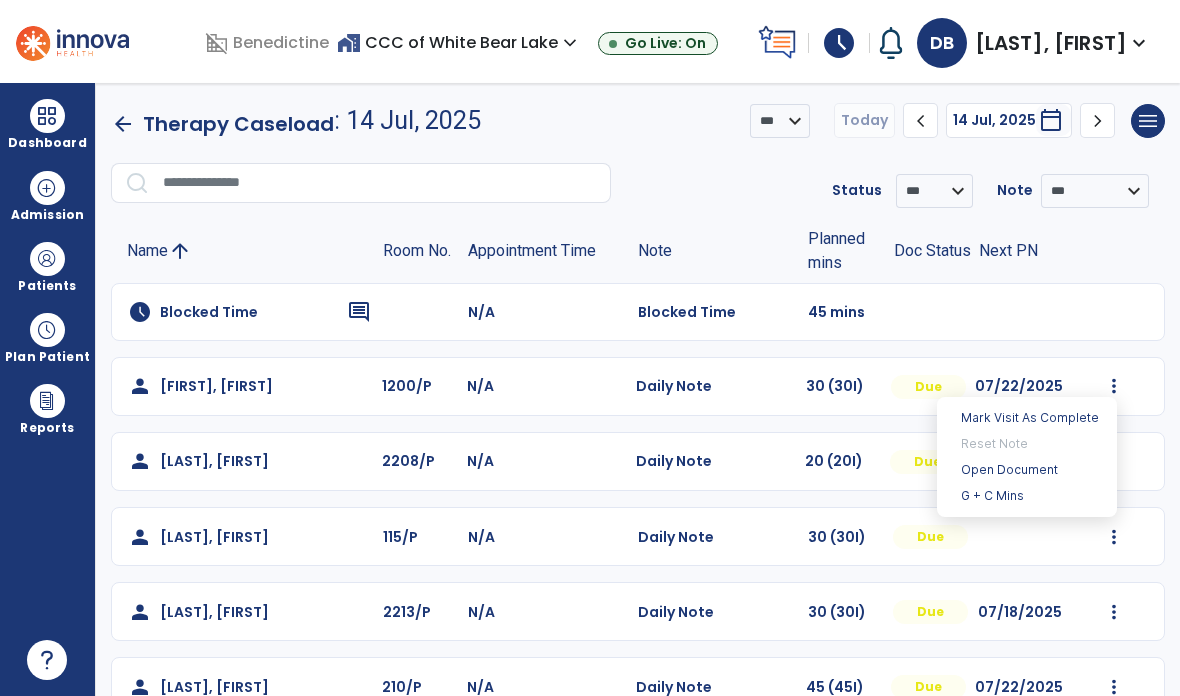click on "Open Document" at bounding box center (1027, 470) 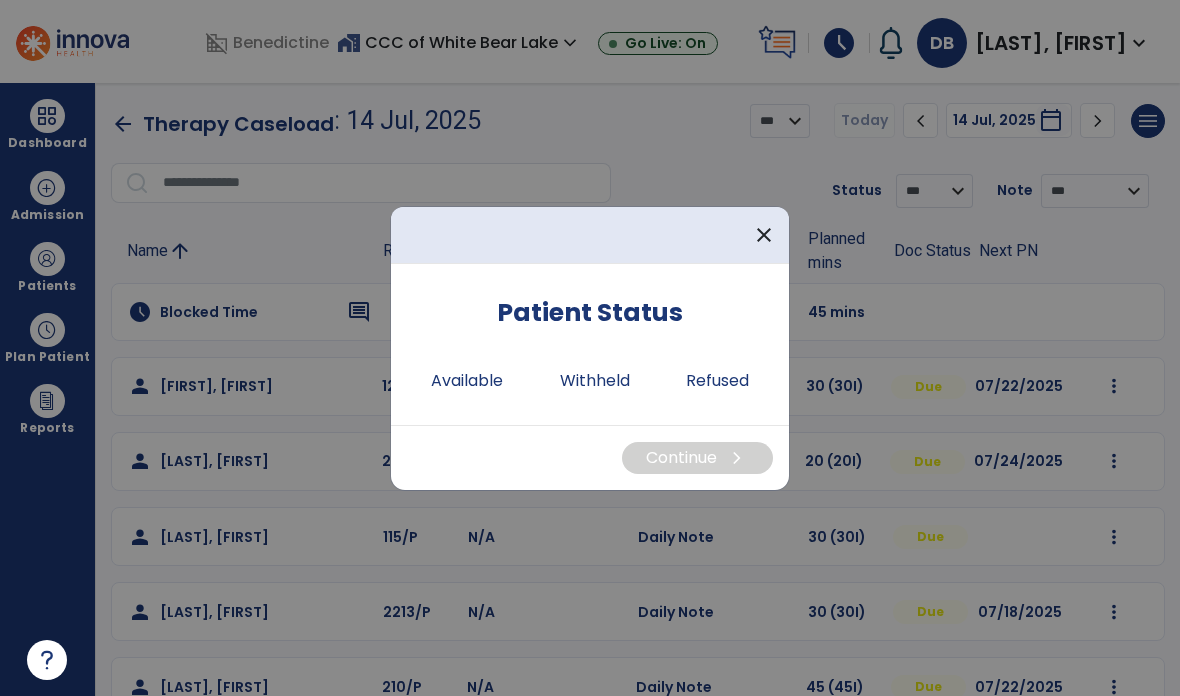 click on "Available" at bounding box center (467, 381) 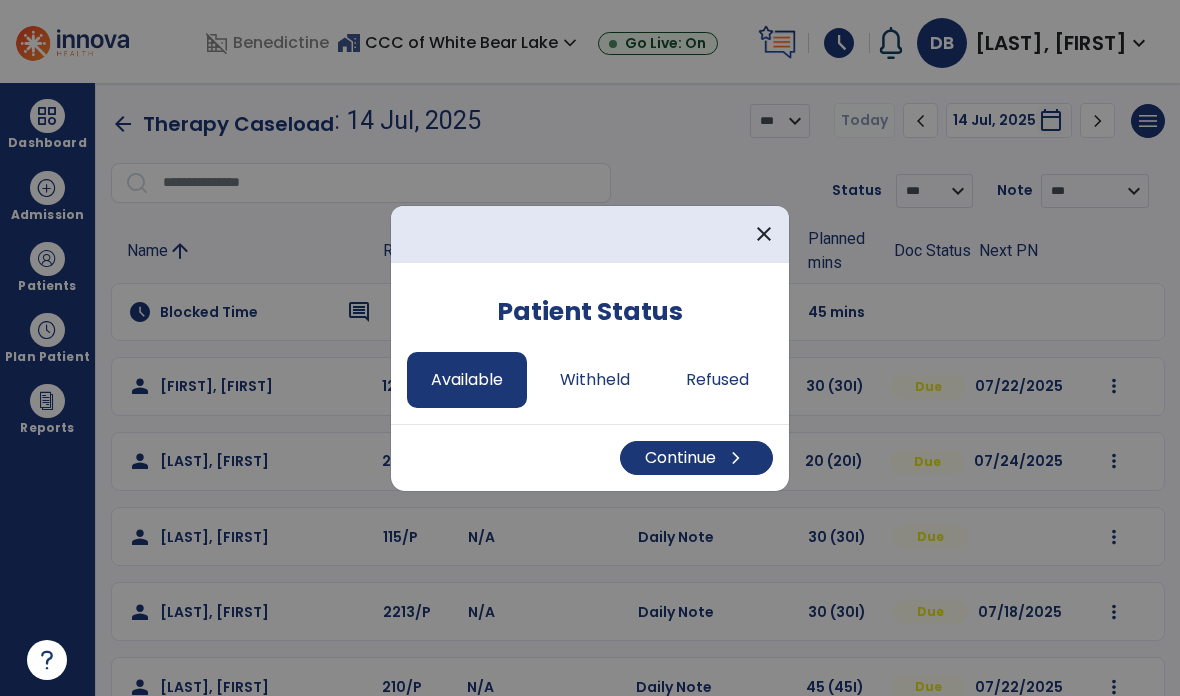 click on "Continue   chevron_right" at bounding box center (696, 458) 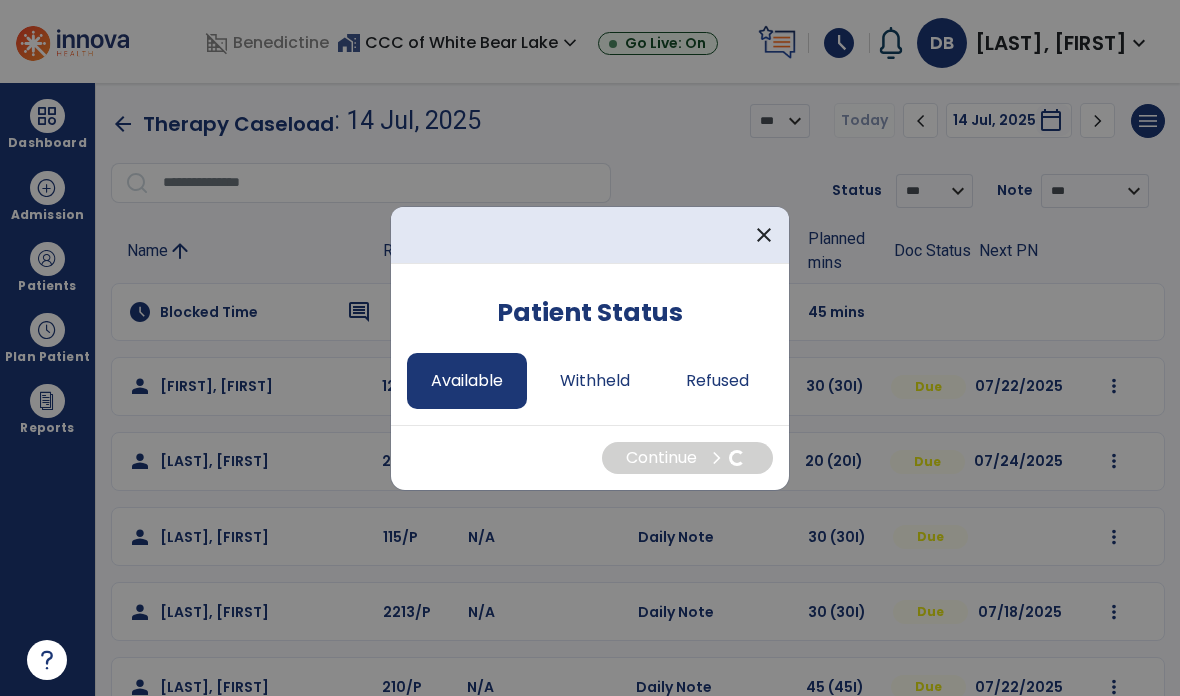 select on "*" 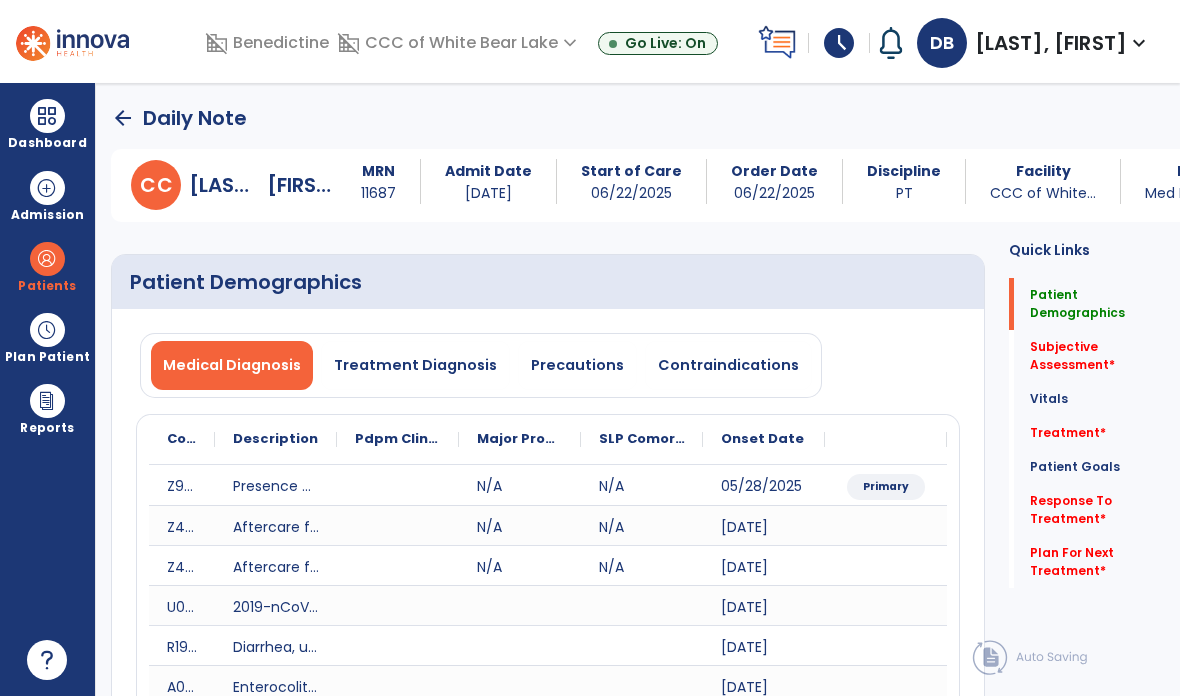 click on "schedule" at bounding box center [839, 43] 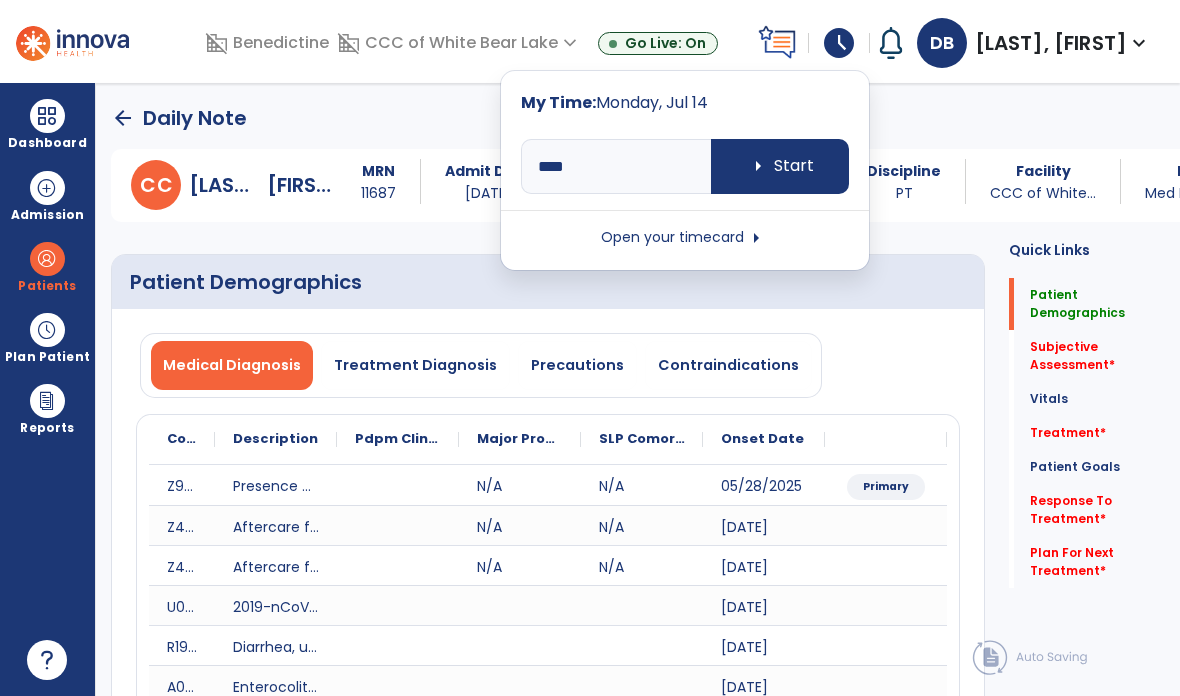 click on "arrow_right  Start" at bounding box center [780, 166] 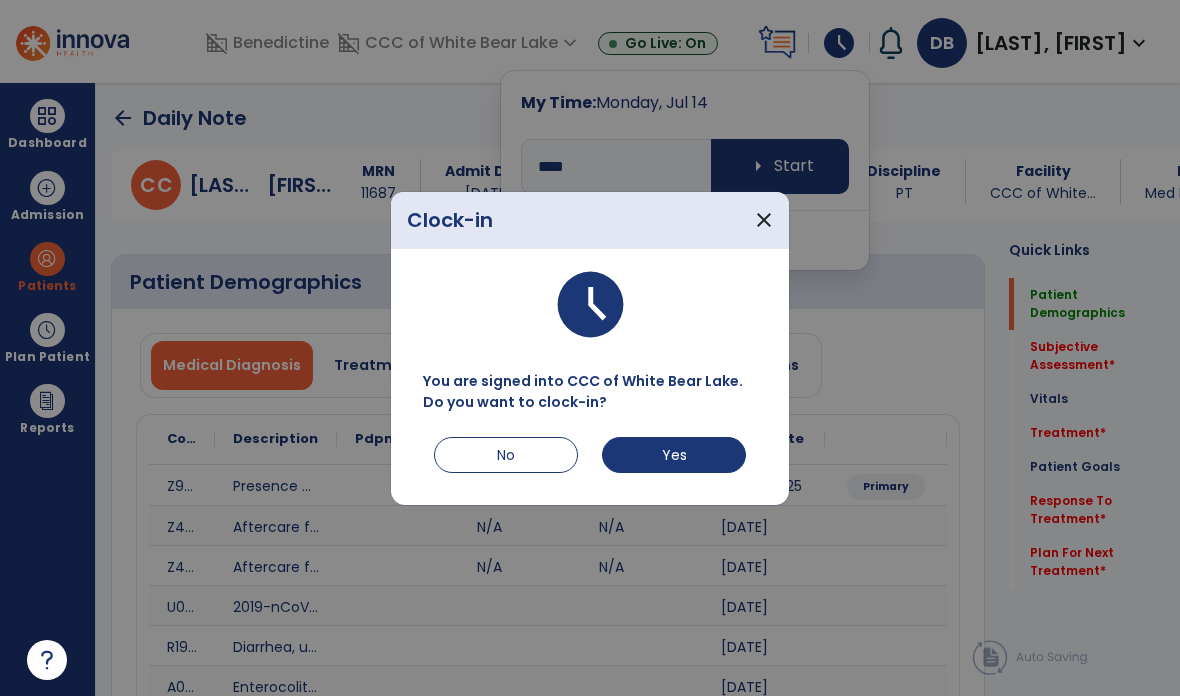 click on "Yes" at bounding box center (674, 455) 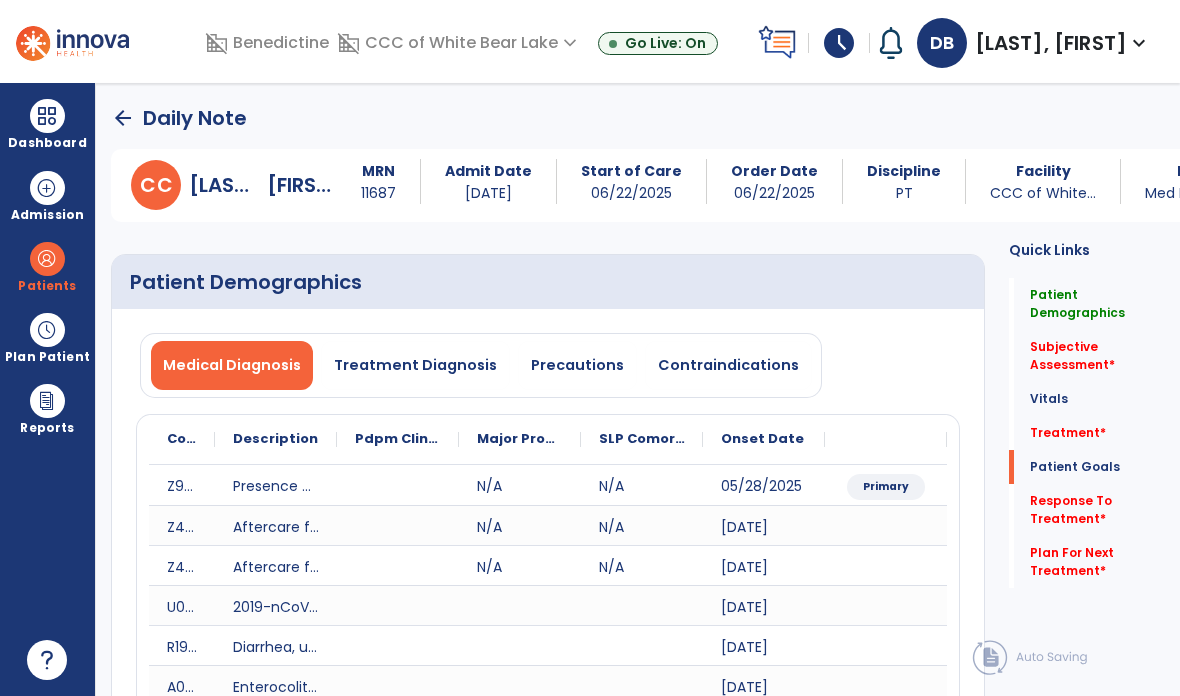 click on "Plan For Next Treatment   *" 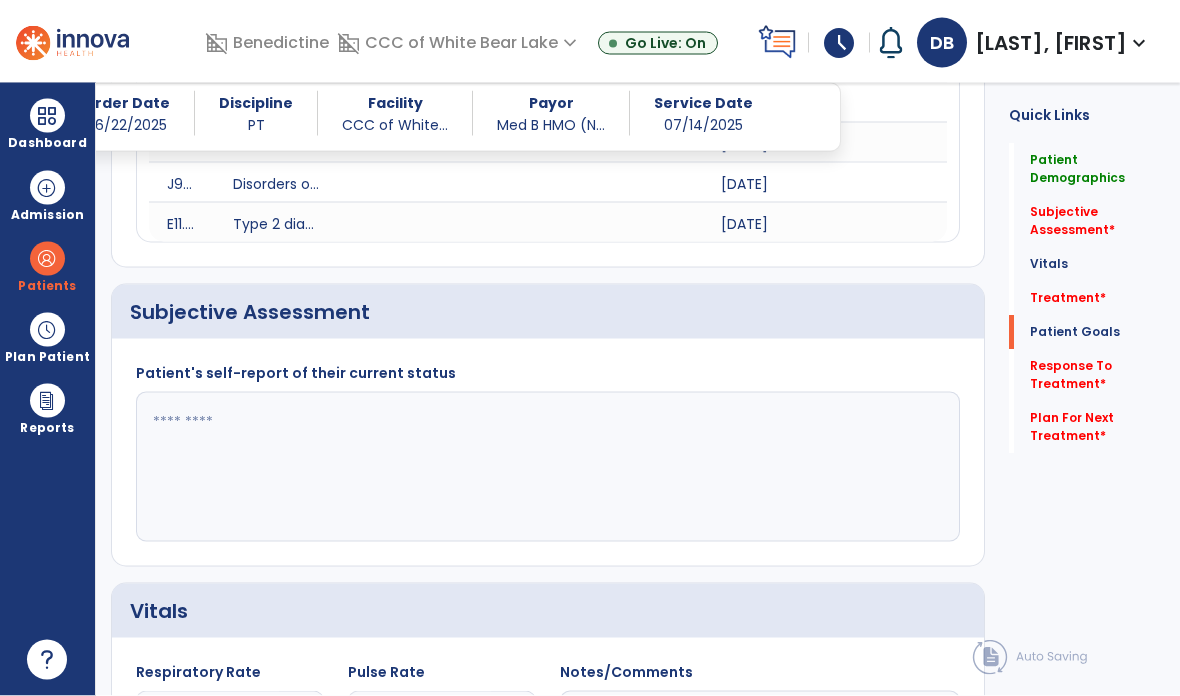 scroll, scrollTop: 2195, scrollLeft: 0, axis: vertical 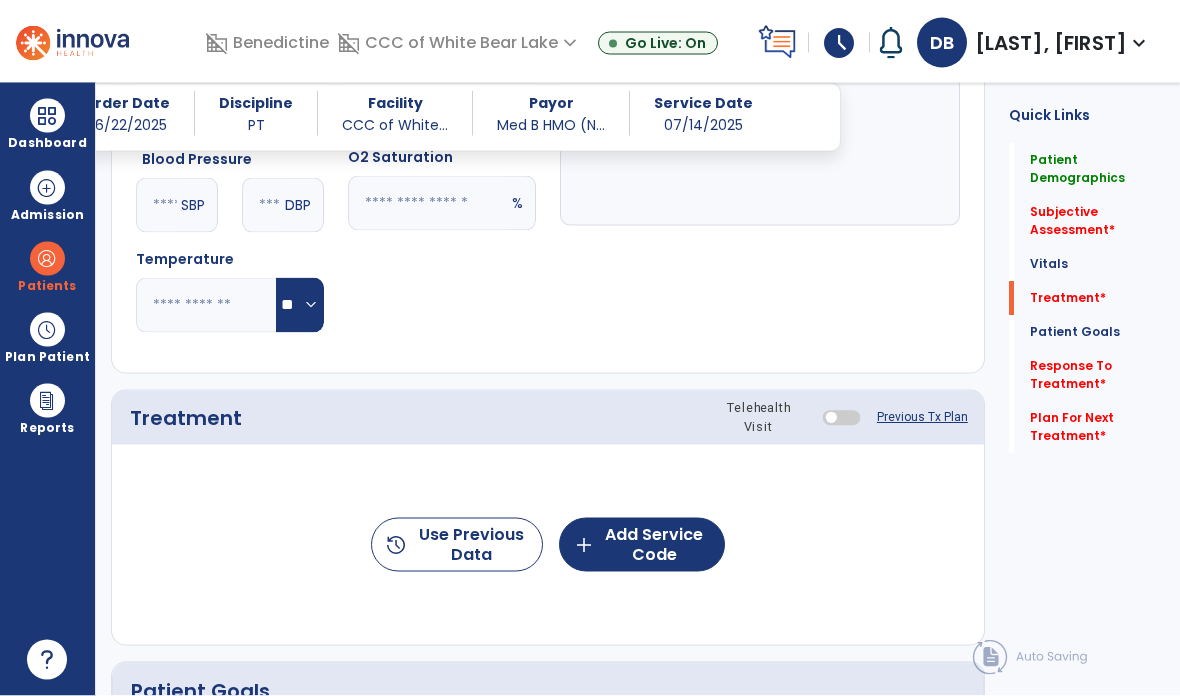 click on "history  Use Previous Data" 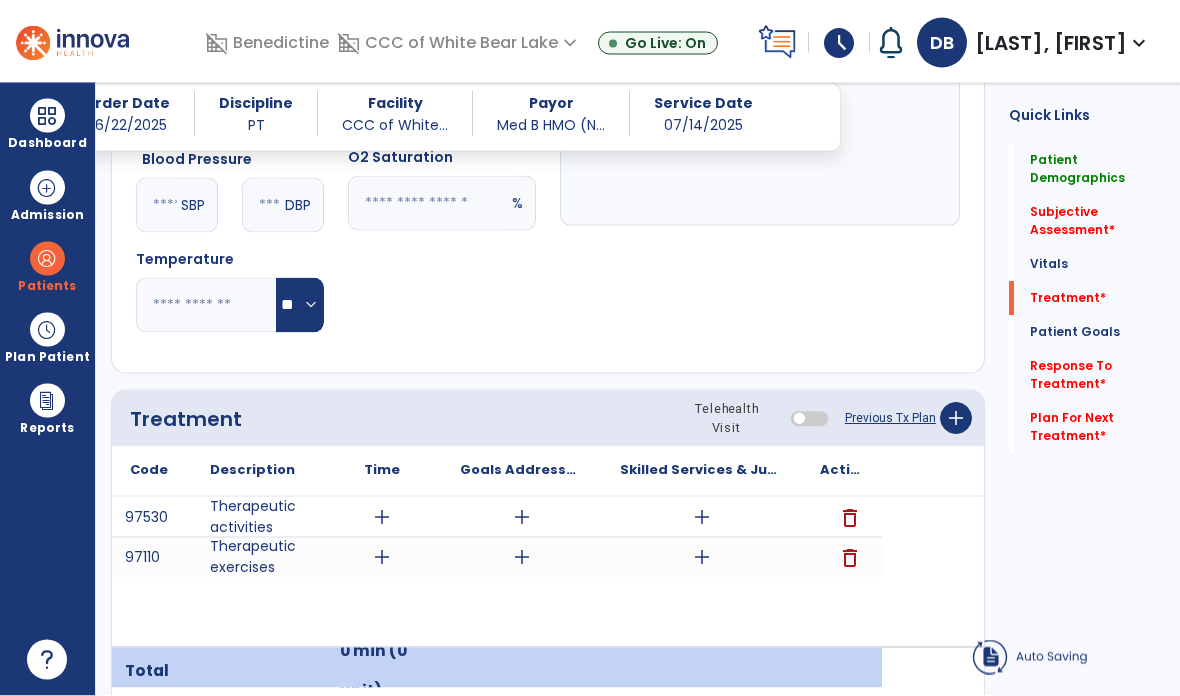 scroll, scrollTop: 80, scrollLeft: 0, axis: vertical 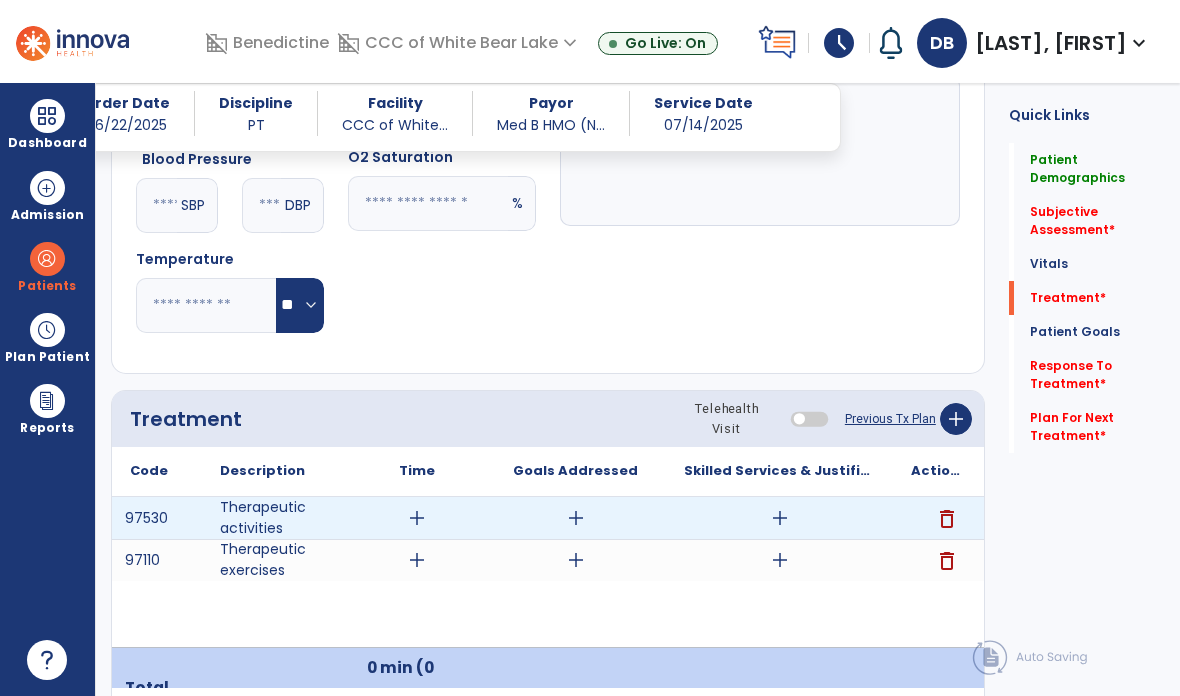 click on "add" at bounding box center [780, 518] 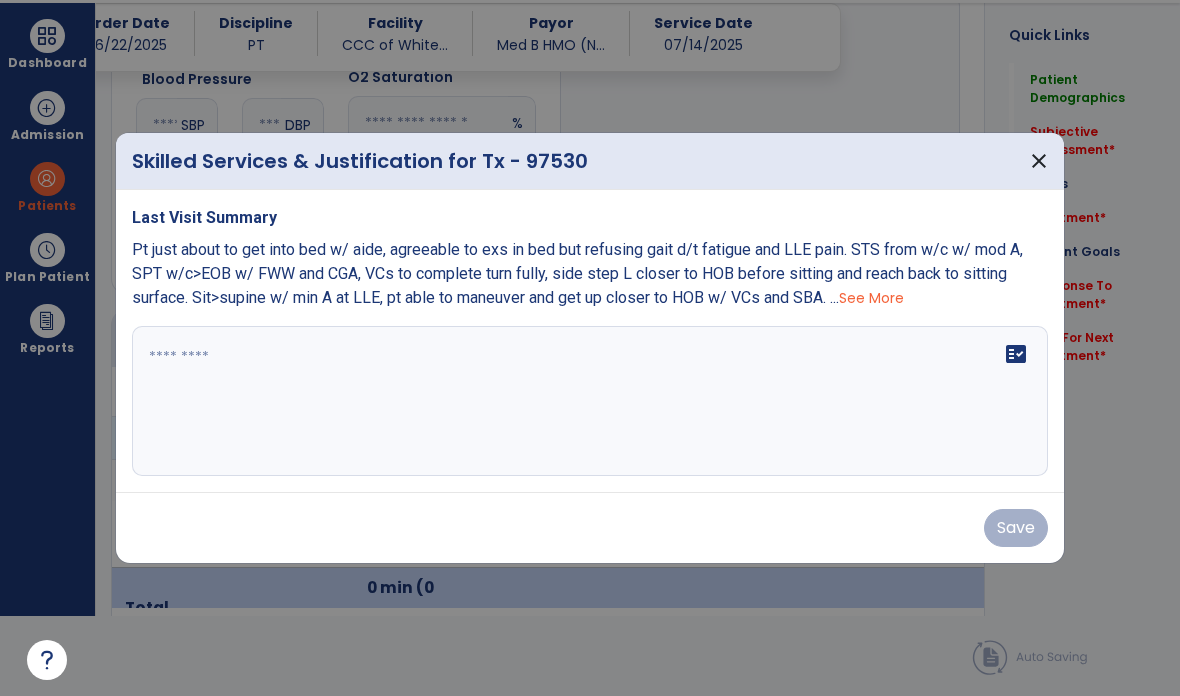 scroll, scrollTop: 0, scrollLeft: 0, axis: both 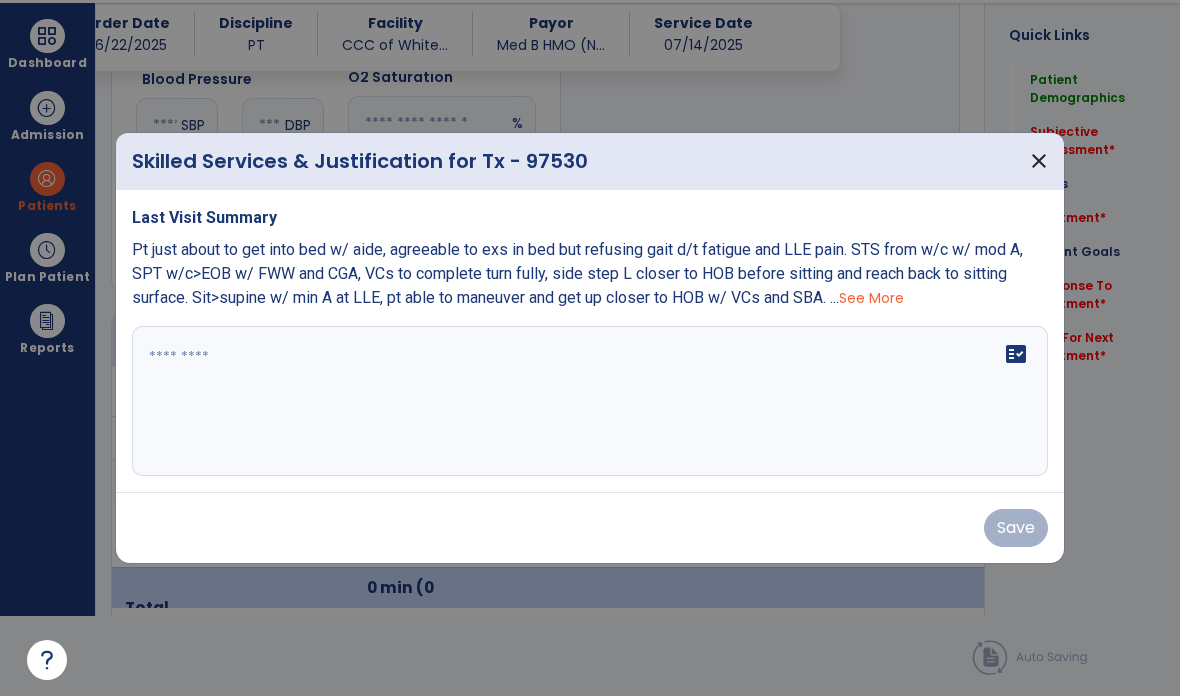 click on "See More" at bounding box center [871, 298] 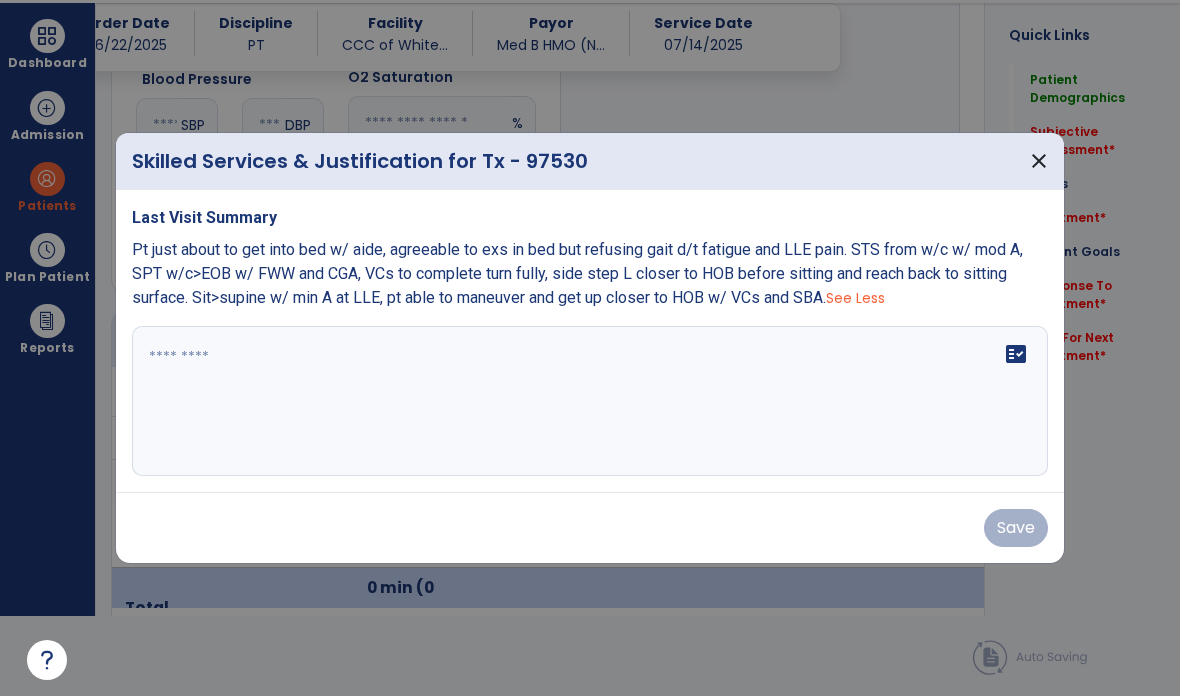 click on "close" at bounding box center [1039, 161] 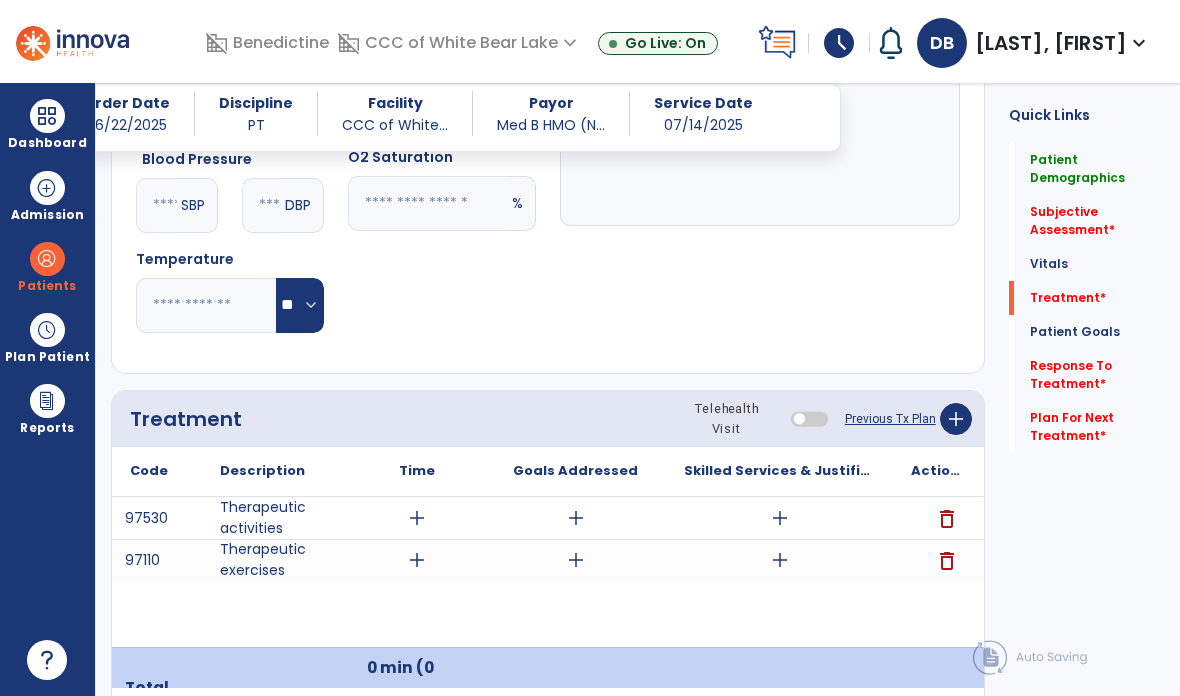 click on "add" at bounding box center [779, 560] 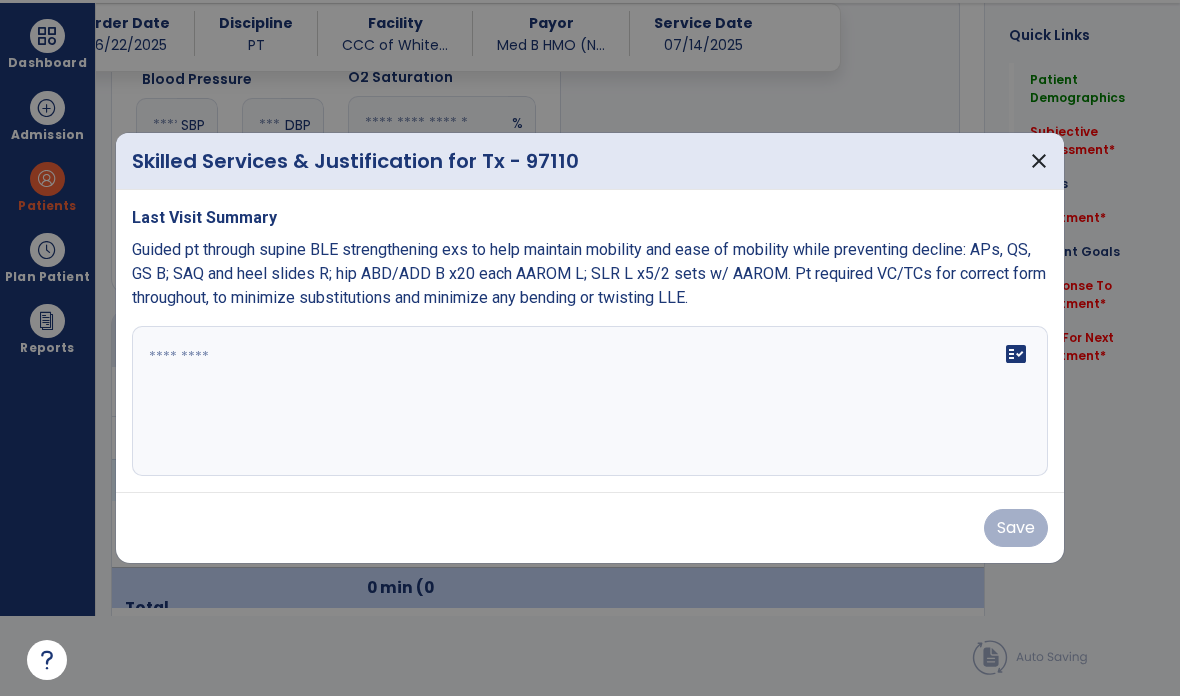 scroll, scrollTop: 0, scrollLeft: 0, axis: both 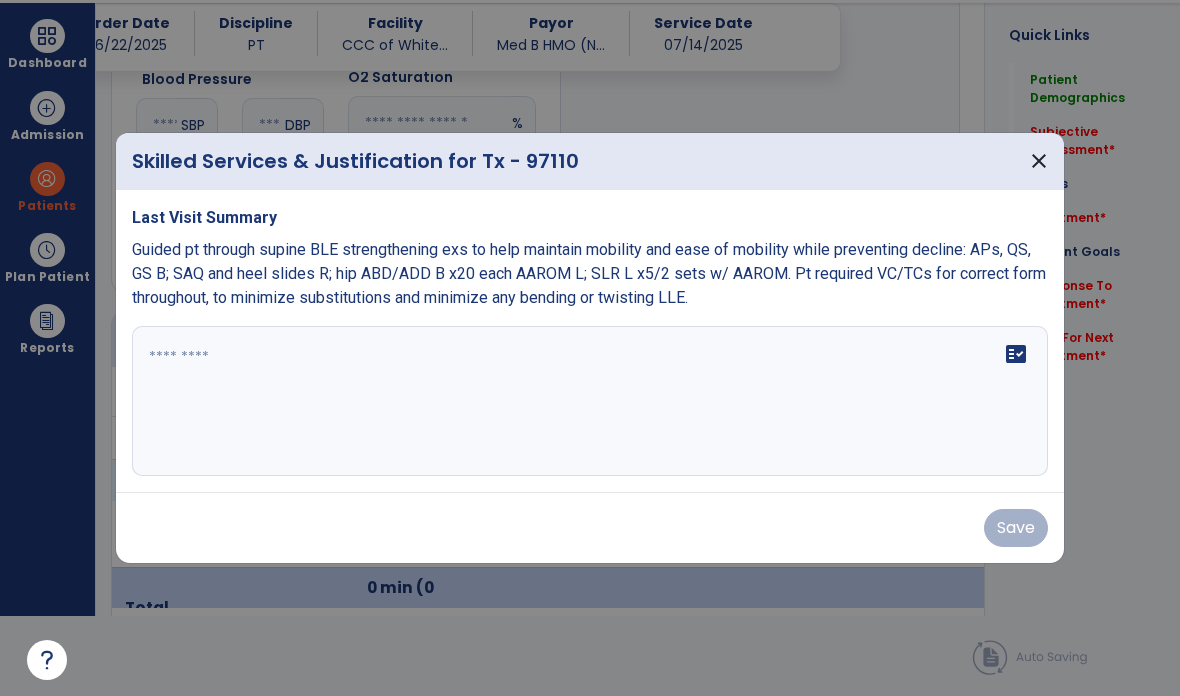 click on "close" at bounding box center (1039, 161) 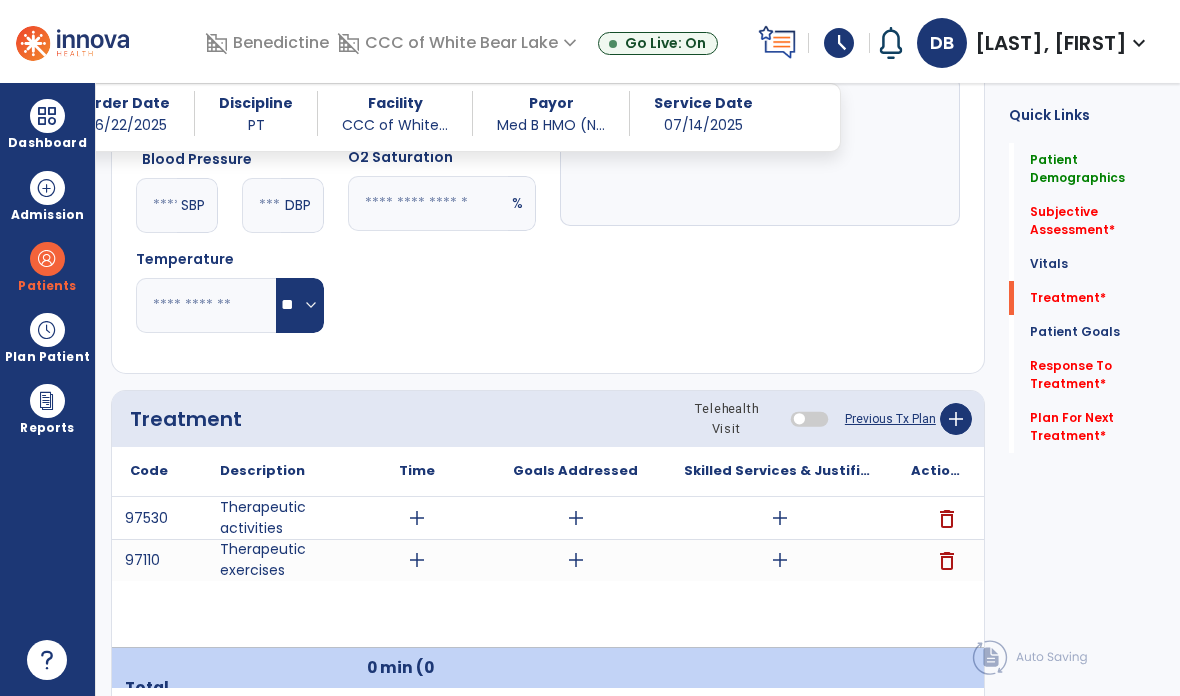 scroll, scrollTop: 80, scrollLeft: 0, axis: vertical 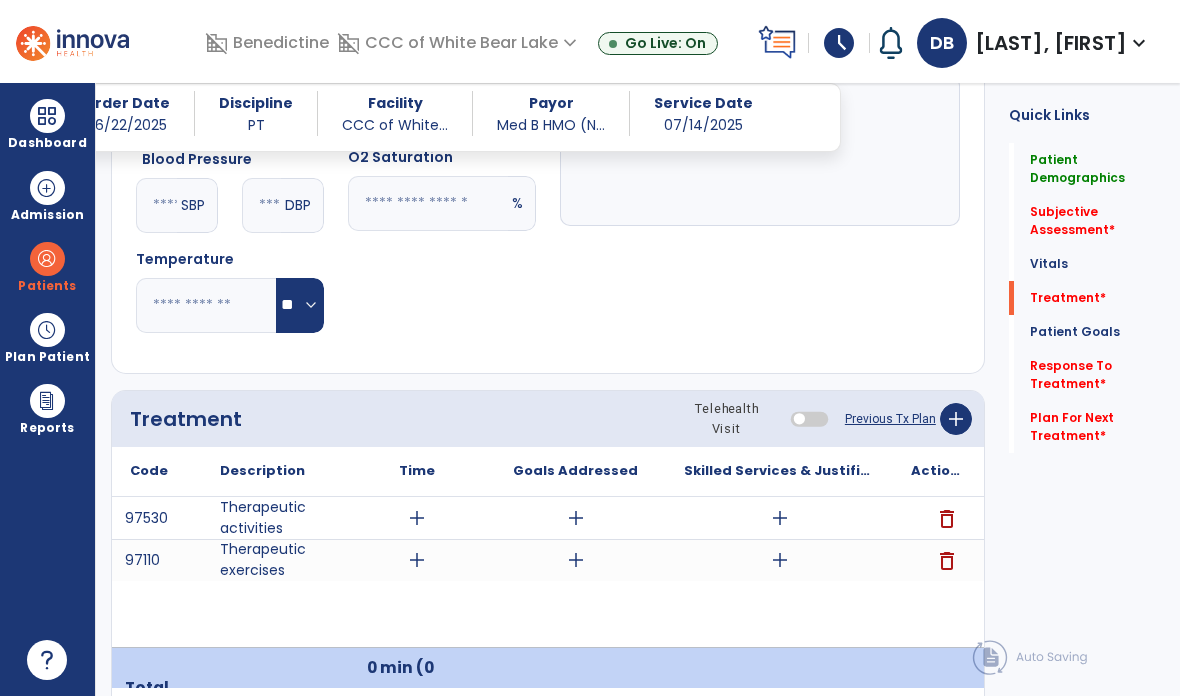 click at bounding box center (47, 116) 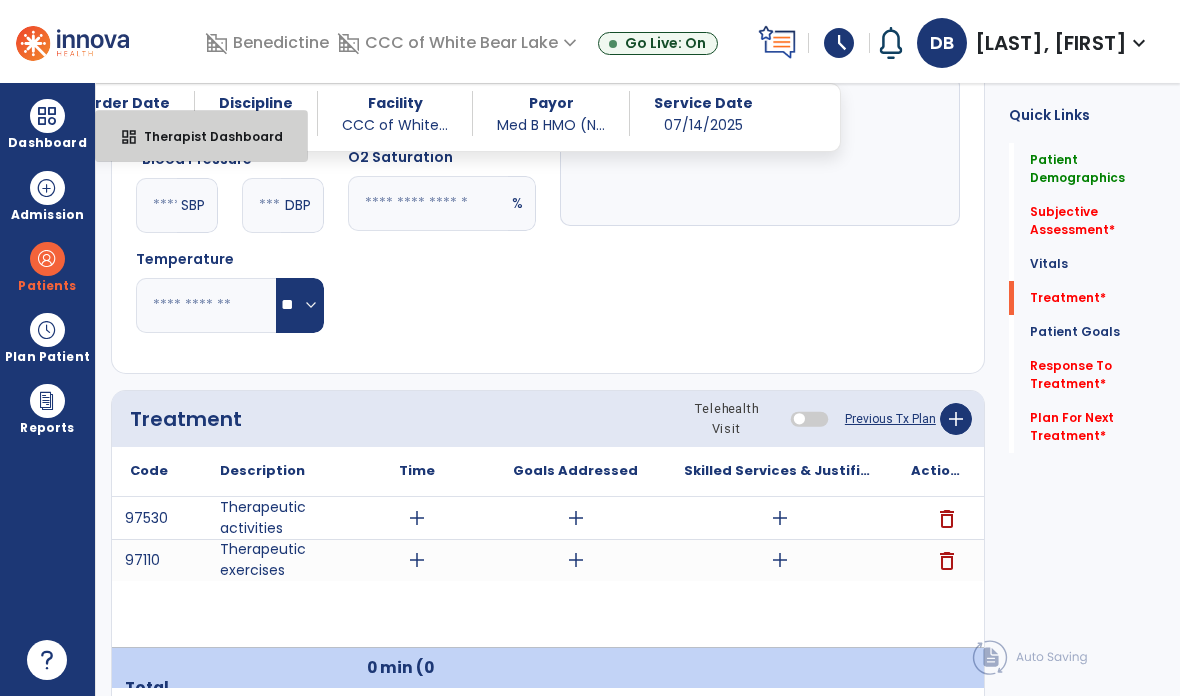 click on "Therapist Dashboard" at bounding box center [205, 136] 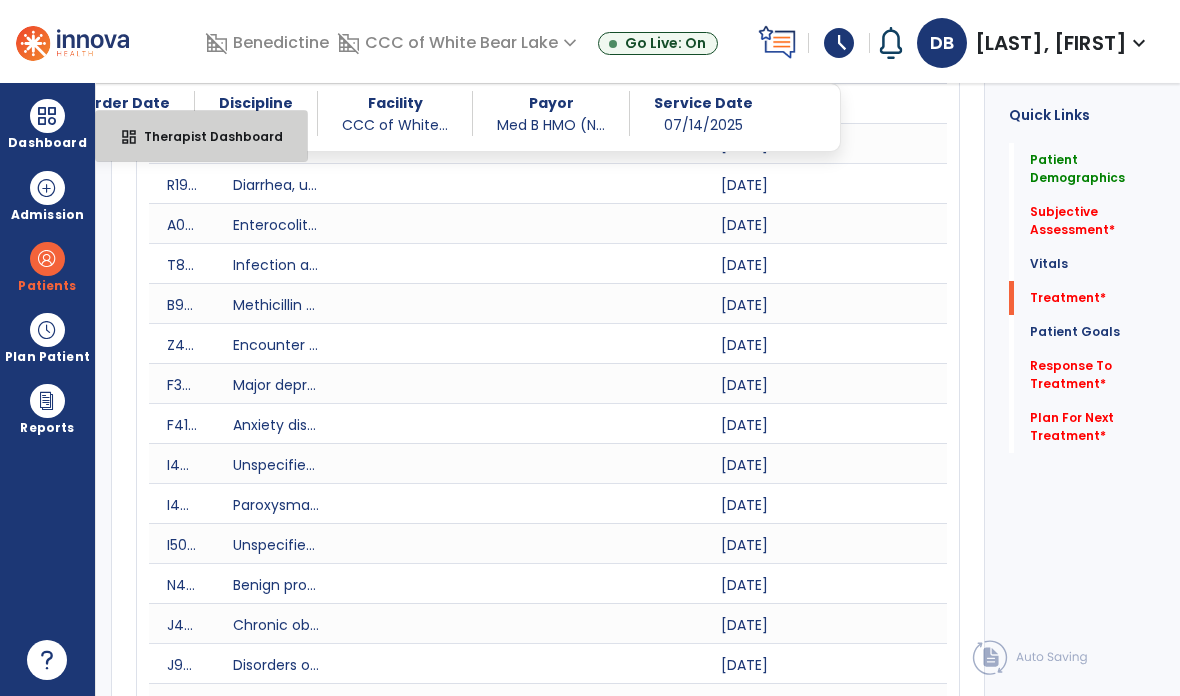 select on "****" 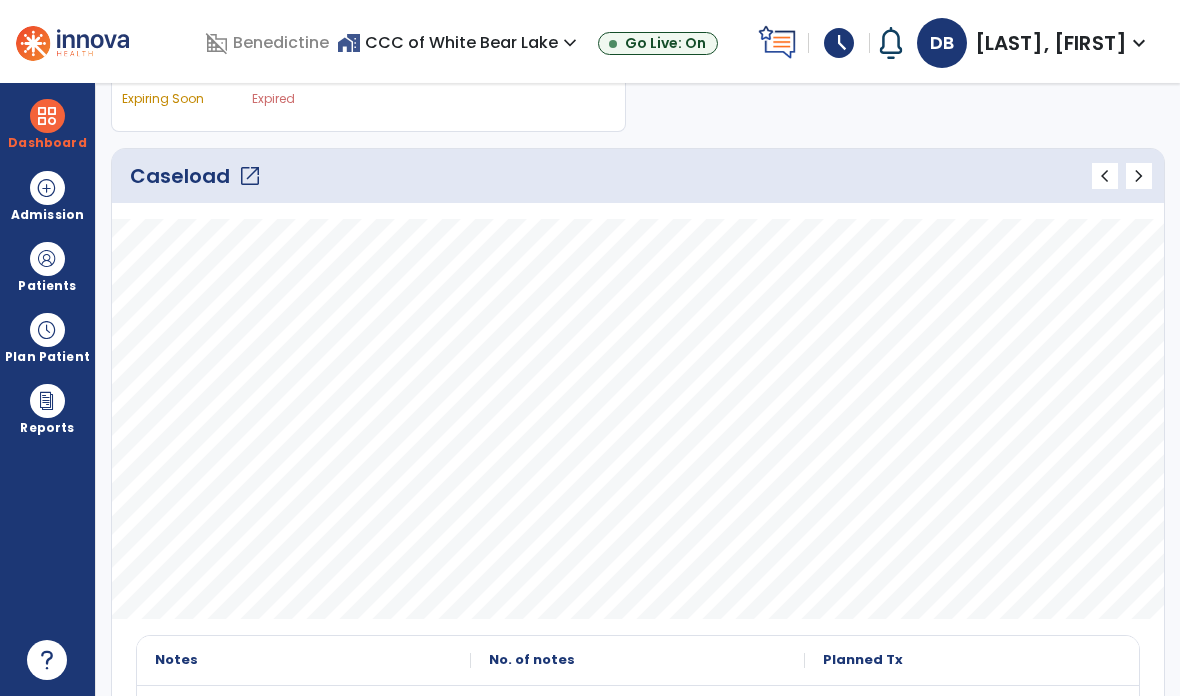 scroll, scrollTop: 276, scrollLeft: 0, axis: vertical 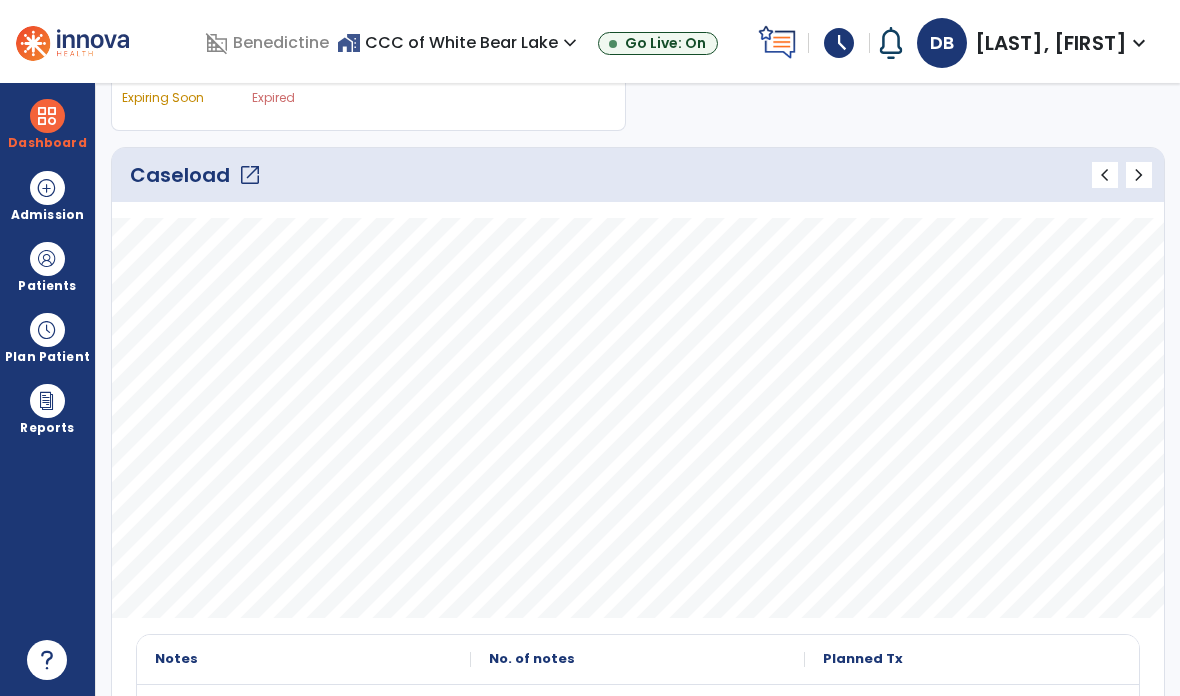 click on "open_in_new" 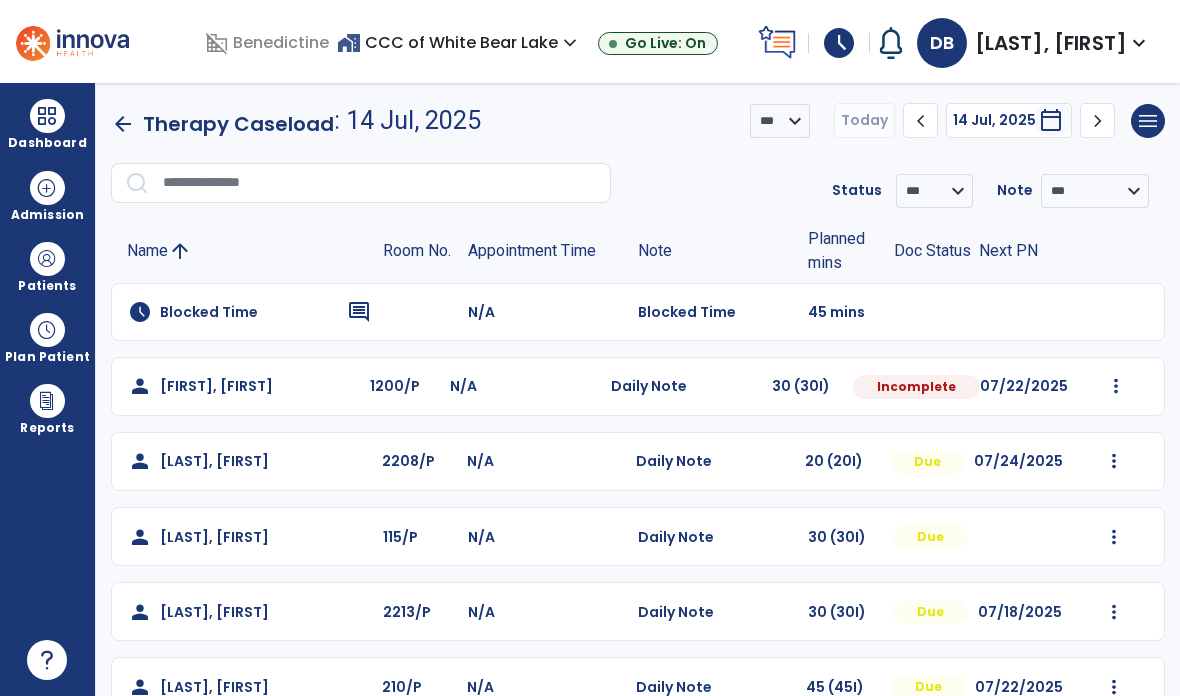 click at bounding box center (1116, 386) 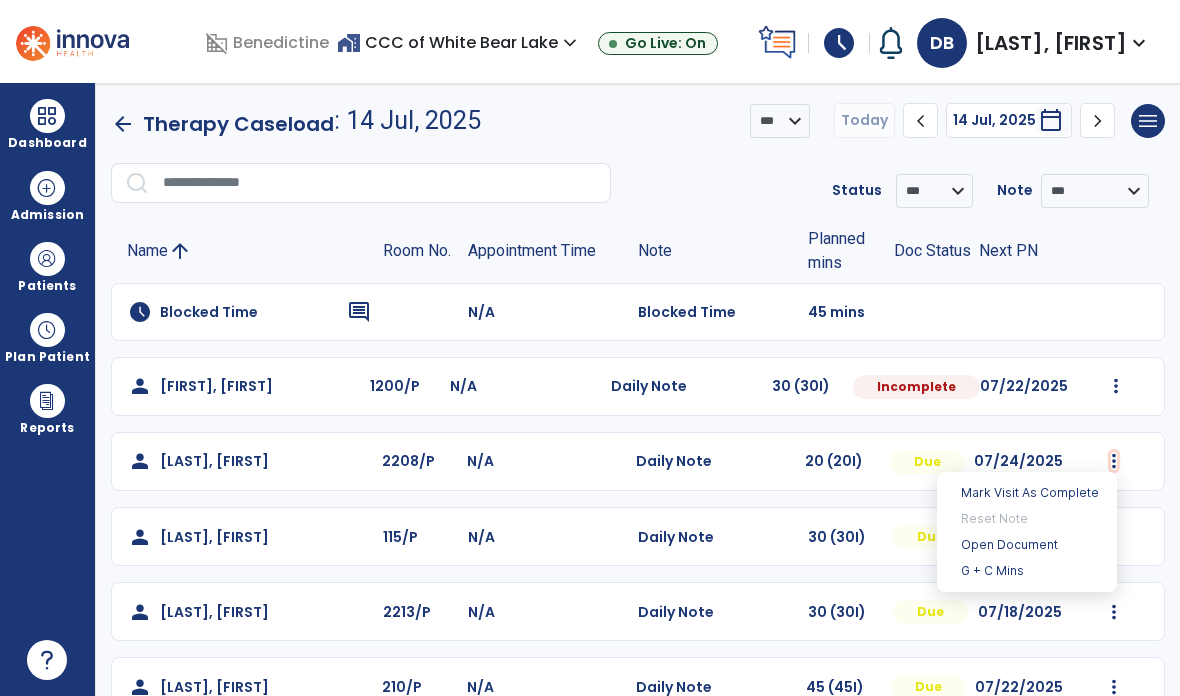 click on "Open Document" at bounding box center (1027, 545) 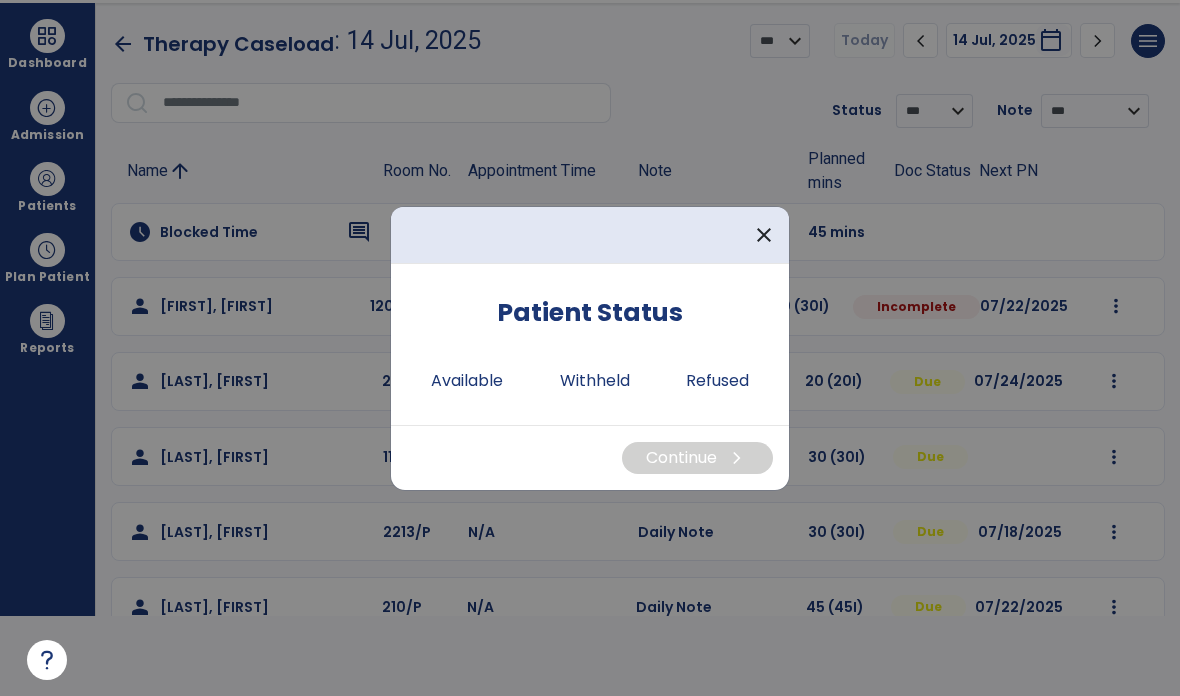 scroll, scrollTop: 0, scrollLeft: 0, axis: both 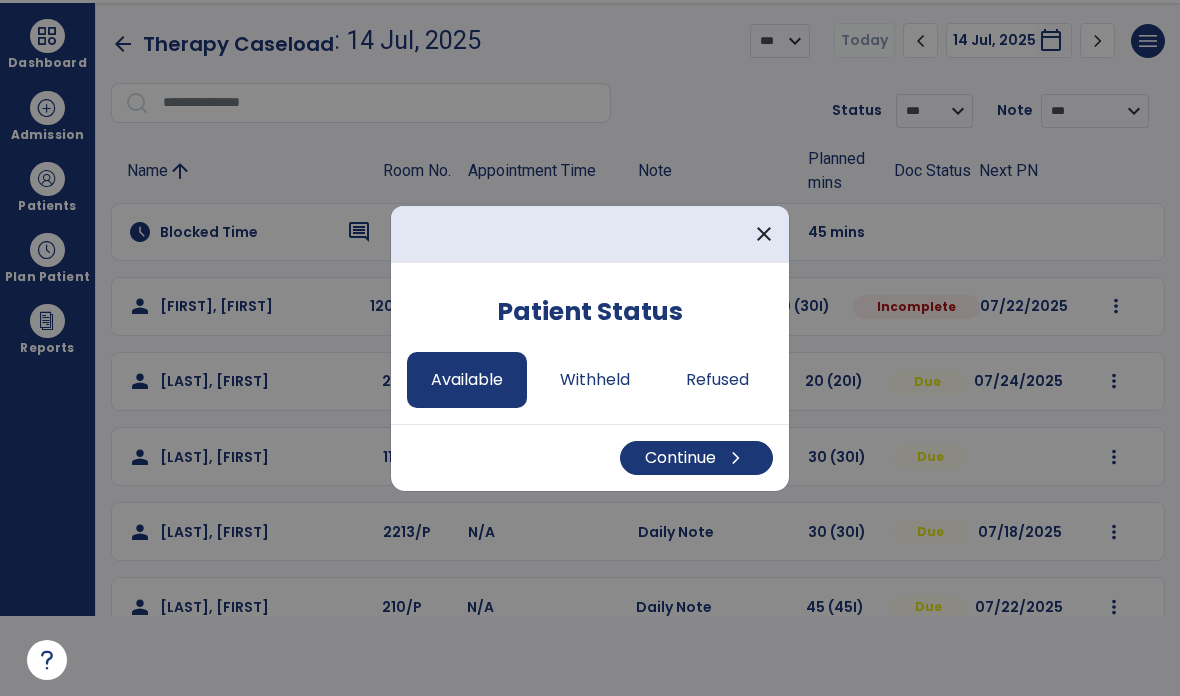 click on "Continue   chevron_right" at bounding box center (696, 458) 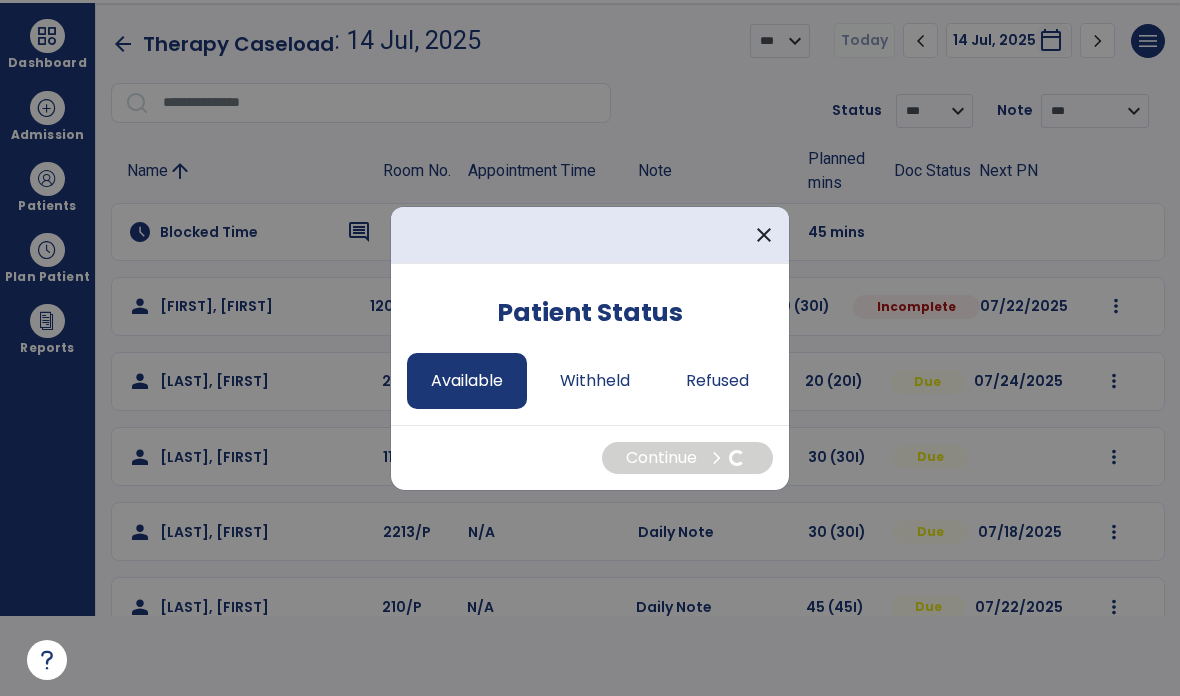select on "*" 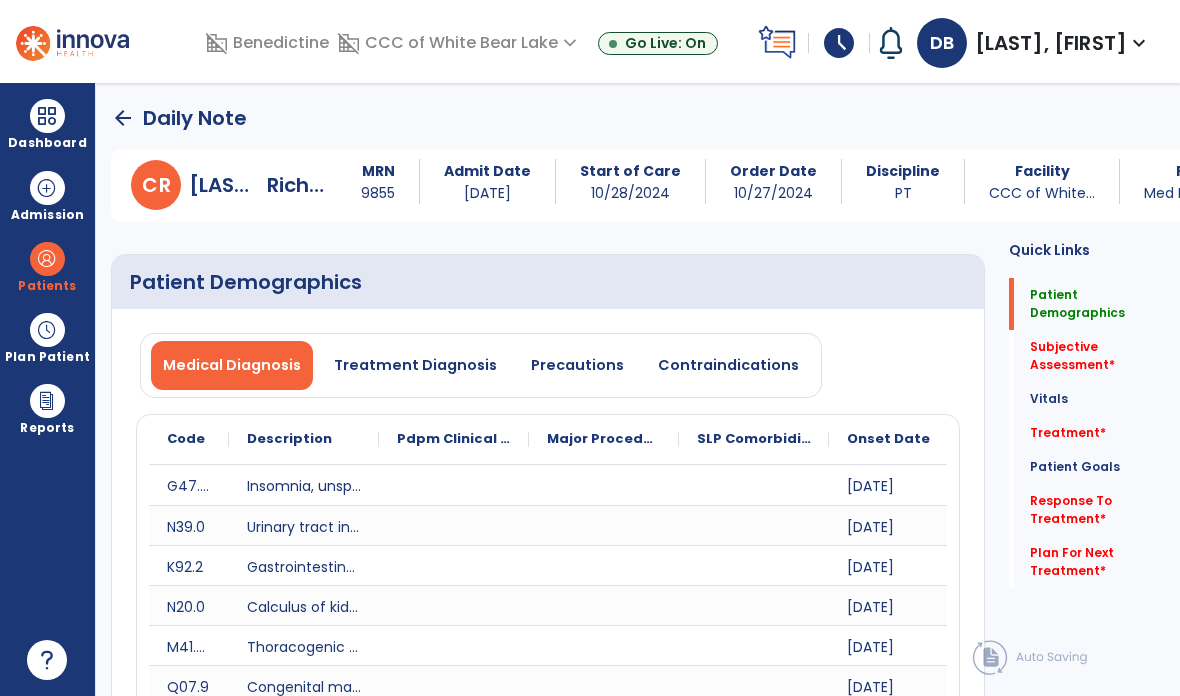 scroll, scrollTop: 80, scrollLeft: 0, axis: vertical 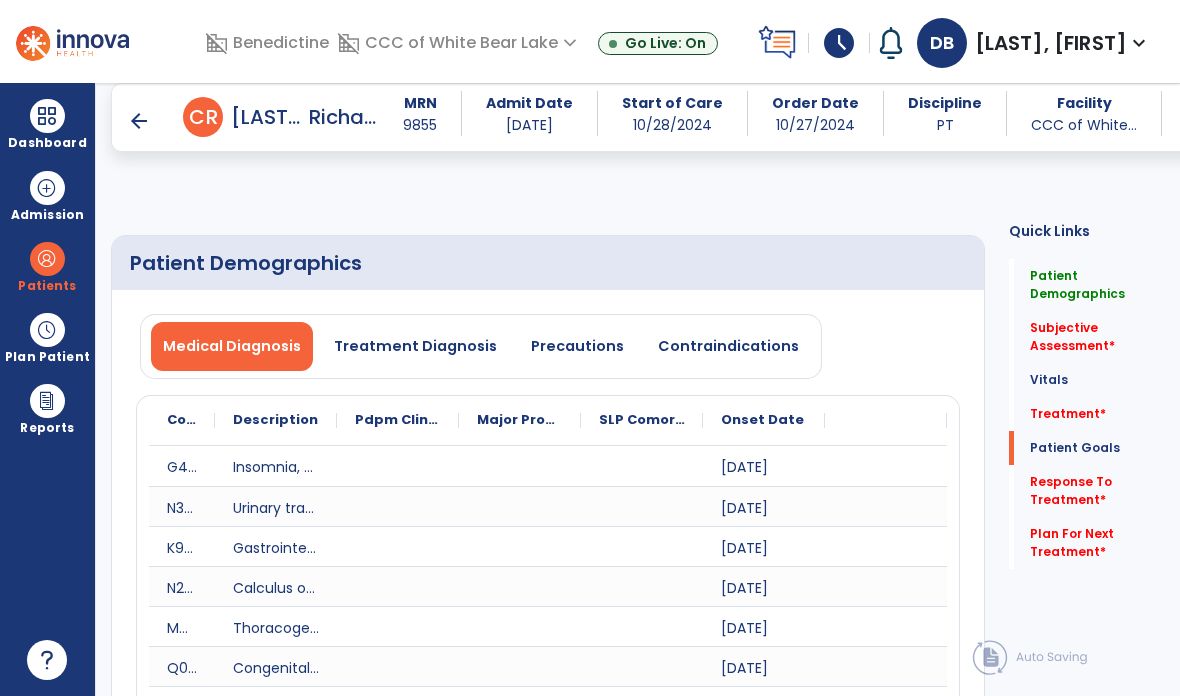 click on "Quick Links  Patient Demographics   Patient Demographics   Subjective Assessment   *  Subjective Assessment   *  Vitals   Vitals   Treatment   *  Treatment   *  Patient Goals   Patient Goals   Response To Treatment   *  Response To Treatment   *  Plan For Next Treatment   *  Plan For Next Treatment   *" 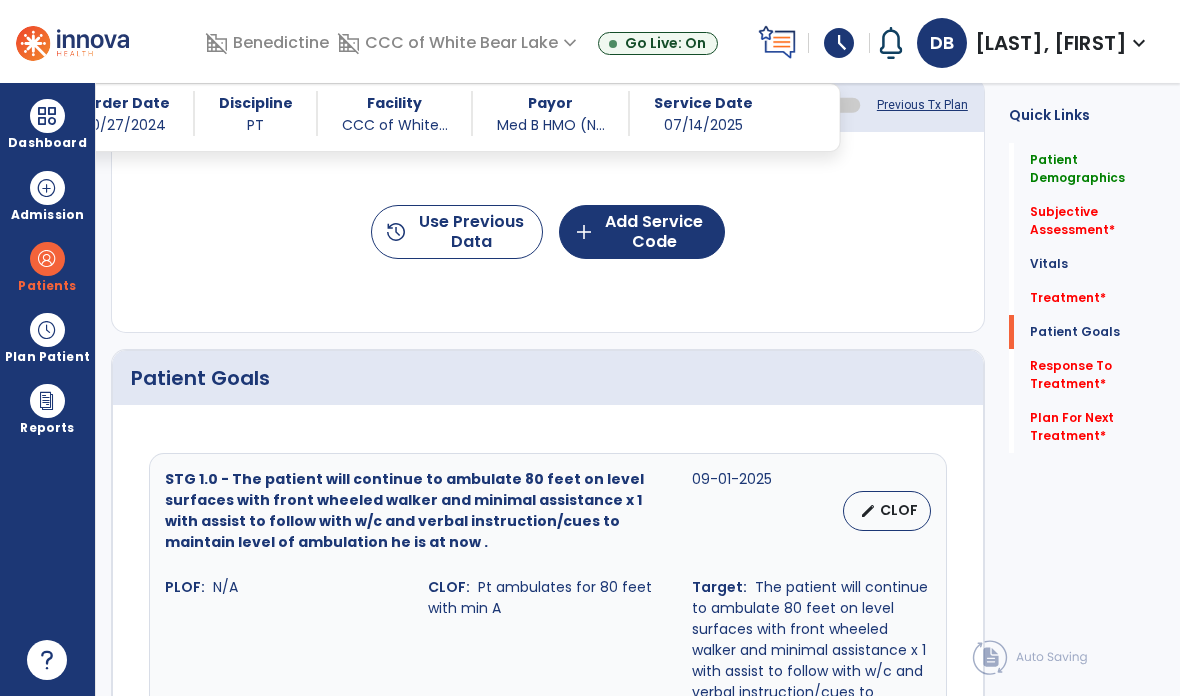 scroll, scrollTop: 2309, scrollLeft: 0, axis: vertical 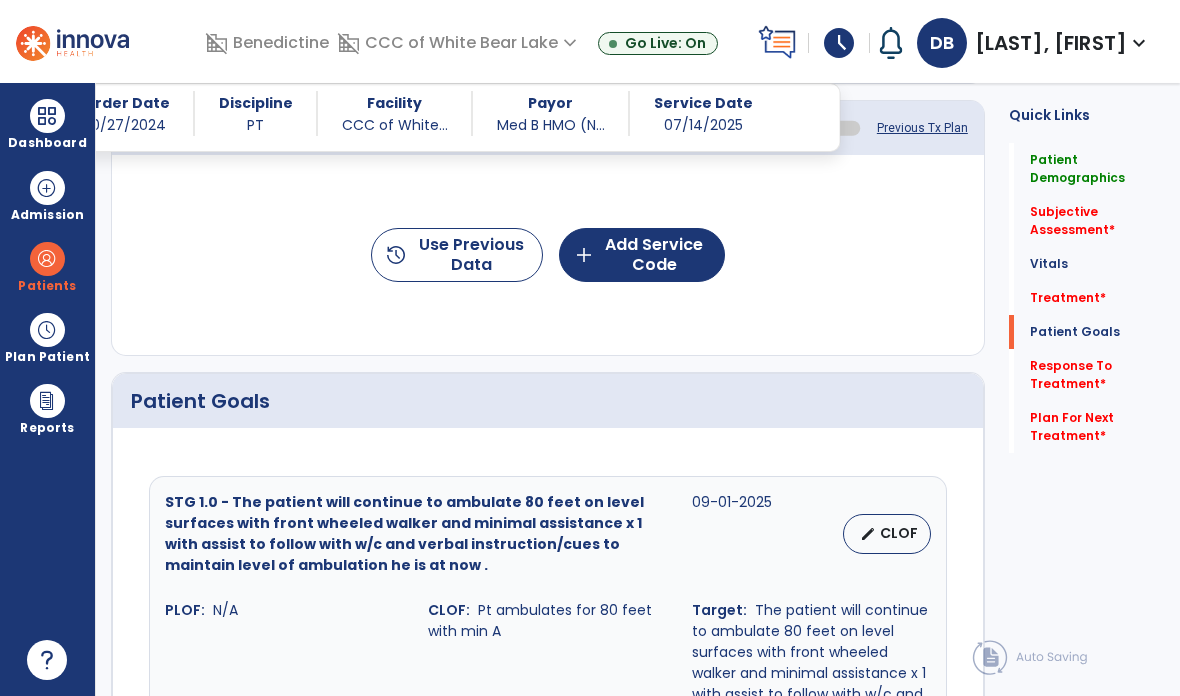 click on "history  Use Previous Data" 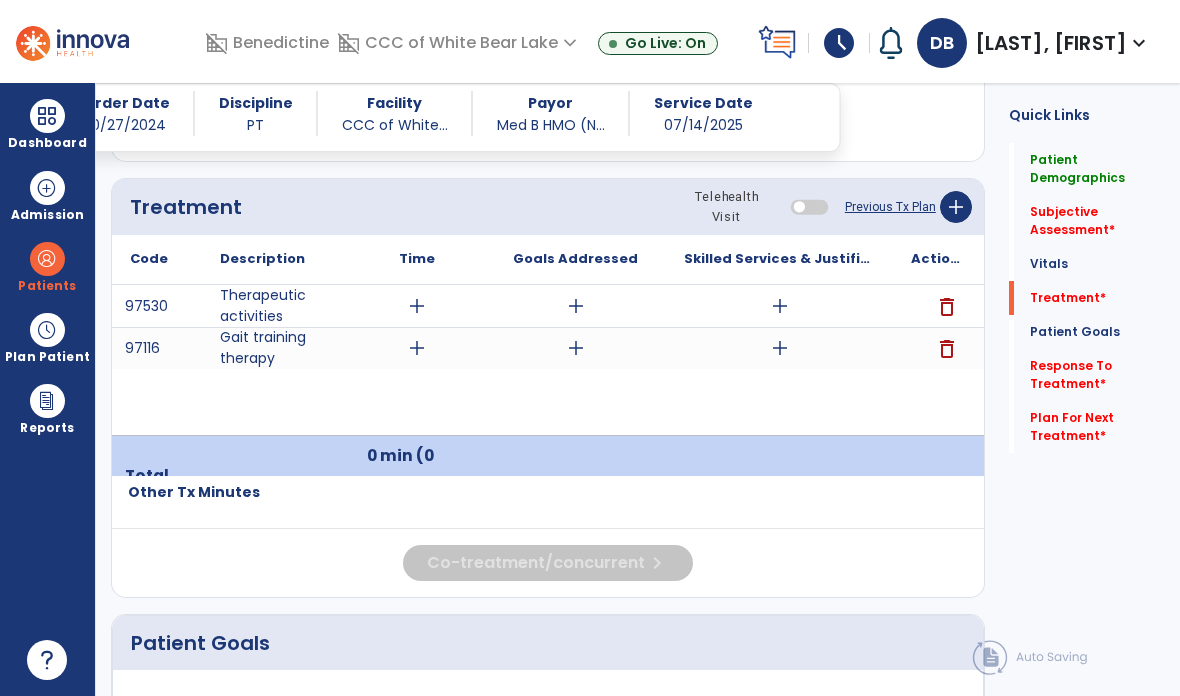 scroll, scrollTop: 2231, scrollLeft: 0, axis: vertical 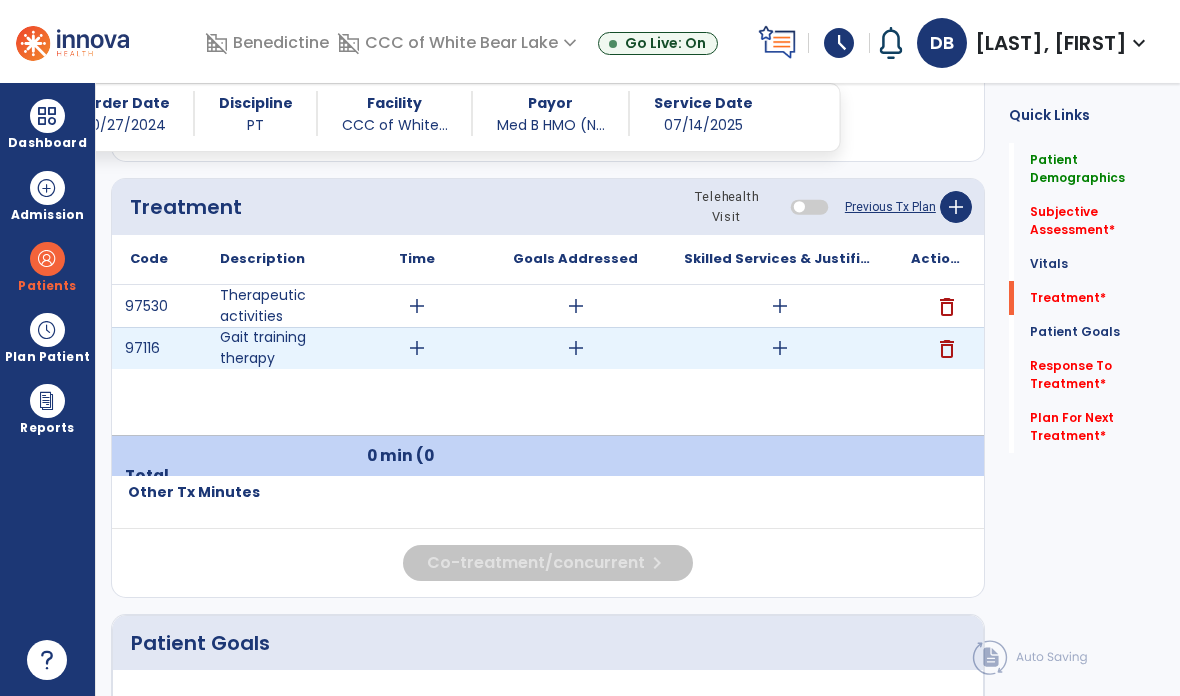 click on "add" at bounding box center (780, 348) 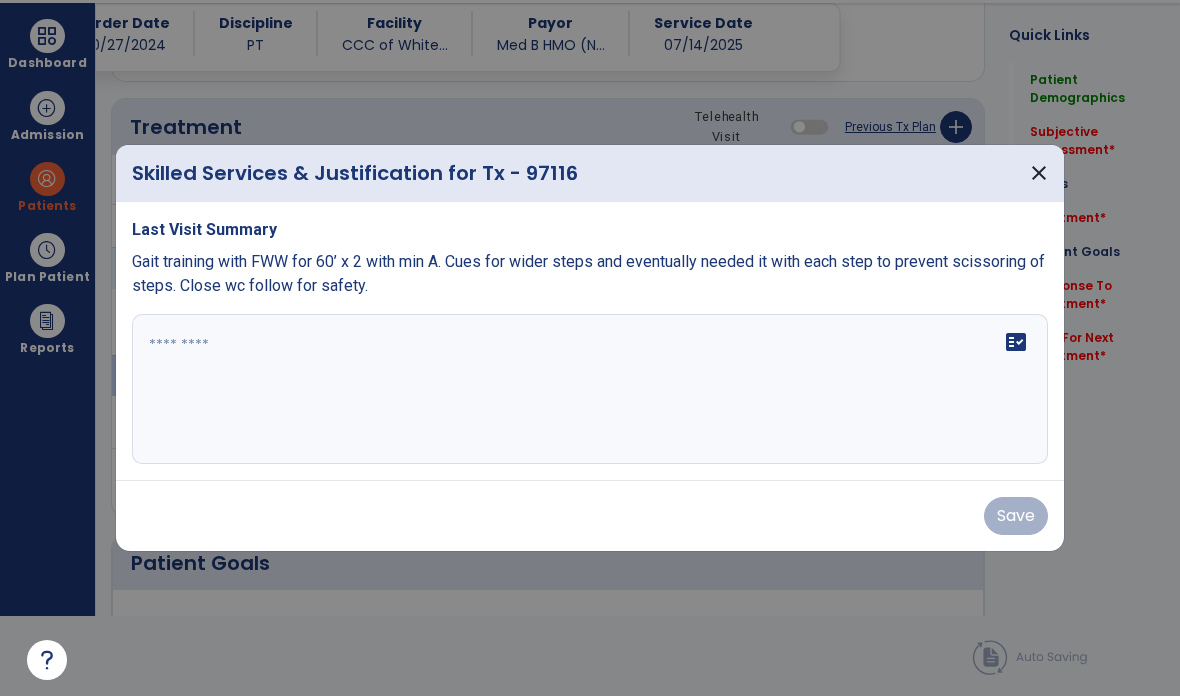 click on "close" at bounding box center (1039, 173) 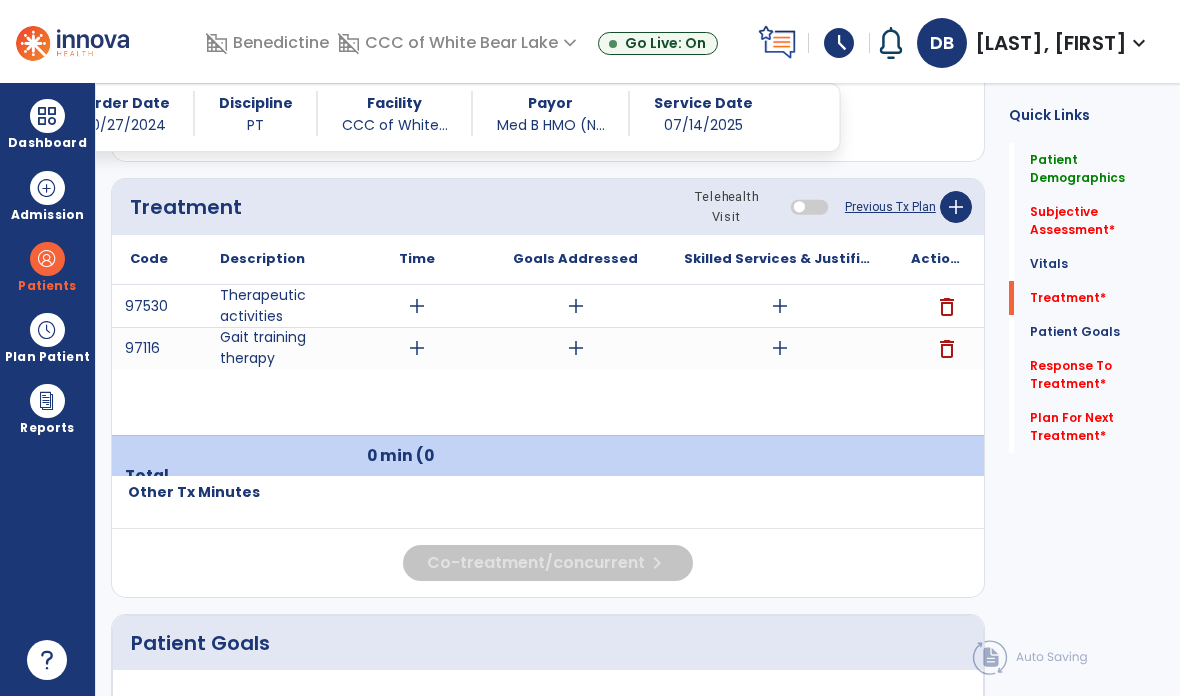 scroll, scrollTop: 80, scrollLeft: 0, axis: vertical 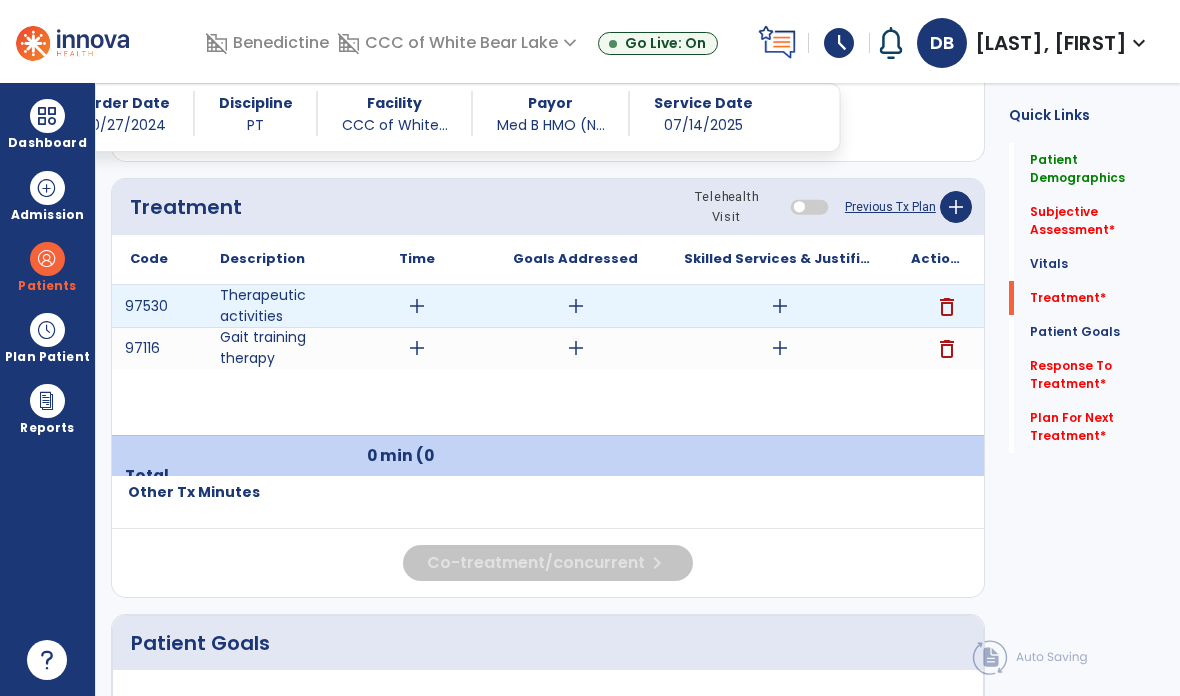 click on "add" at bounding box center (780, 306) 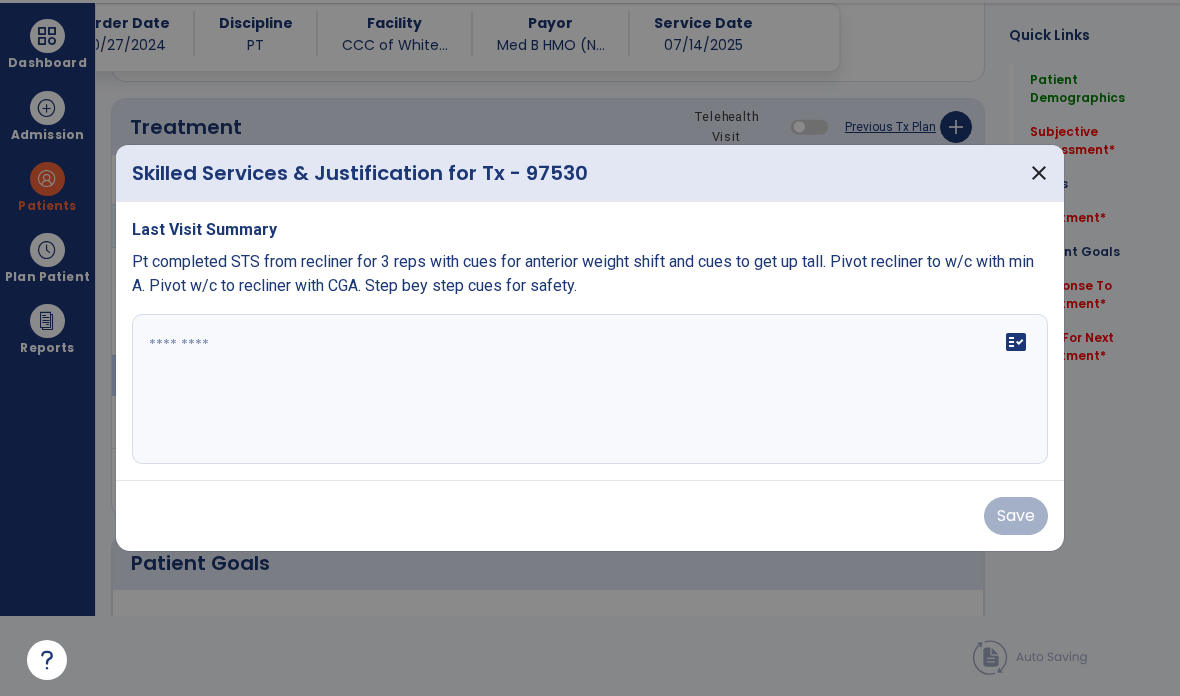 scroll, scrollTop: 0, scrollLeft: 0, axis: both 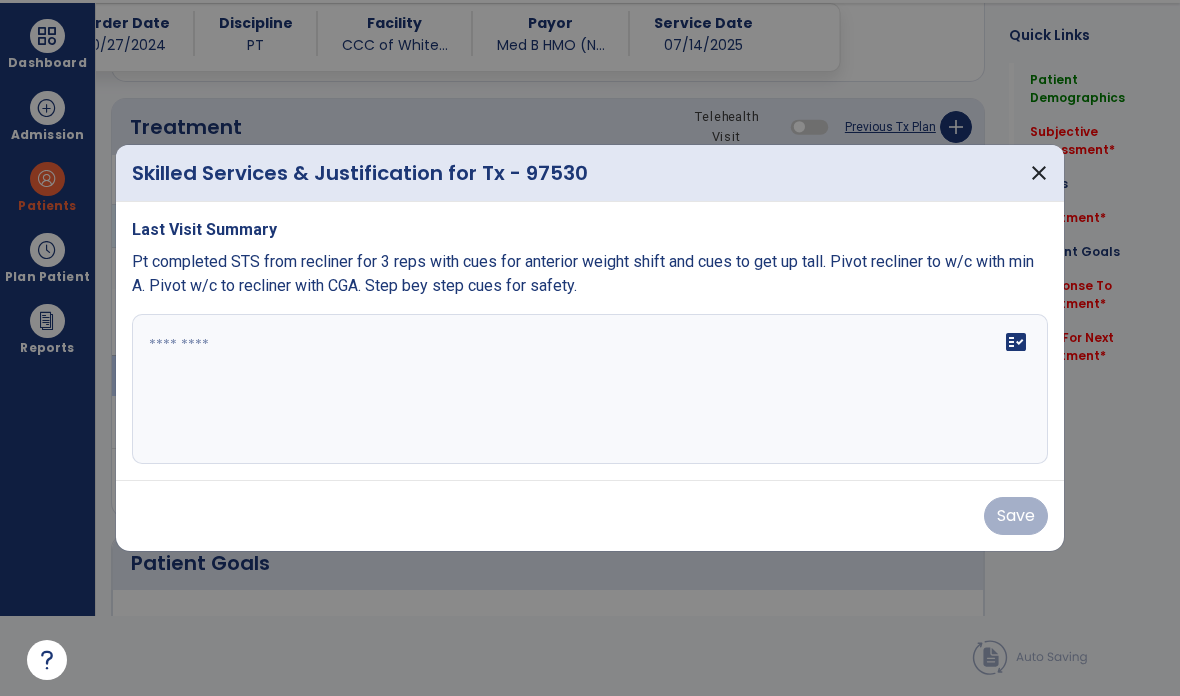click on "close" at bounding box center [1039, 173] 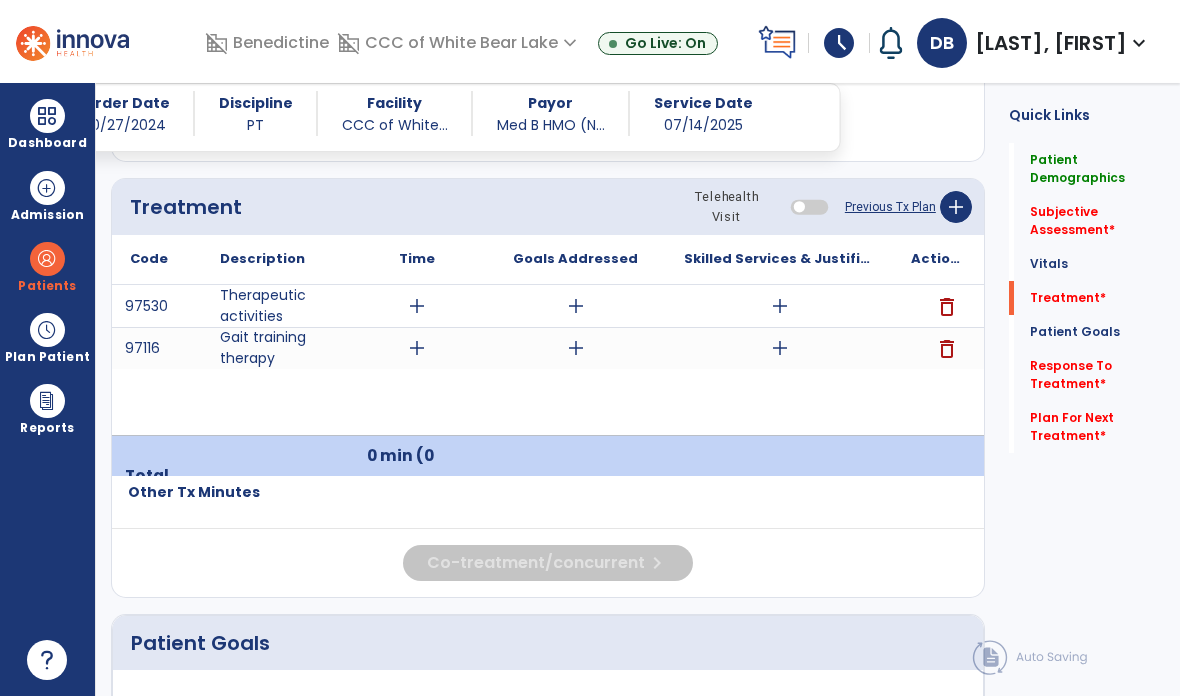 click at bounding box center (47, 259) 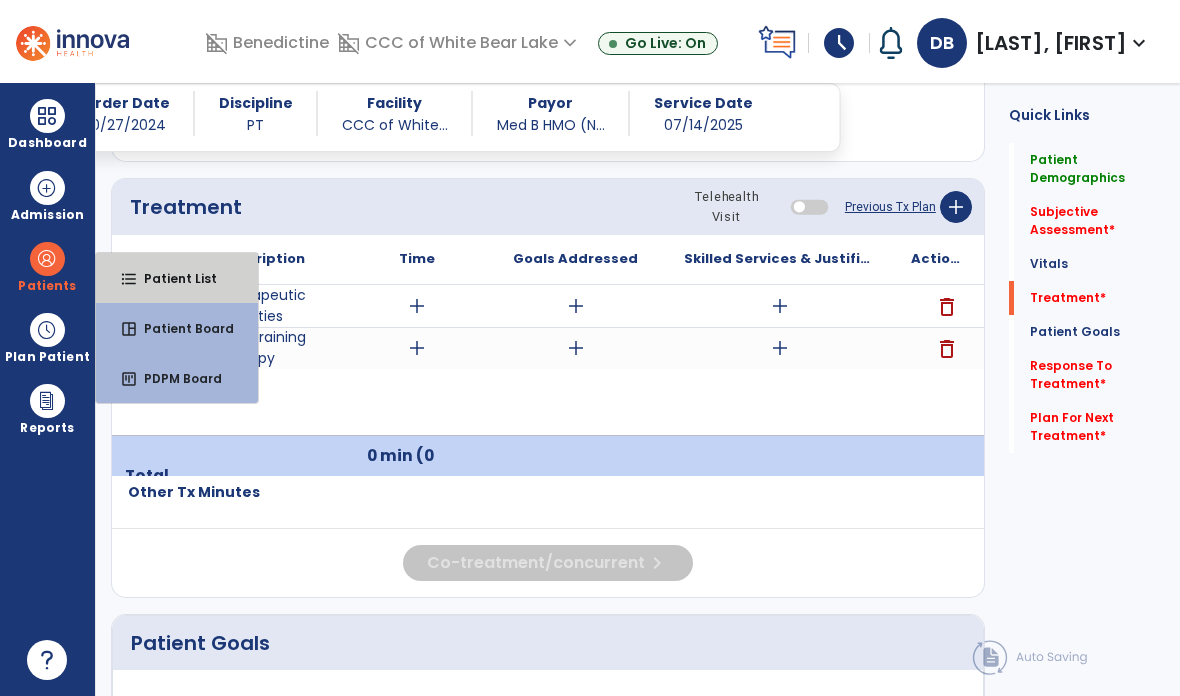 click on "Patient List" at bounding box center [172, 278] 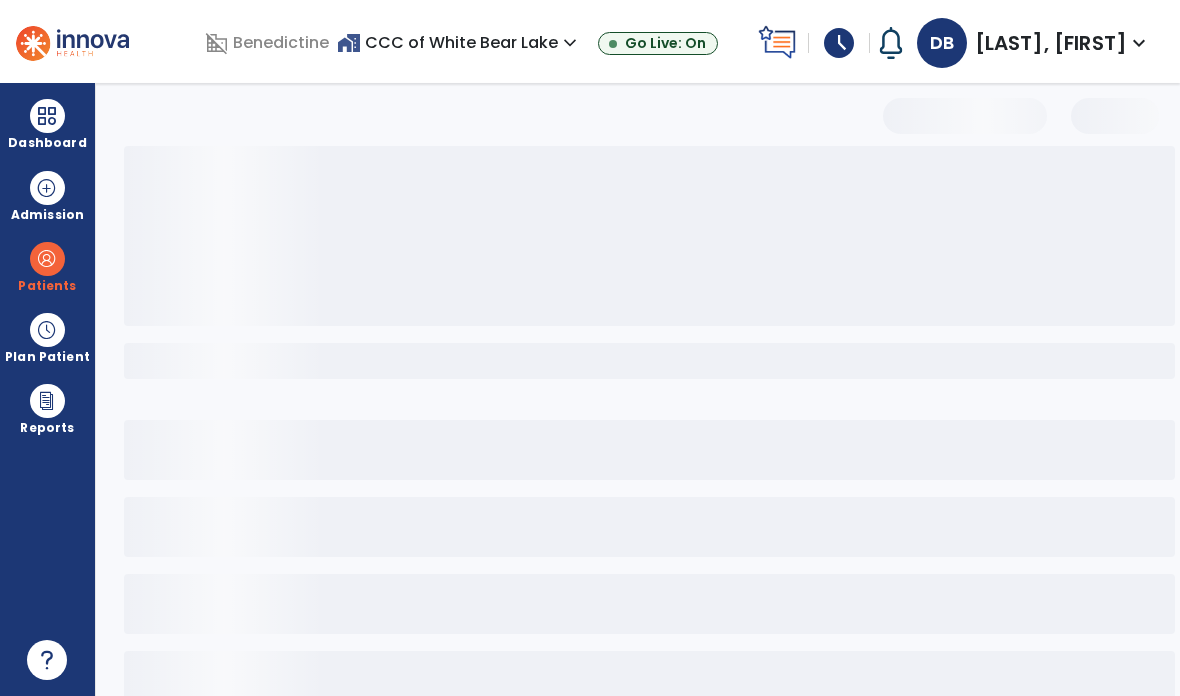 scroll, scrollTop: 0, scrollLeft: 0, axis: both 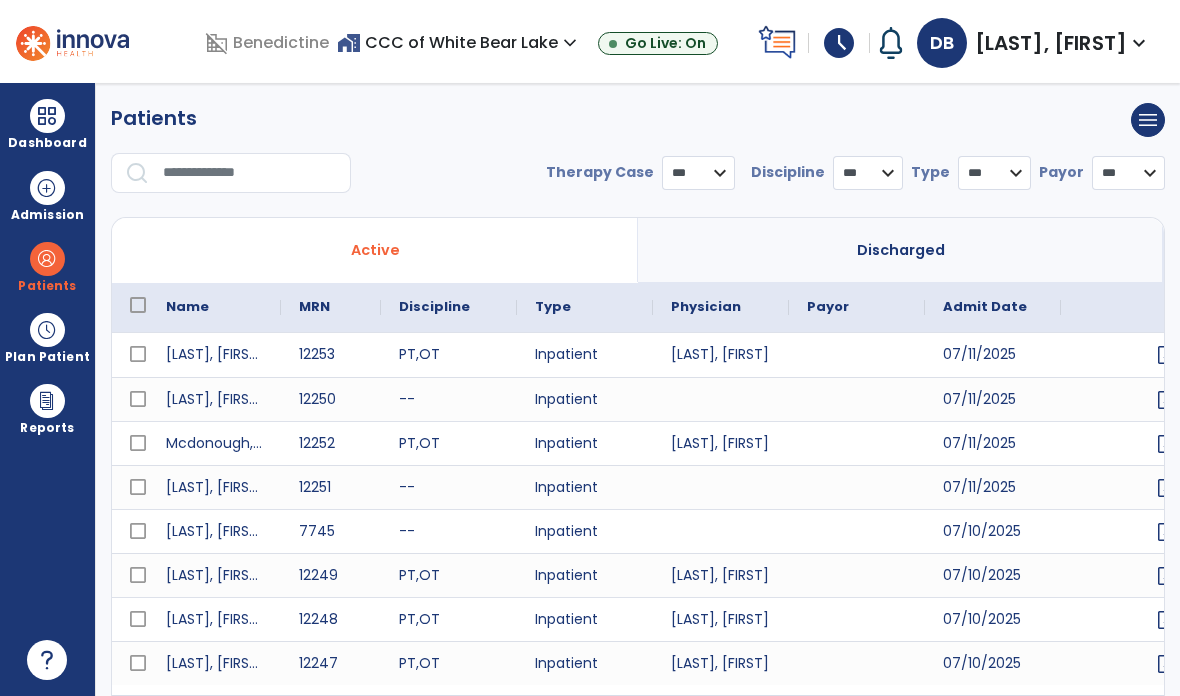 select on "***" 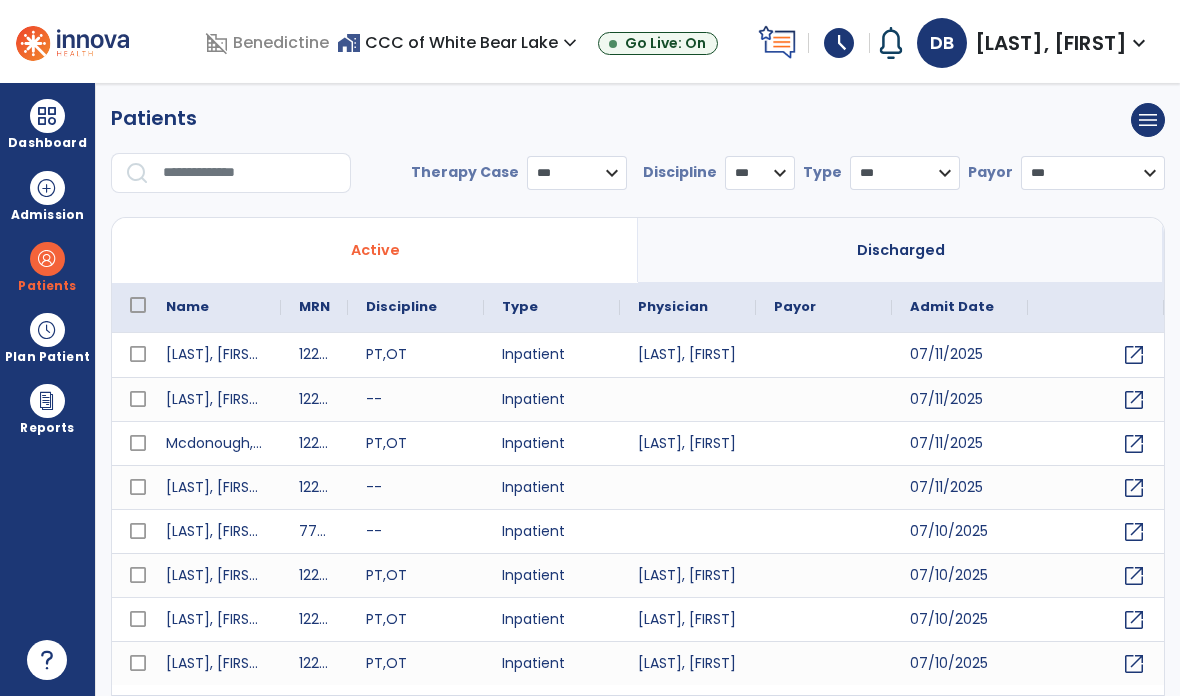 click at bounding box center (250, 173) 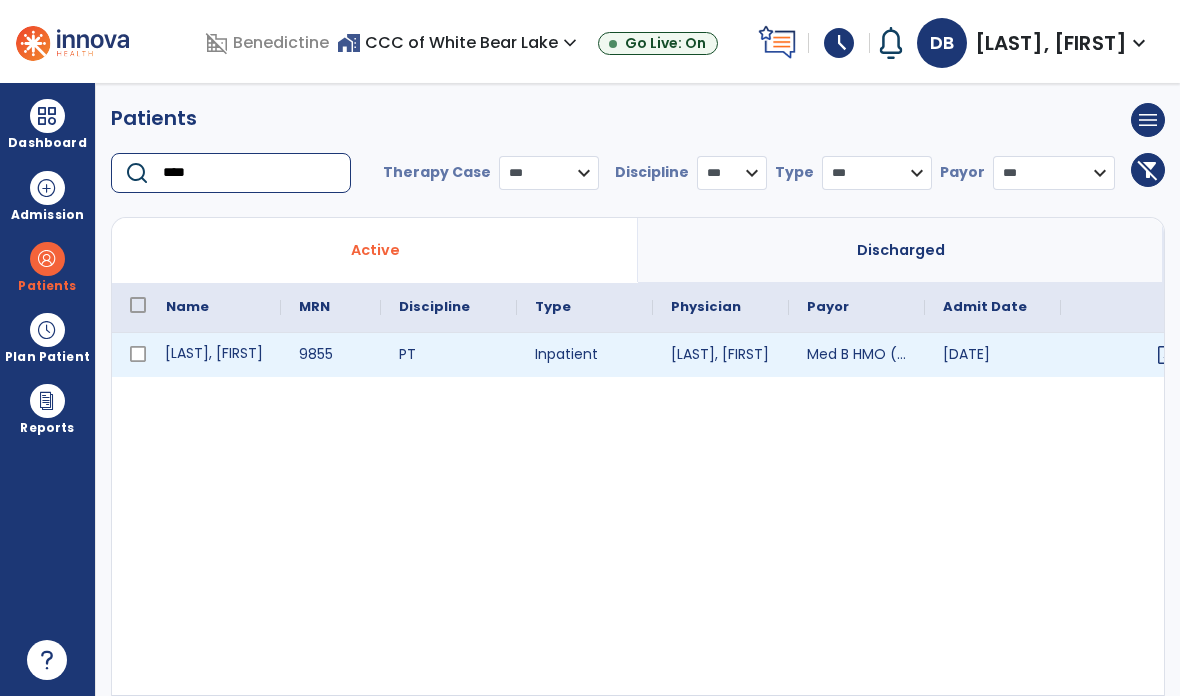 type on "****" 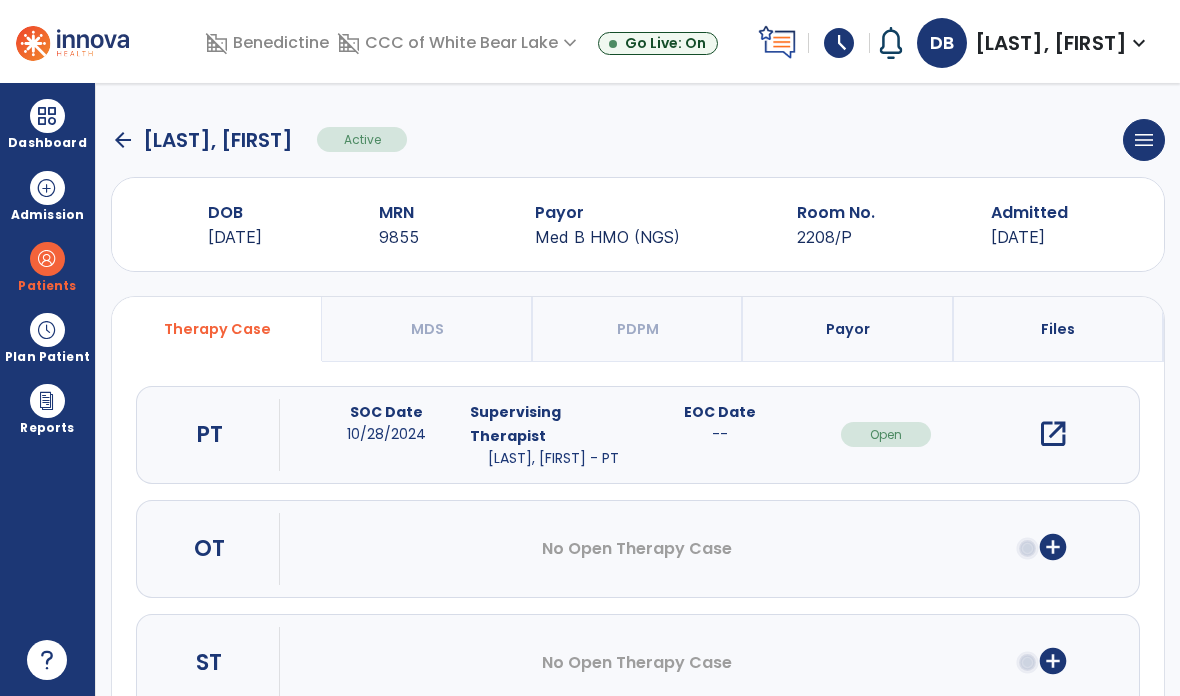 click on "open_in_new" at bounding box center (1053, 434) 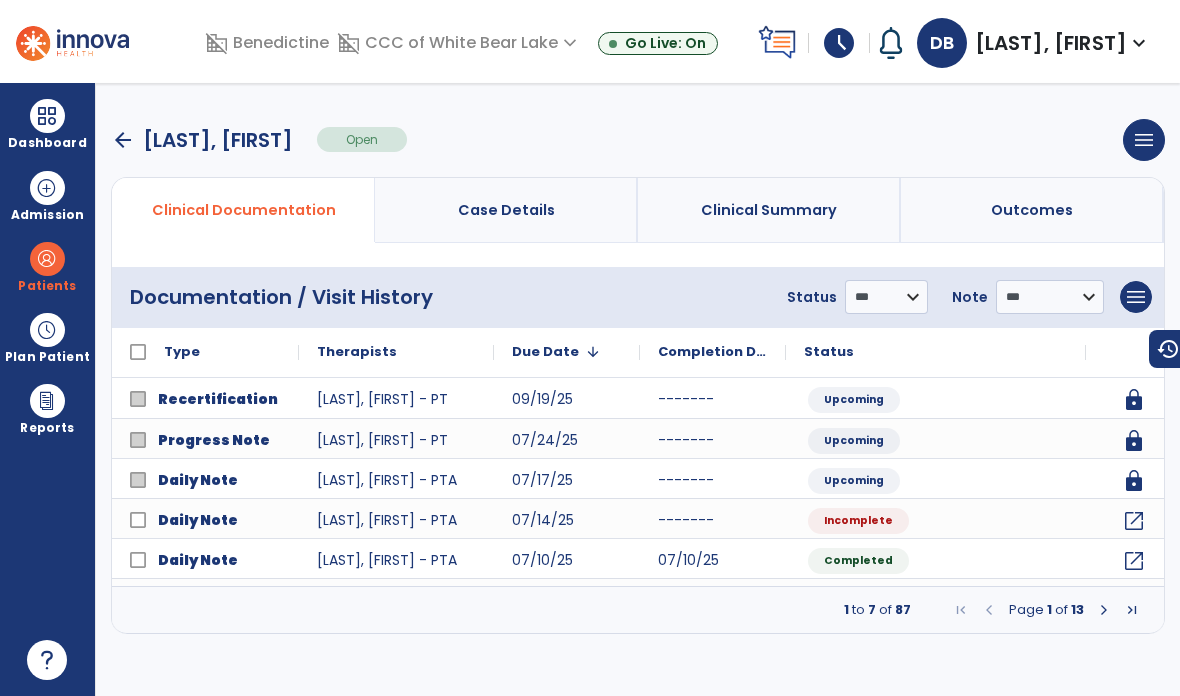 click on "Page
1
of
13" at bounding box center [1046, 610] 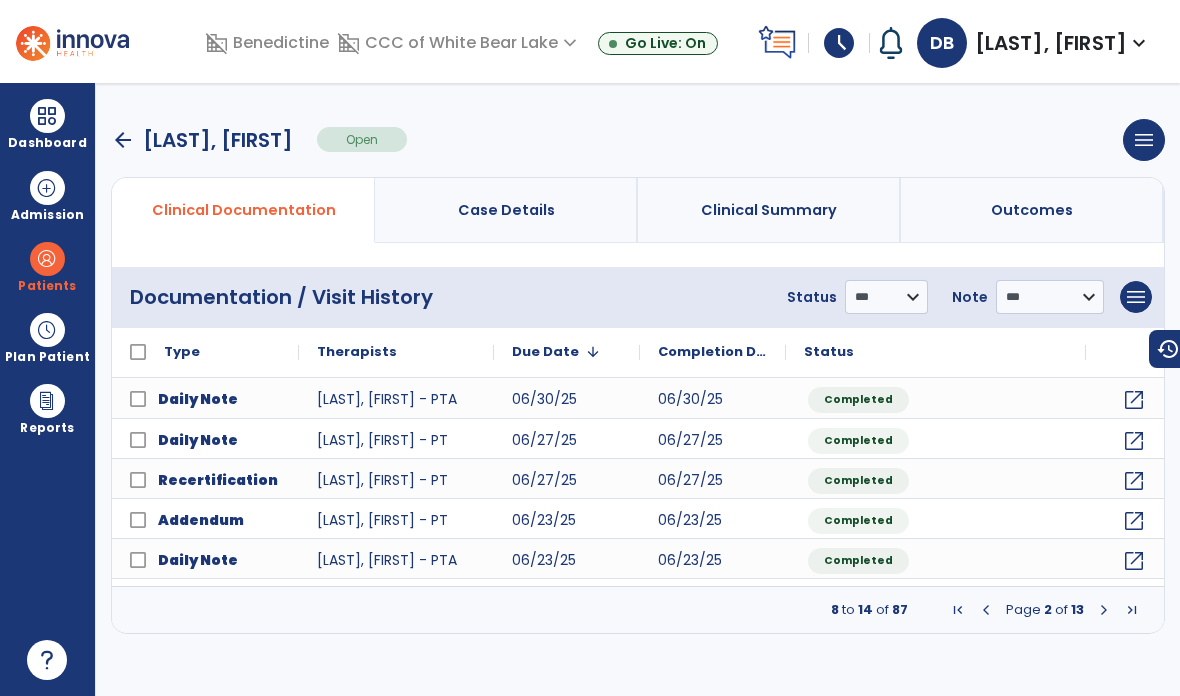 click at bounding box center (986, 610) 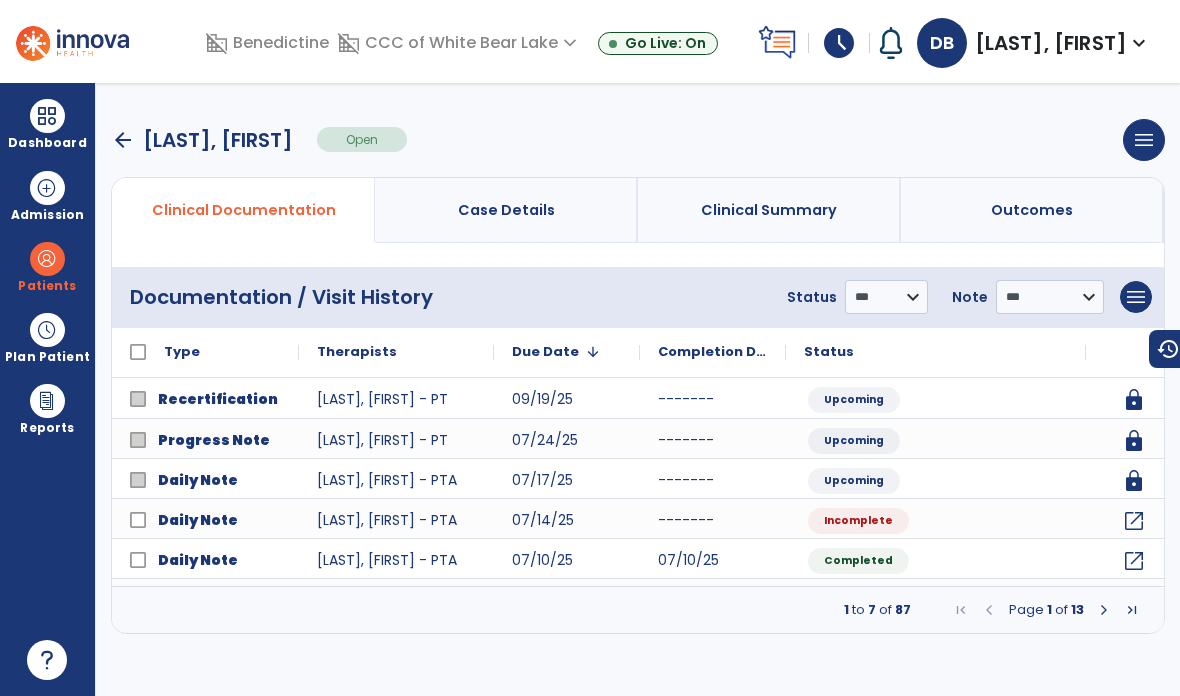 click at bounding box center (1104, 610) 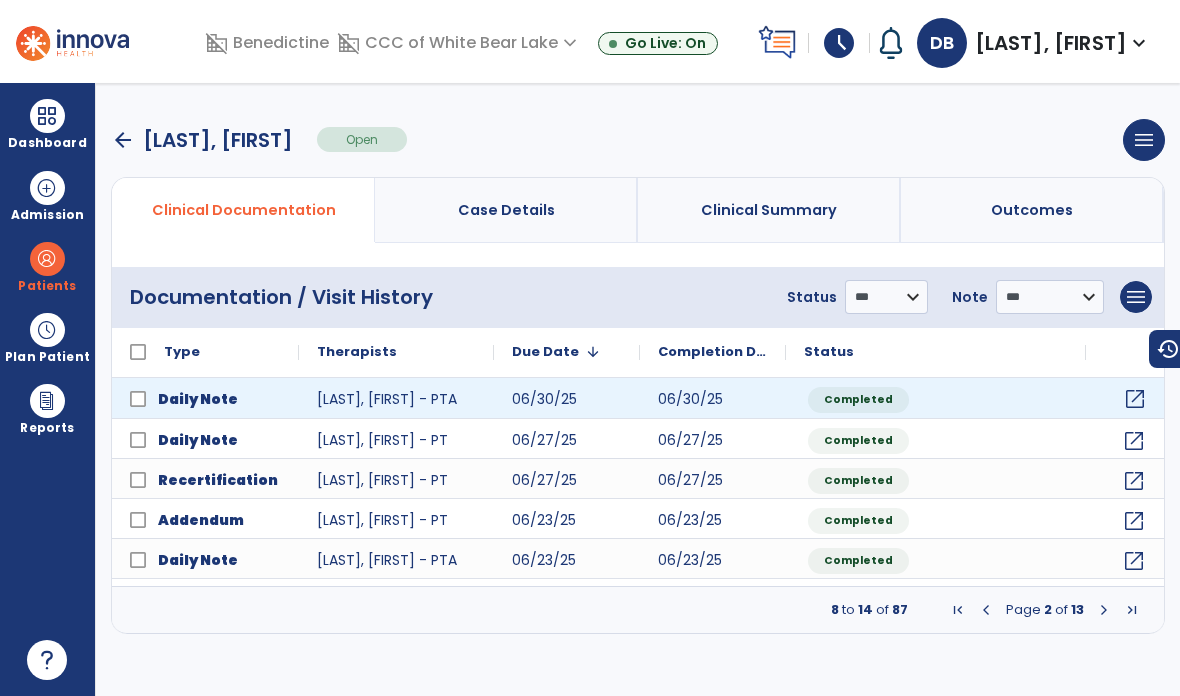 click on "open_in_new" 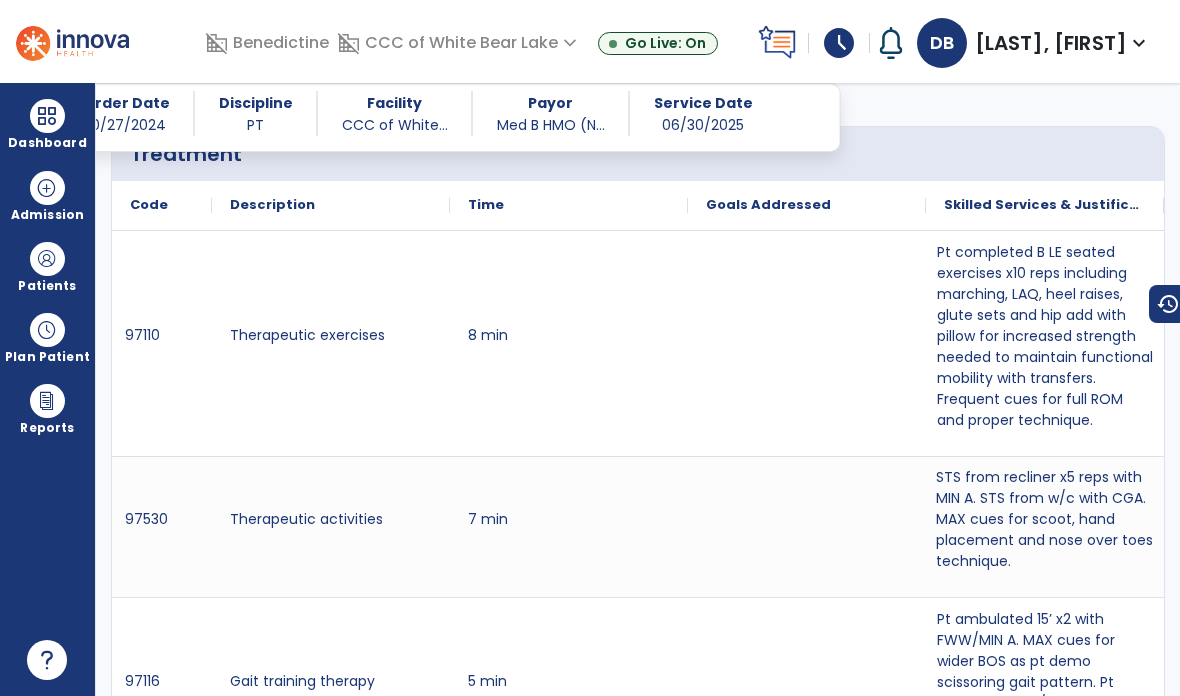 scroll, scrollTop: 3652, scrollLeft: 0, axis: vertical 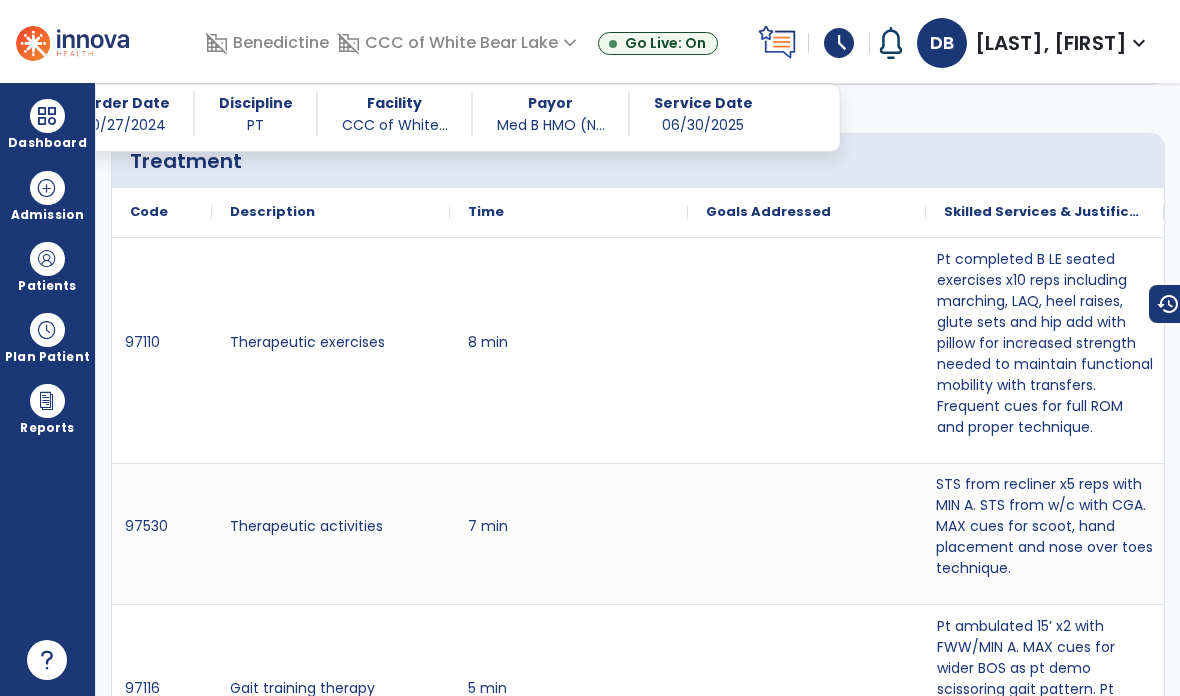 click at bounding box center [47, 116] 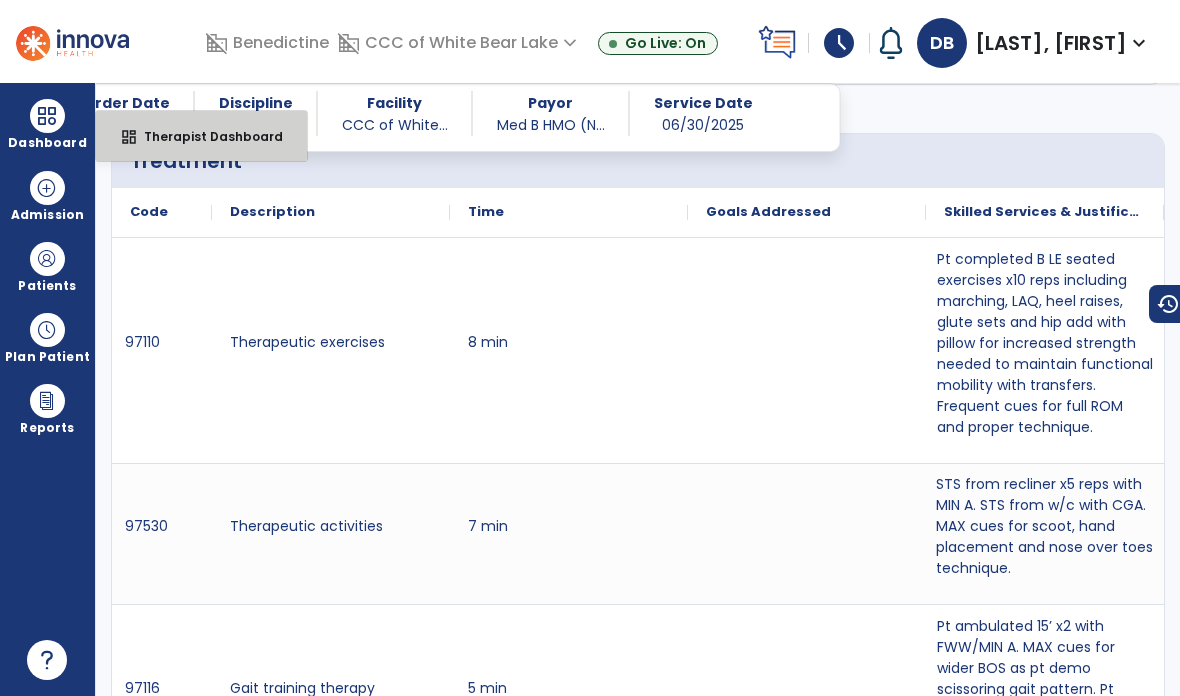 click on "Therapist Dashboard" at bounding box center (205, 136) 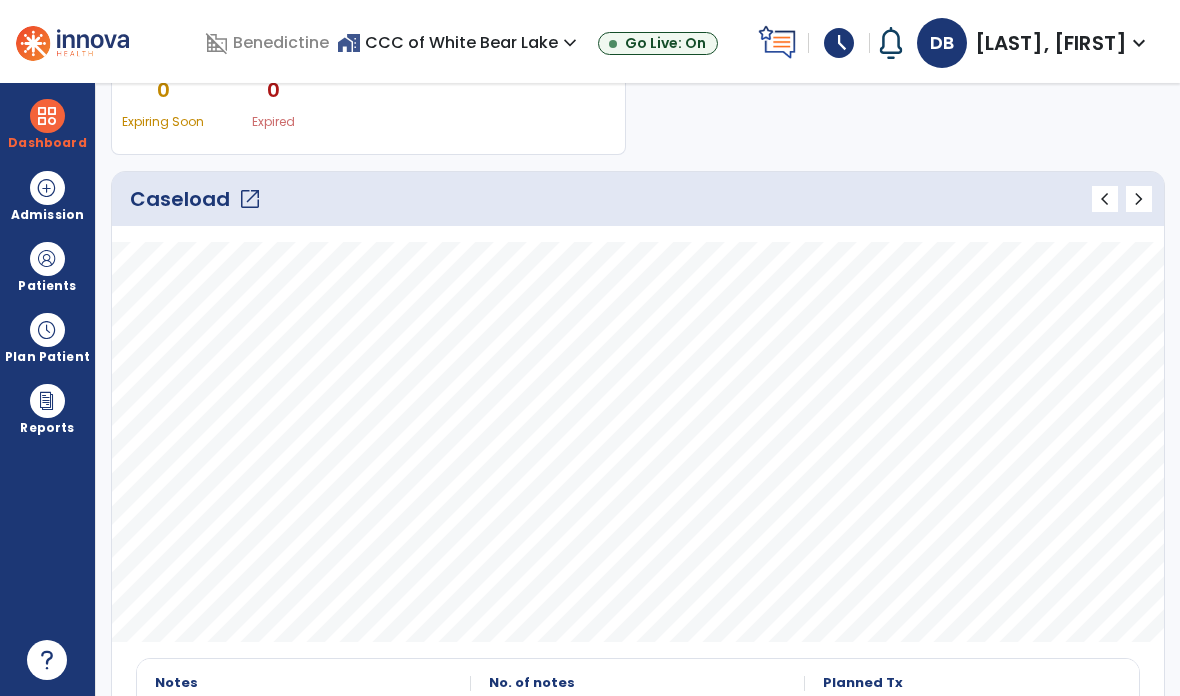 scroll, scrollTop: 228, scrollLeft: 0, axis: vertical 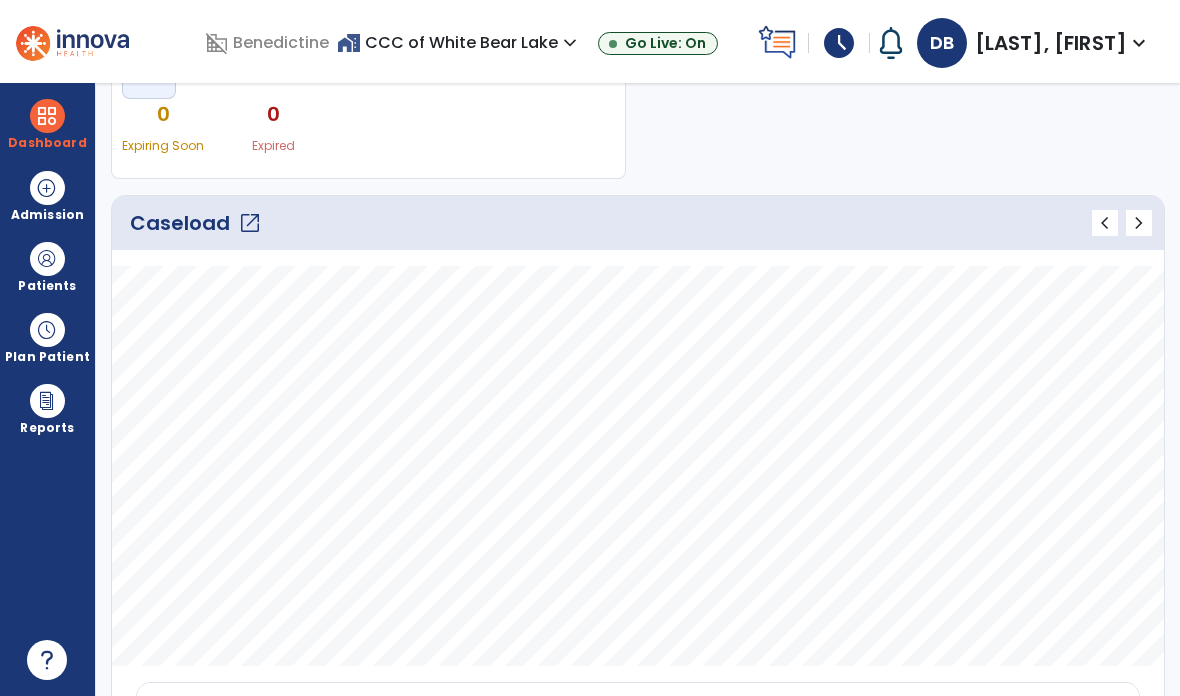 click on "open_in_new" 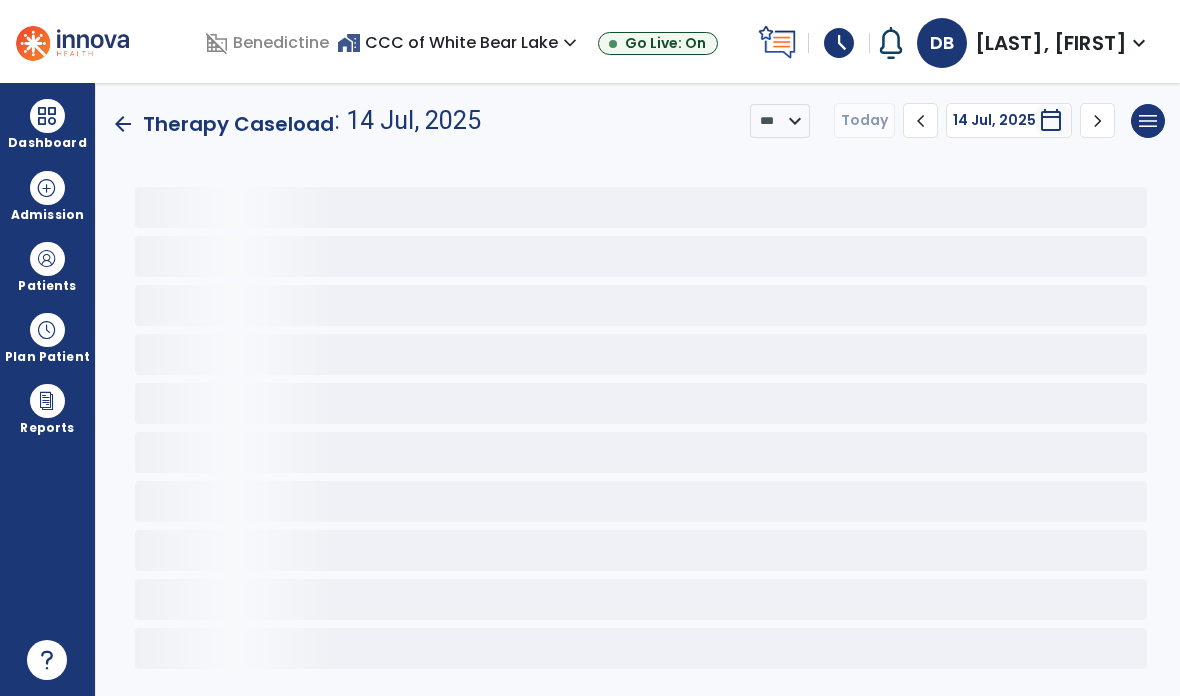 scroll, scrollTop: 0, scrollLeft: 0, axis: both 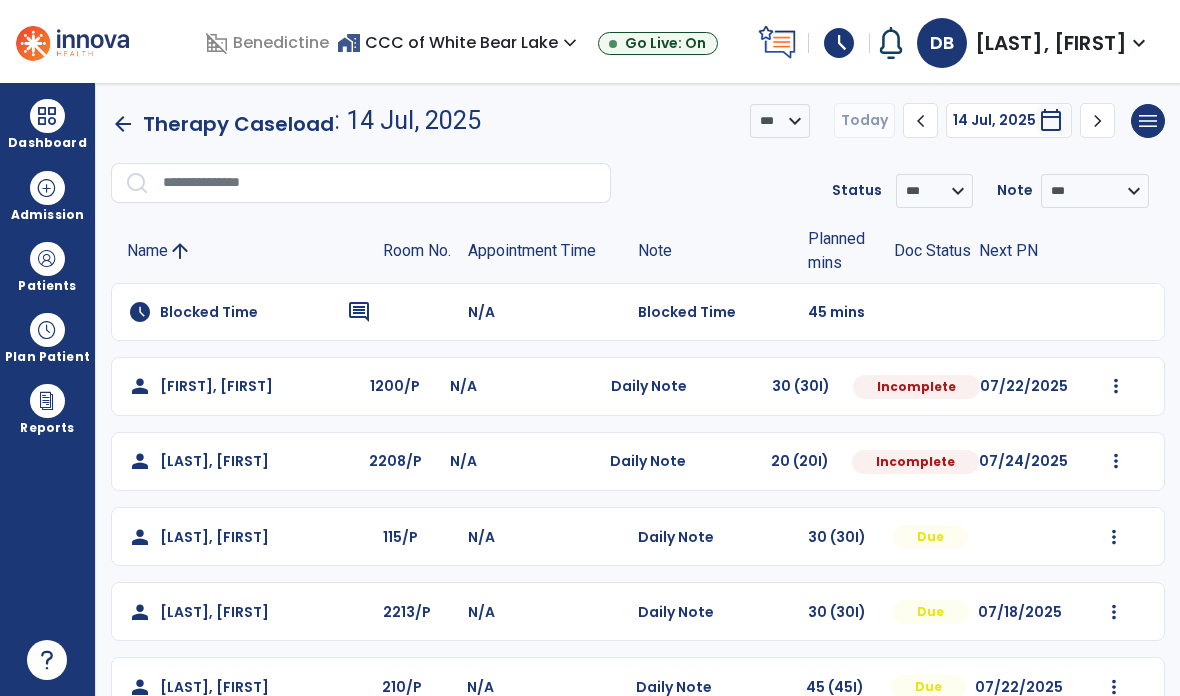 click at bounding box center (1116, 386) 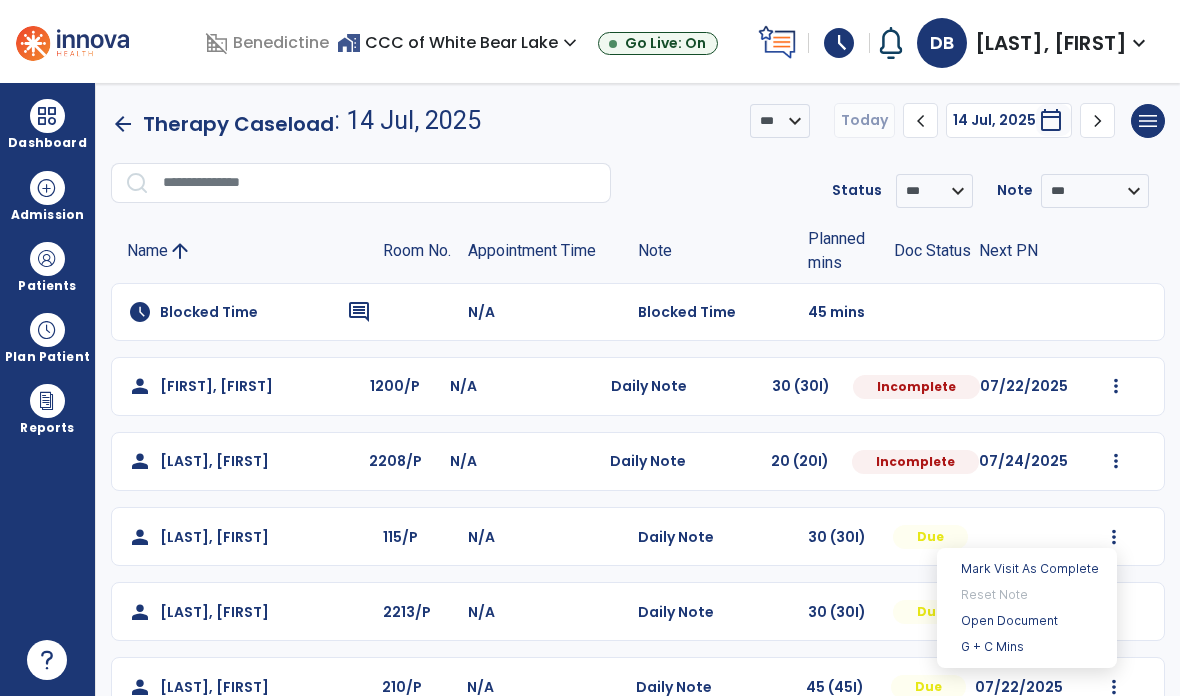 click on "Open Document" at bounding box center (1027, 621) 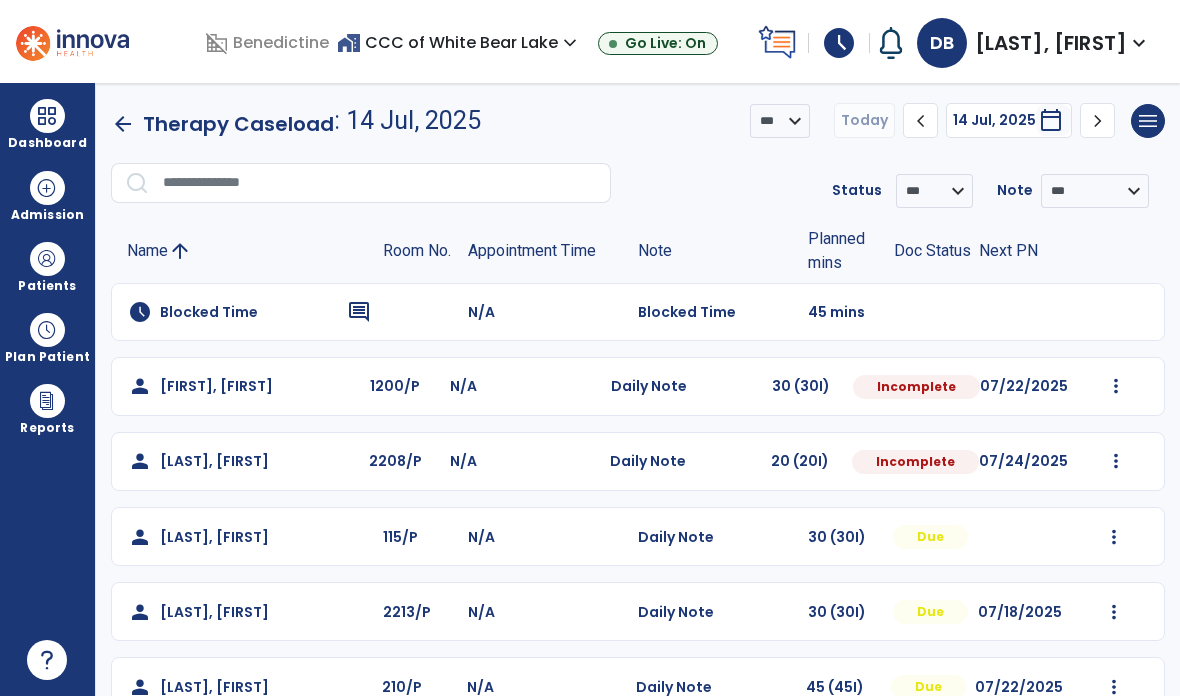 scroll, scrollTop: 0, scrollLeft: 0, axis: both 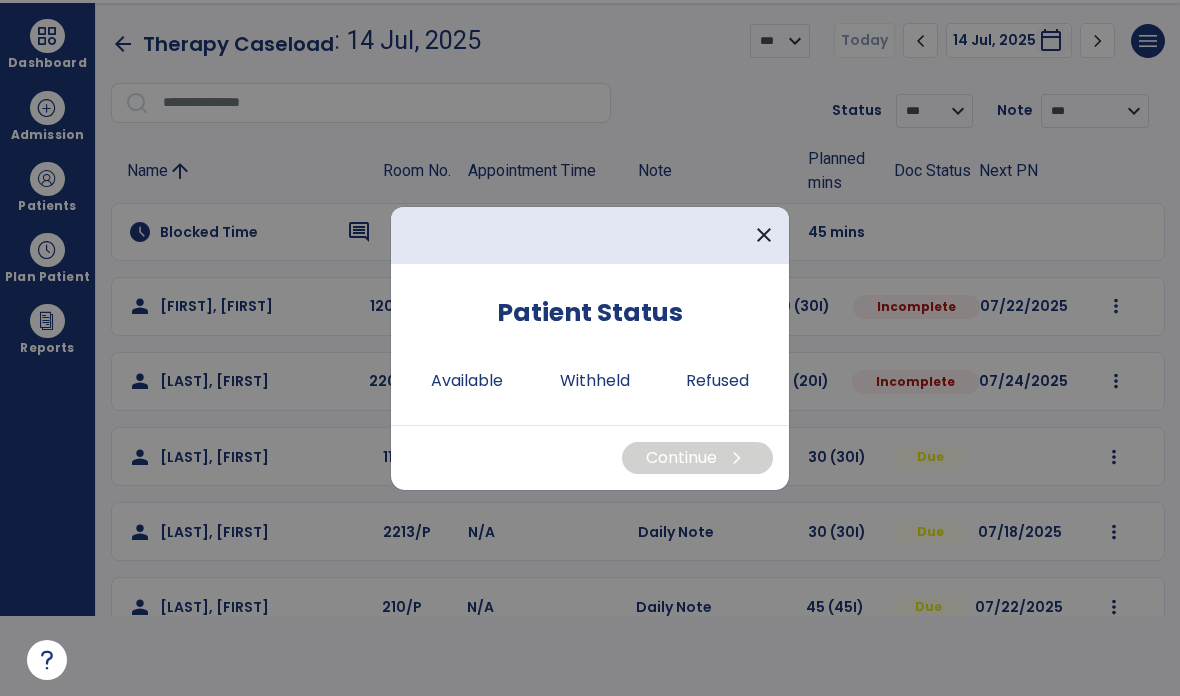 click on "Available" at bounding box center (467, 381) 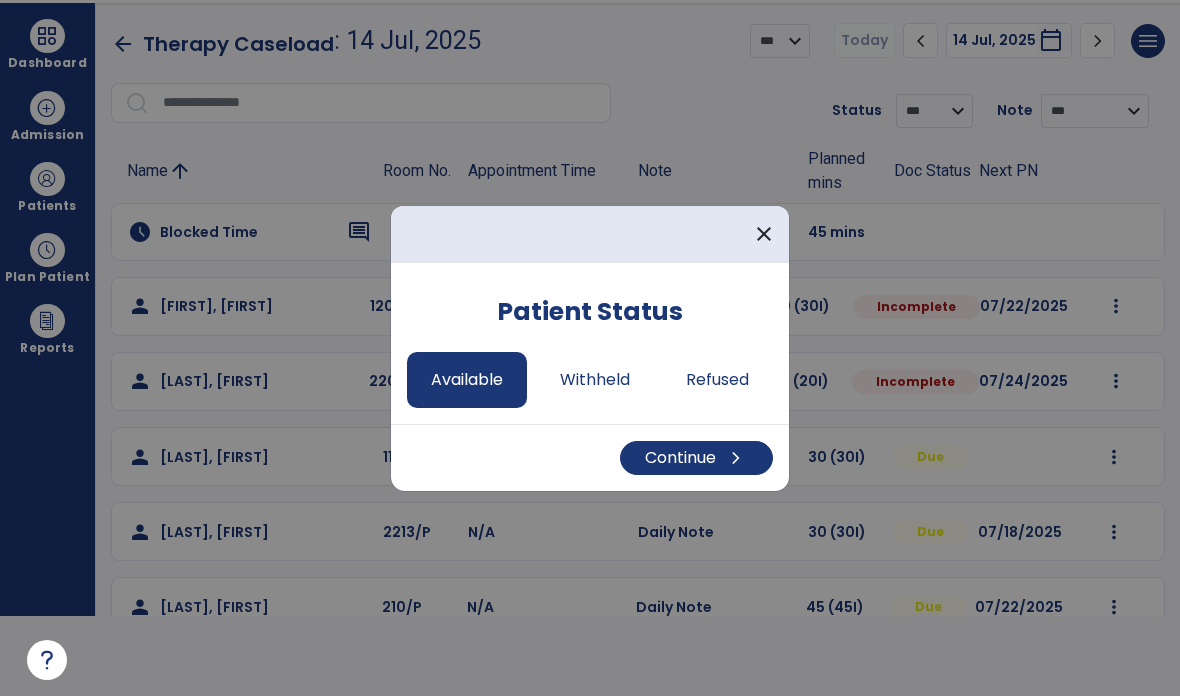 click on "Continue   chevron_right" at bounding box center [696, 458] 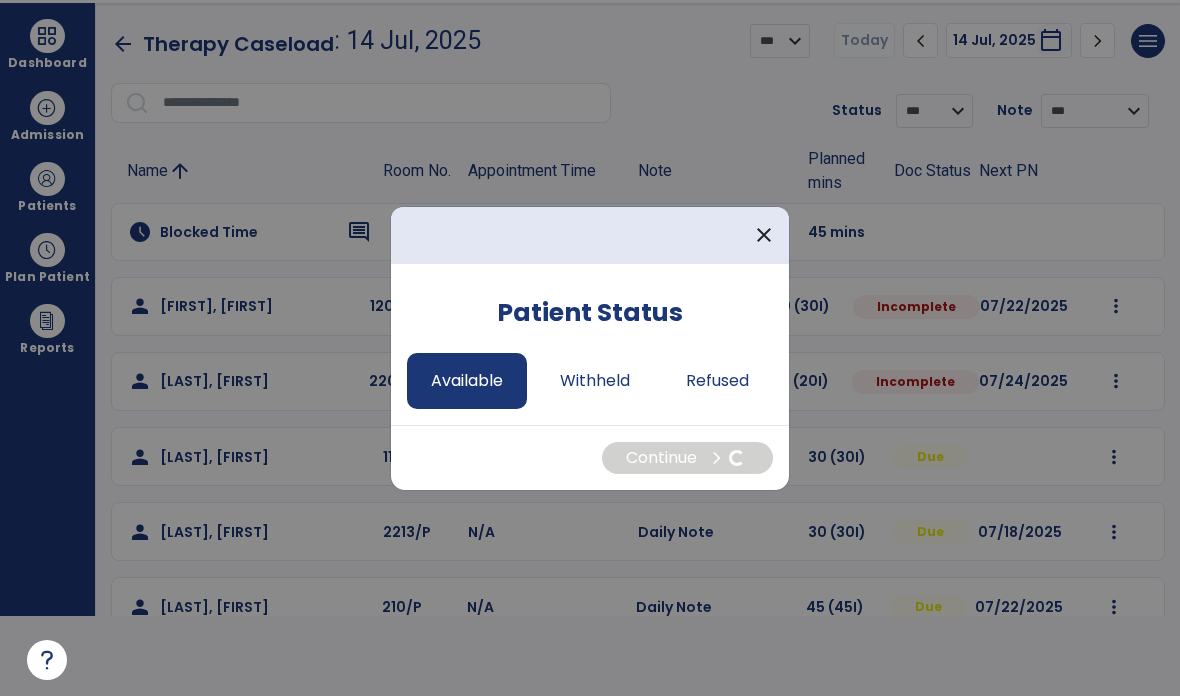 scroll, scrollTop: 80, scrollLeft: 0, axis: vertical 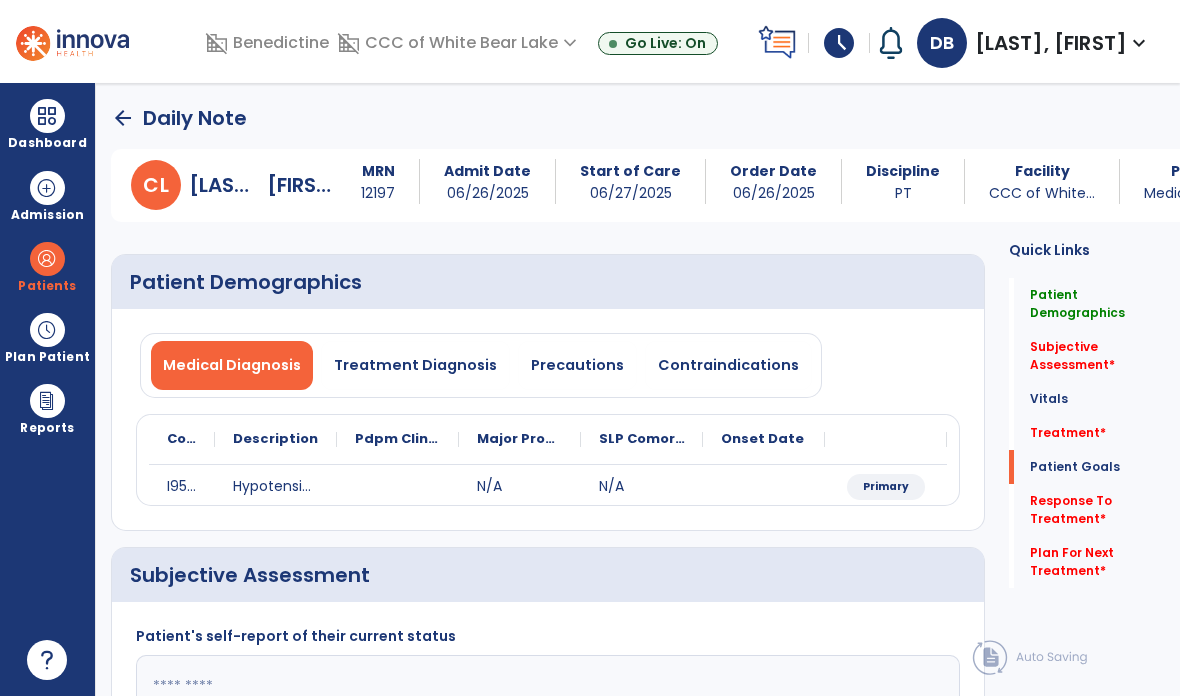 click on "Quick Links  Patient Demographics   Patient Demographics   Subjective Assessment   *  Subjective Assessment   *  Vitals   Vitals   Treatment   *  Treatment   *  Patient Goals   Patient Goals   Response To Treatment   *  Response To Treatment   *  Plan For Next Treatment   *  Plan For Next Treatment   *" 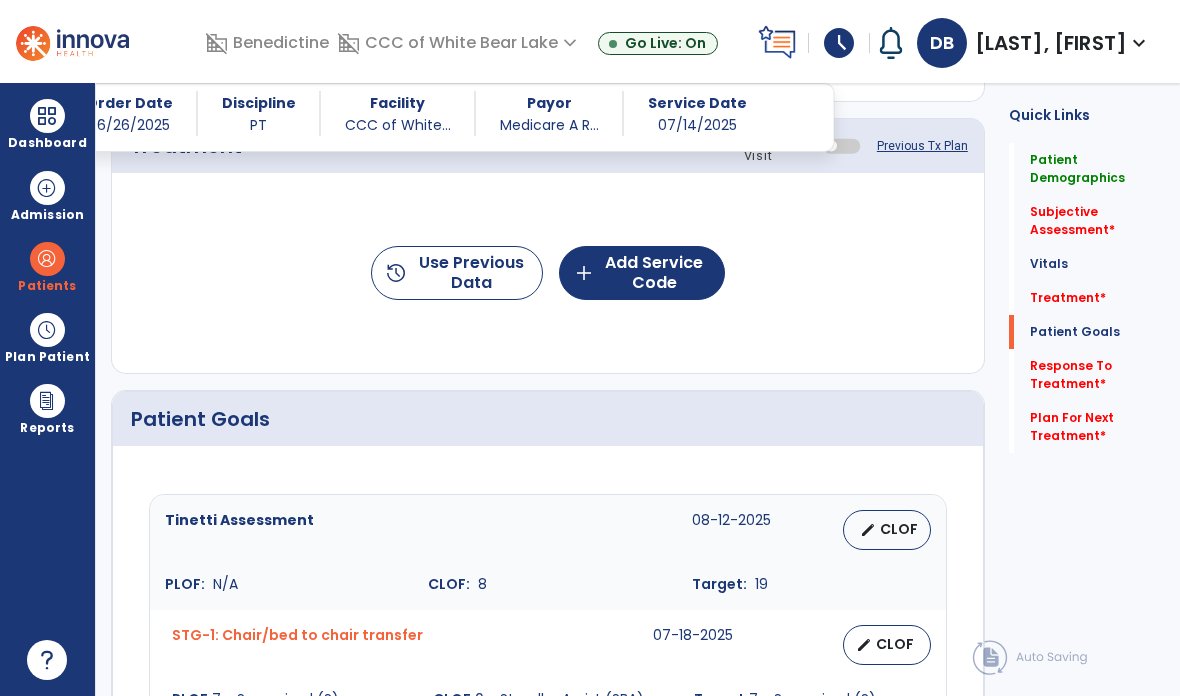 scroll, scrollTop: 1131, scrollLeft: 0, axis: vertical 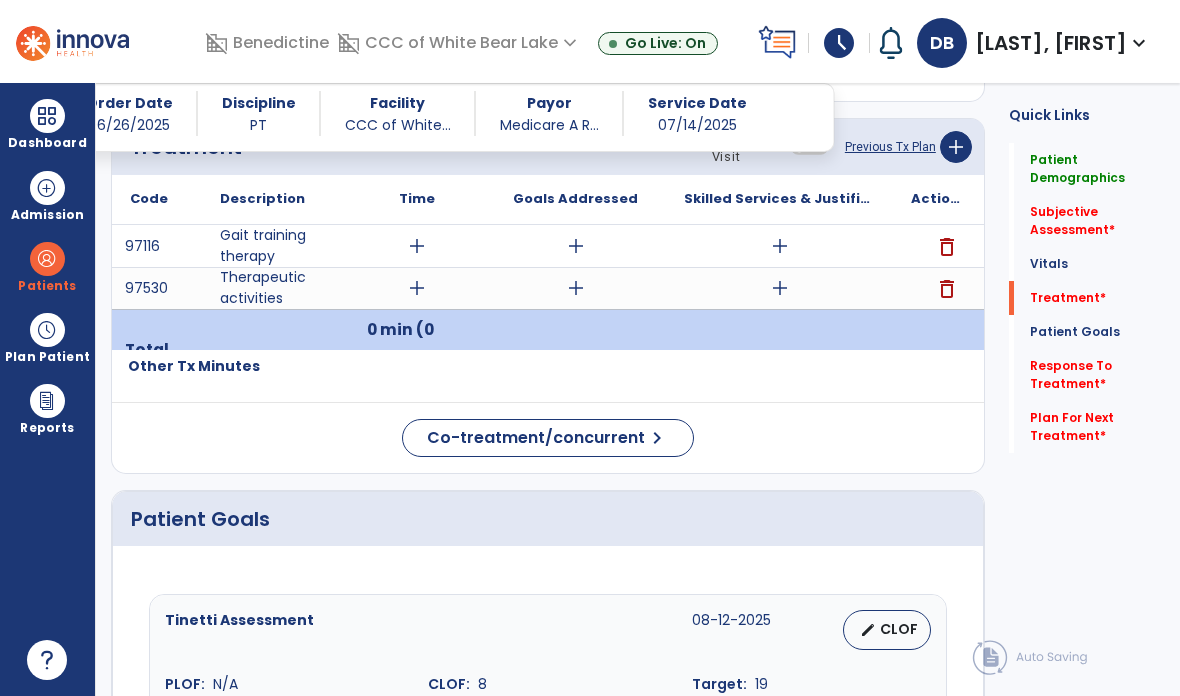 click on "add" at bounding box center (780, 246) 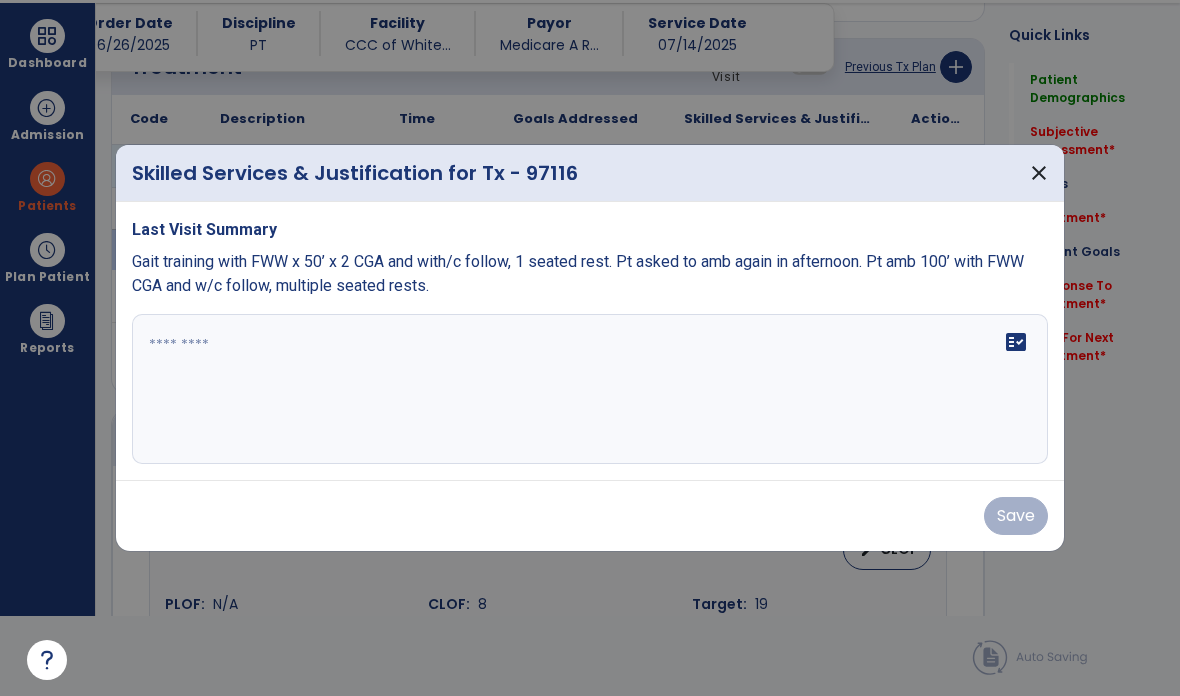scroll, scrollTop: 0, scrollLeft: 0, axis: both 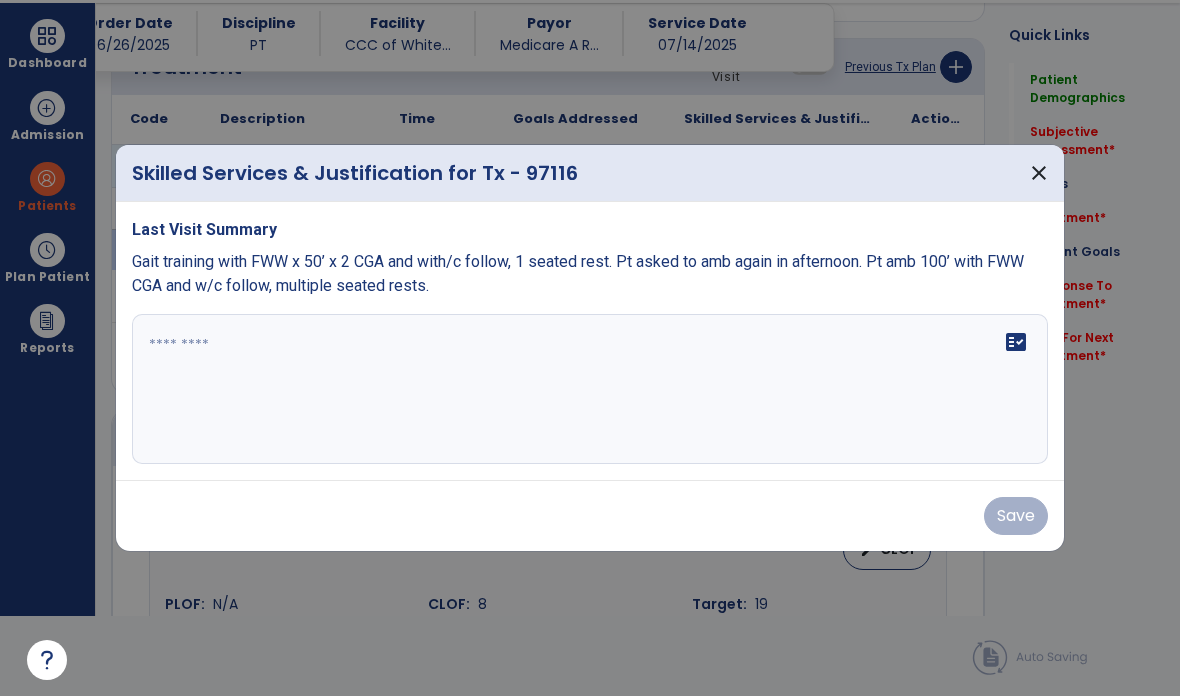 click on "close" at bounding box center [1039, 173] 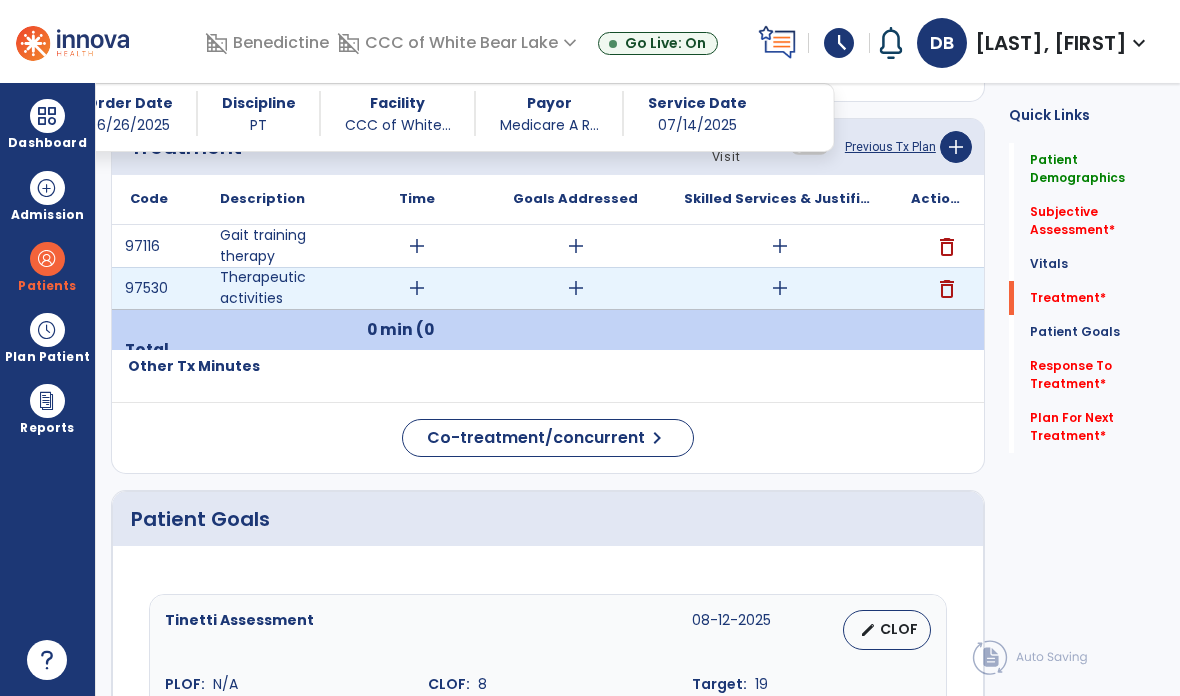 click on "add" at bounding box center (780, 288) 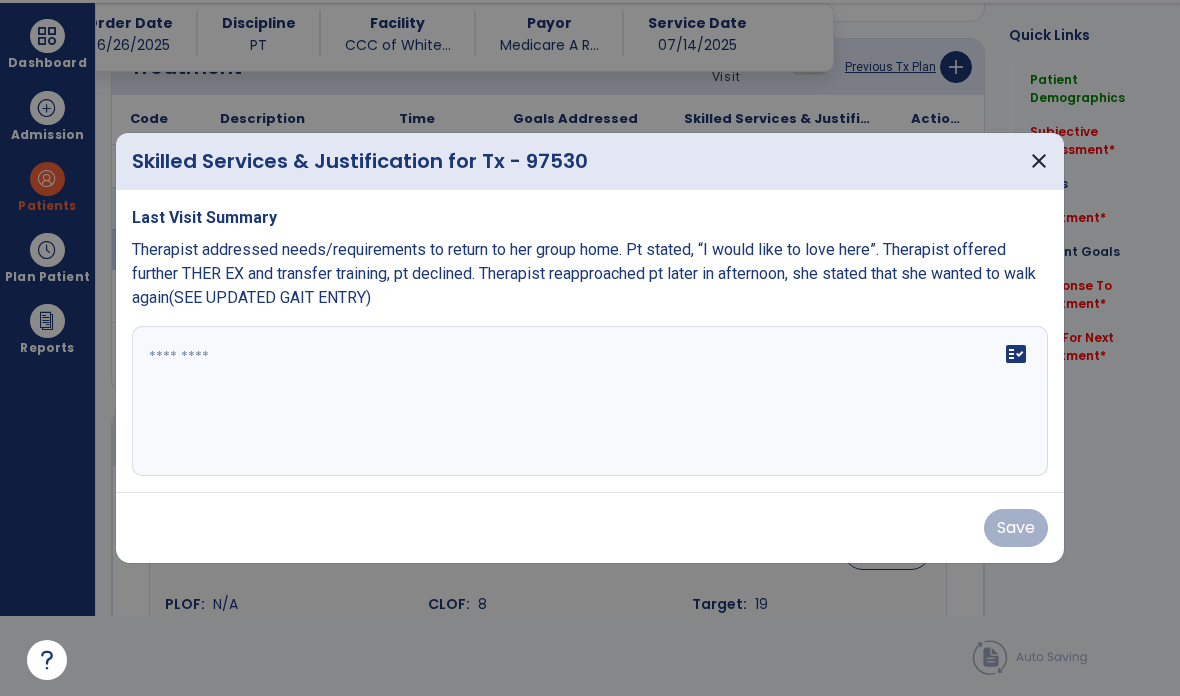 click on "close" at bounding box center (1039, 161) 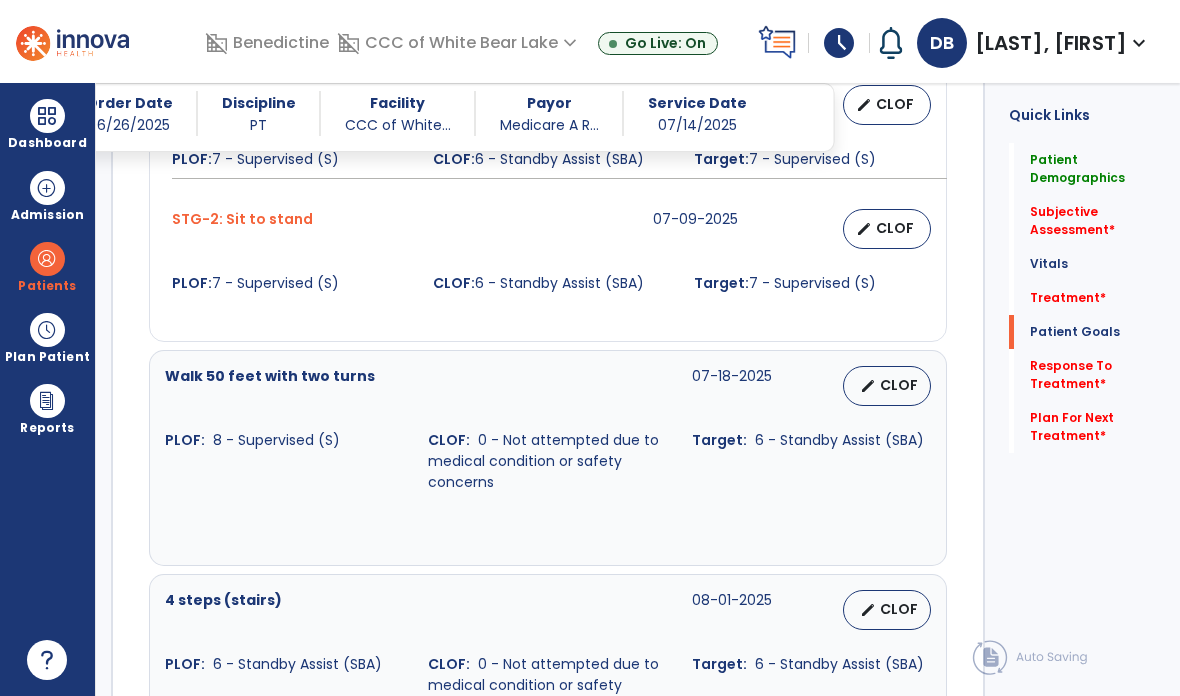 scroll, scrollTop: 1871, scrollLeft: 0, axis: vertical 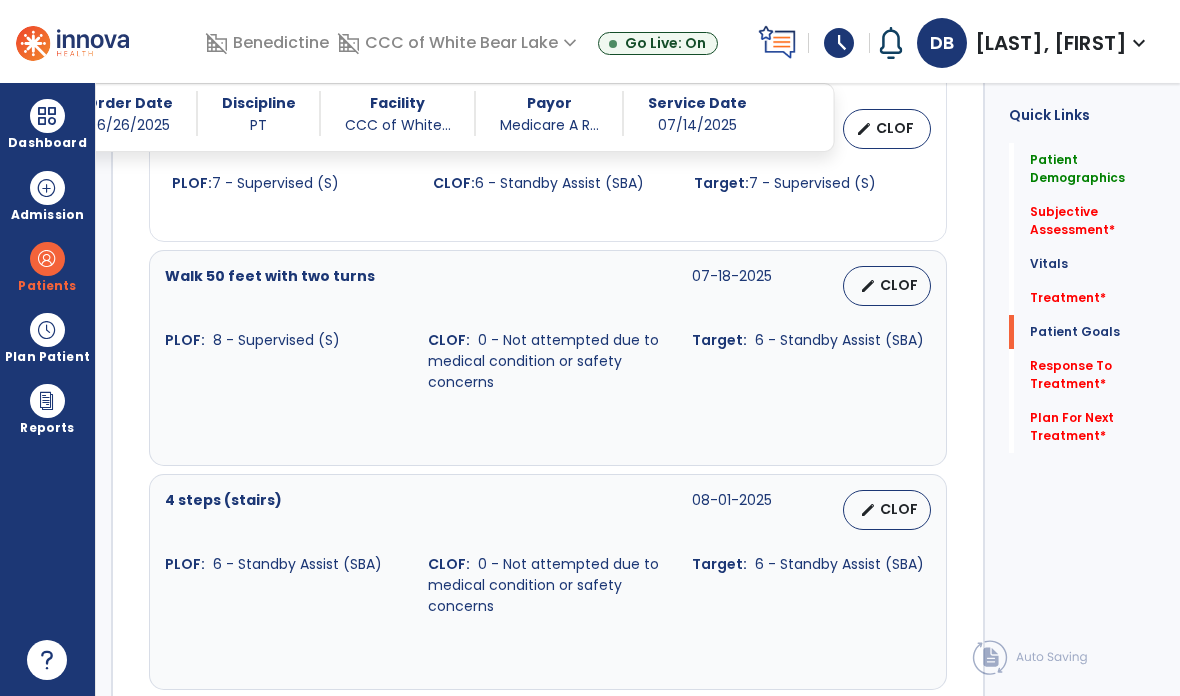 click at bounding box center [47, 116] 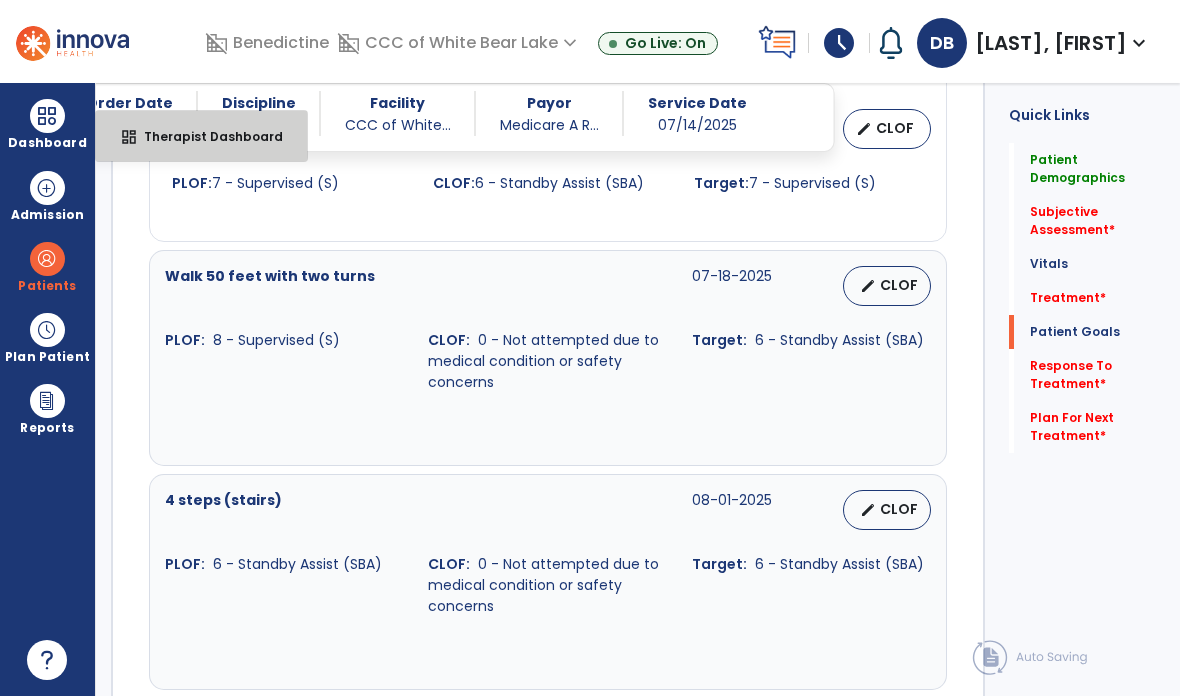 click on "Therapist Dashboard" at bounding box center [205, 136] 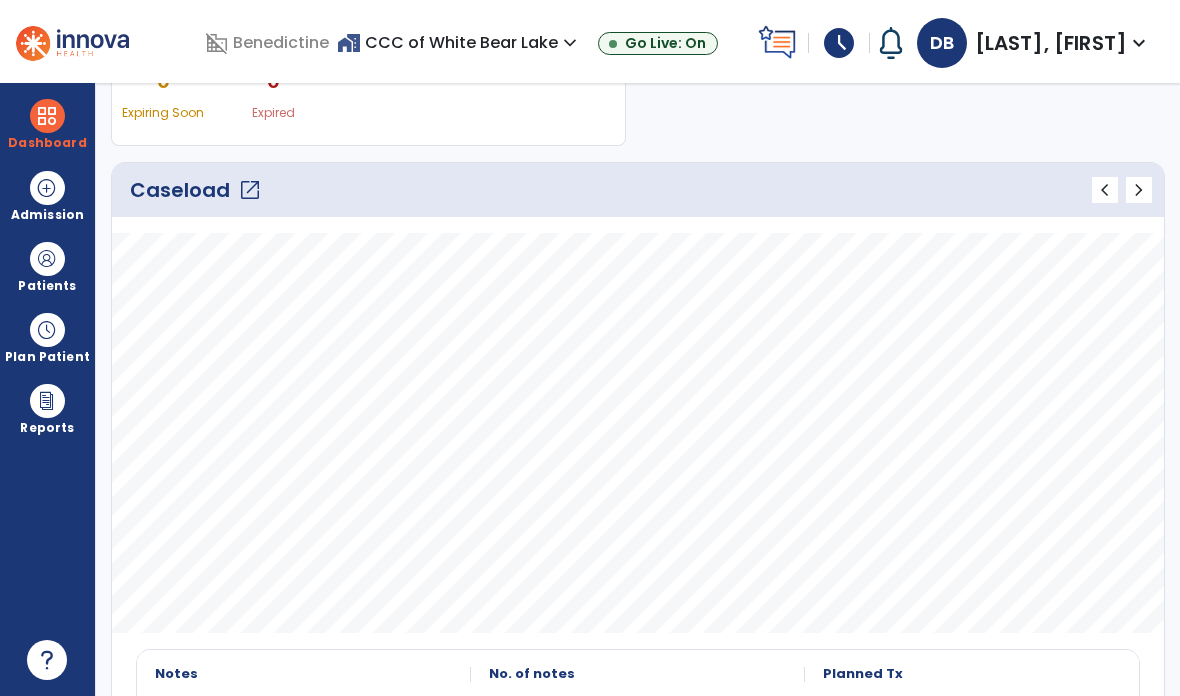 scroll, scrollTop: 237, scrollLeft: 0, axis: vertical 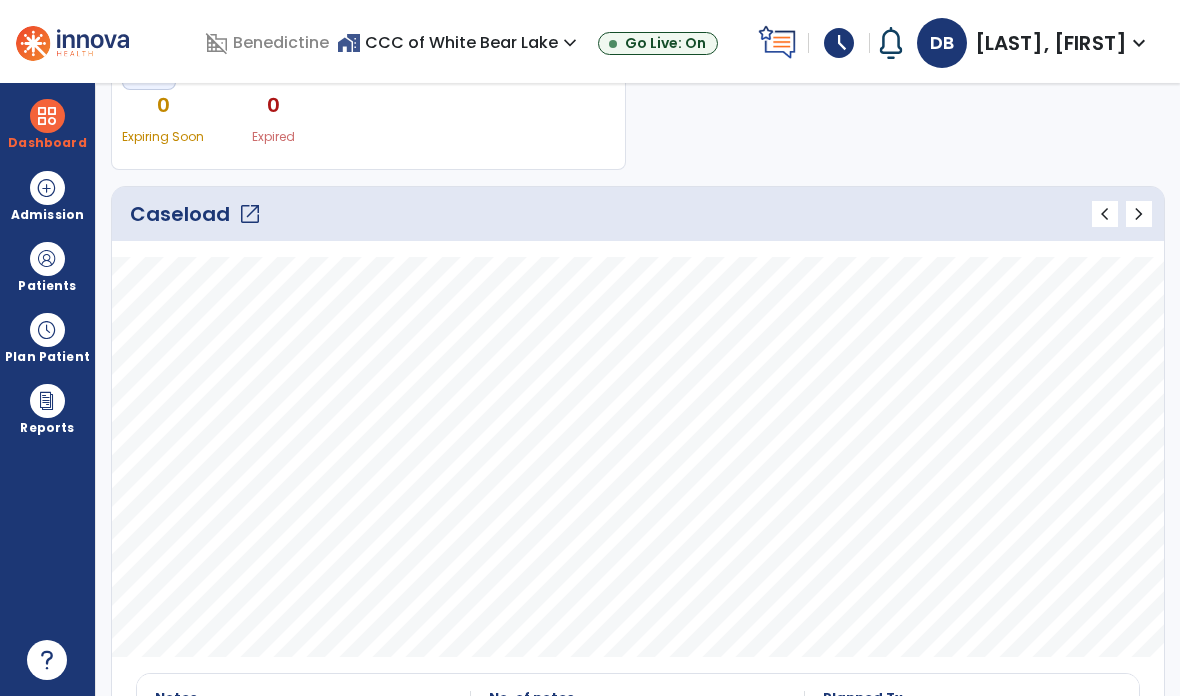 click on "open_in_new" 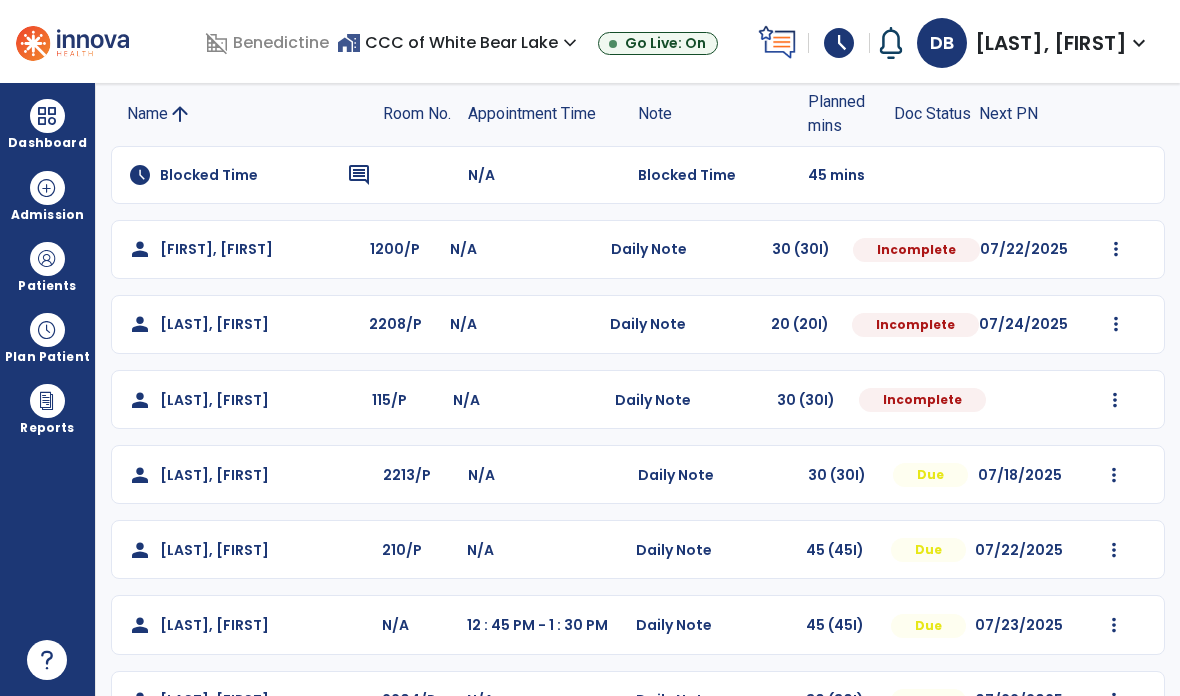 scroll, scrollTop: 138, scrollLeft: 0, axis: vertical 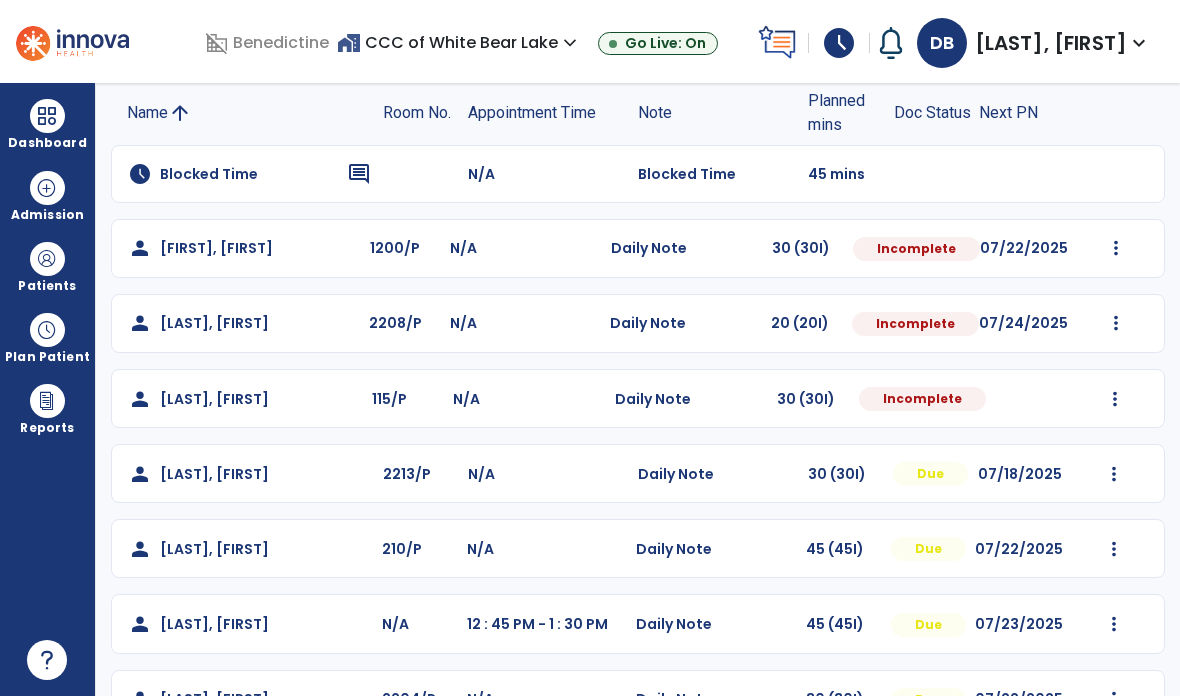 click at bounding box center [1116, 248] 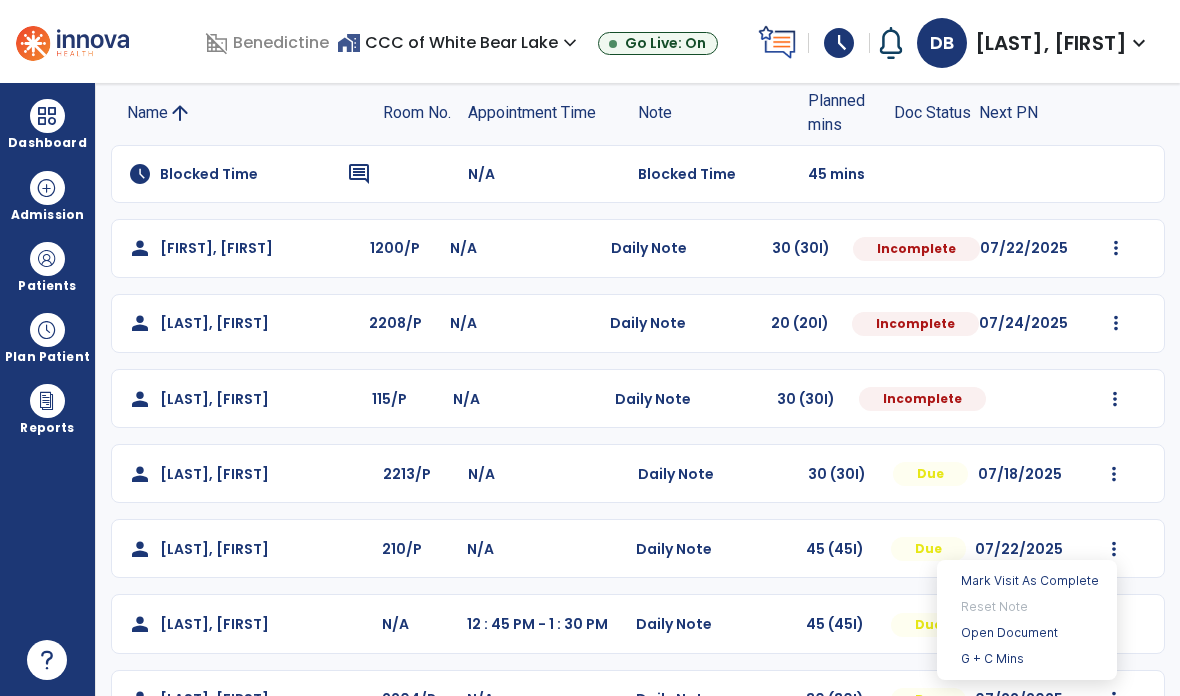 click on "Open Document" at bounding box center (1027, 633) 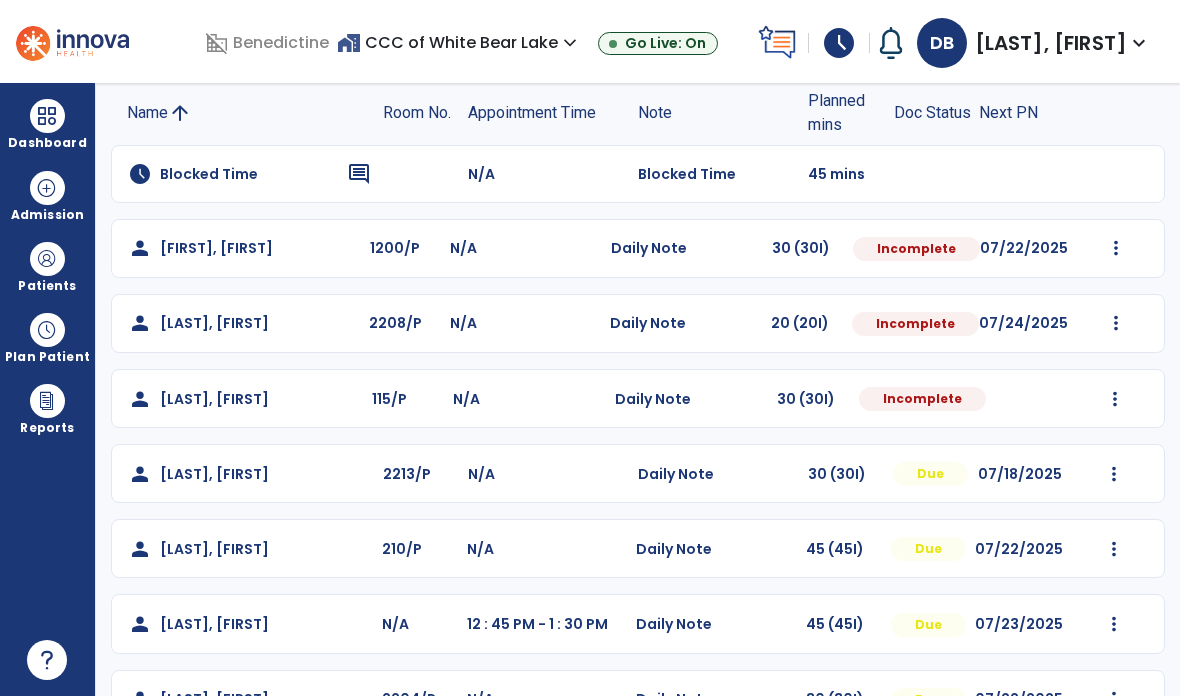 scroll, scrollTop: 0, scrollLeft: 0, axis: both 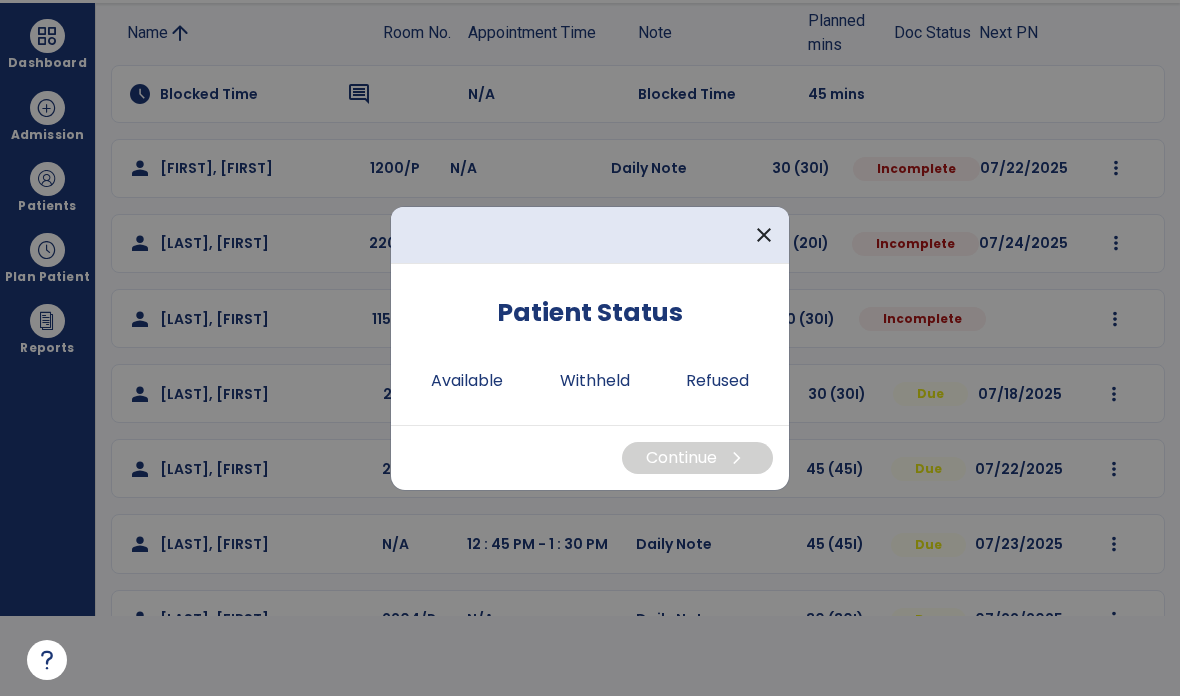 click on "Available" at bounding box center [467, 381] 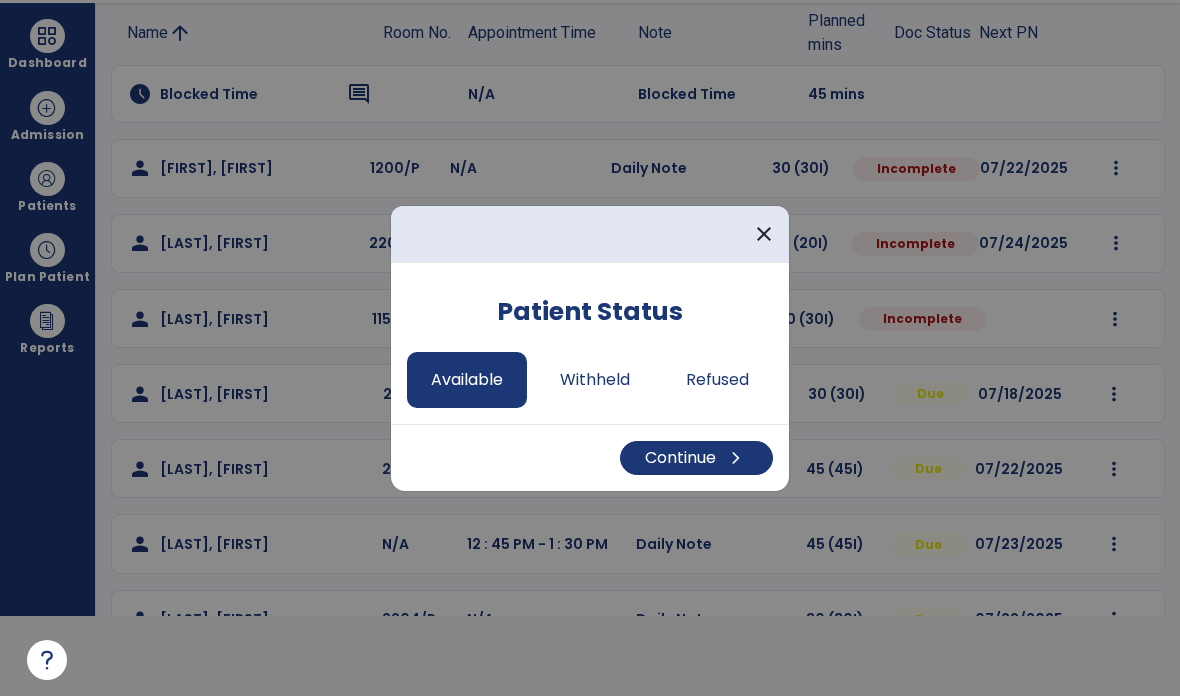 click on "Continue   chevron_right" at bounding box center [696, 458] 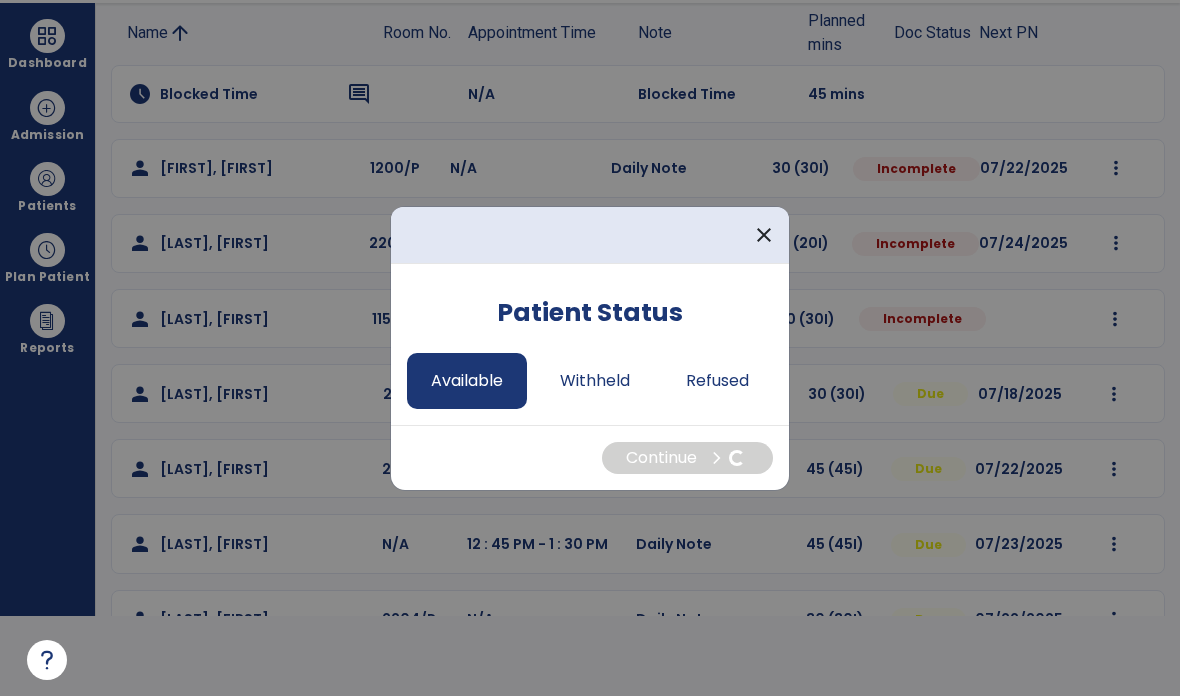 select on "*" 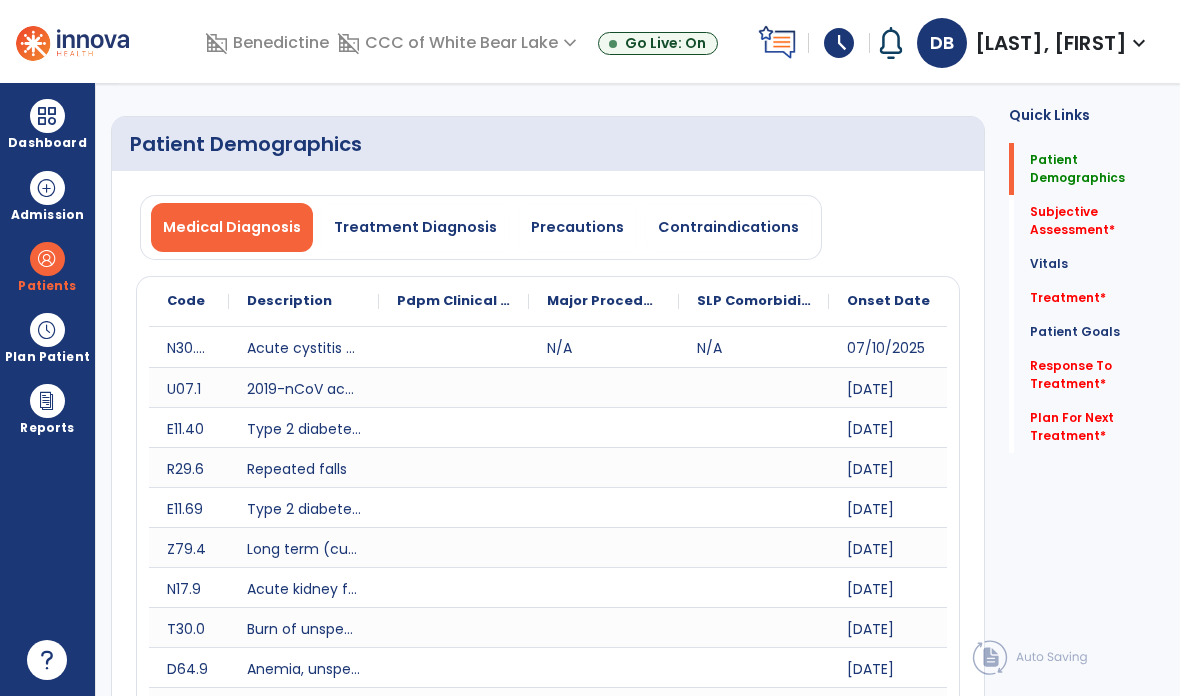 scroll, scrollTop: 80, scrollLeft: 0, axis: vertical 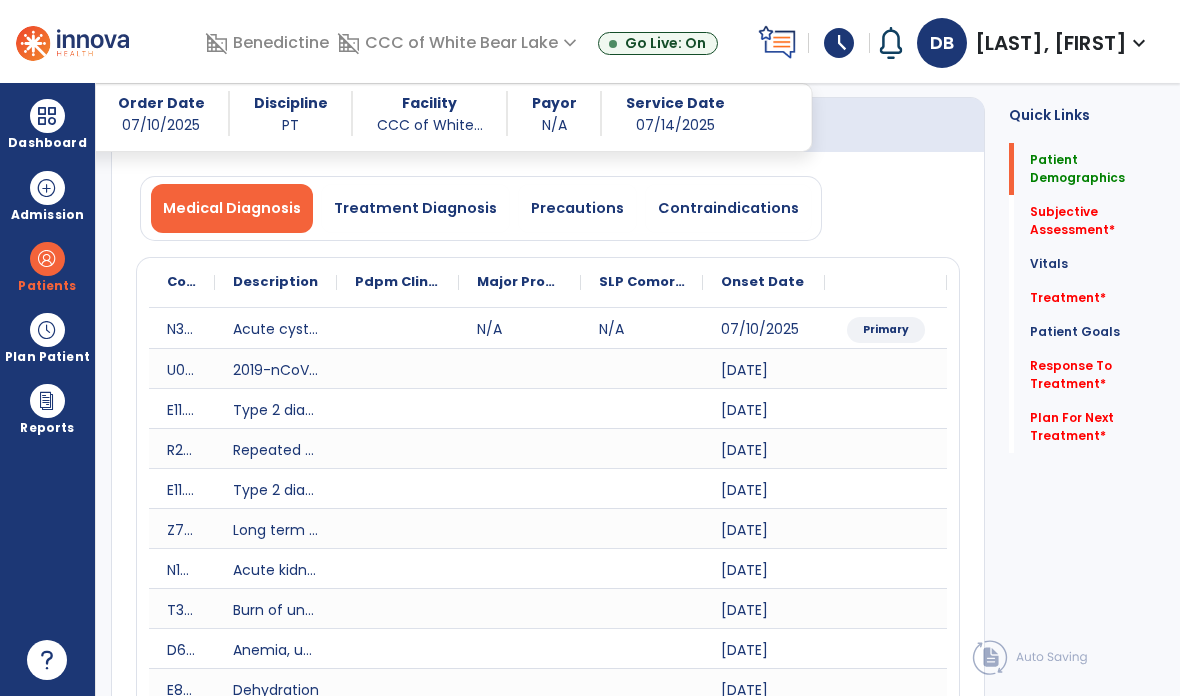click on "Precautions" at bounding box center [577, 208] 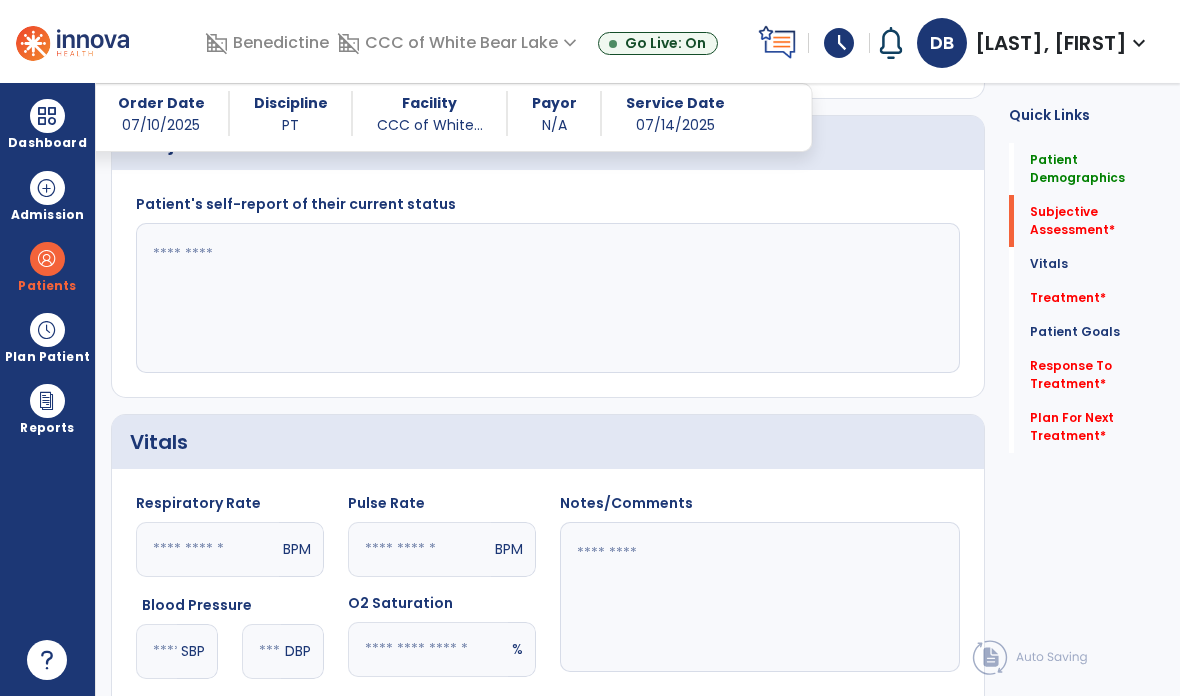 click on "Patient Goals" 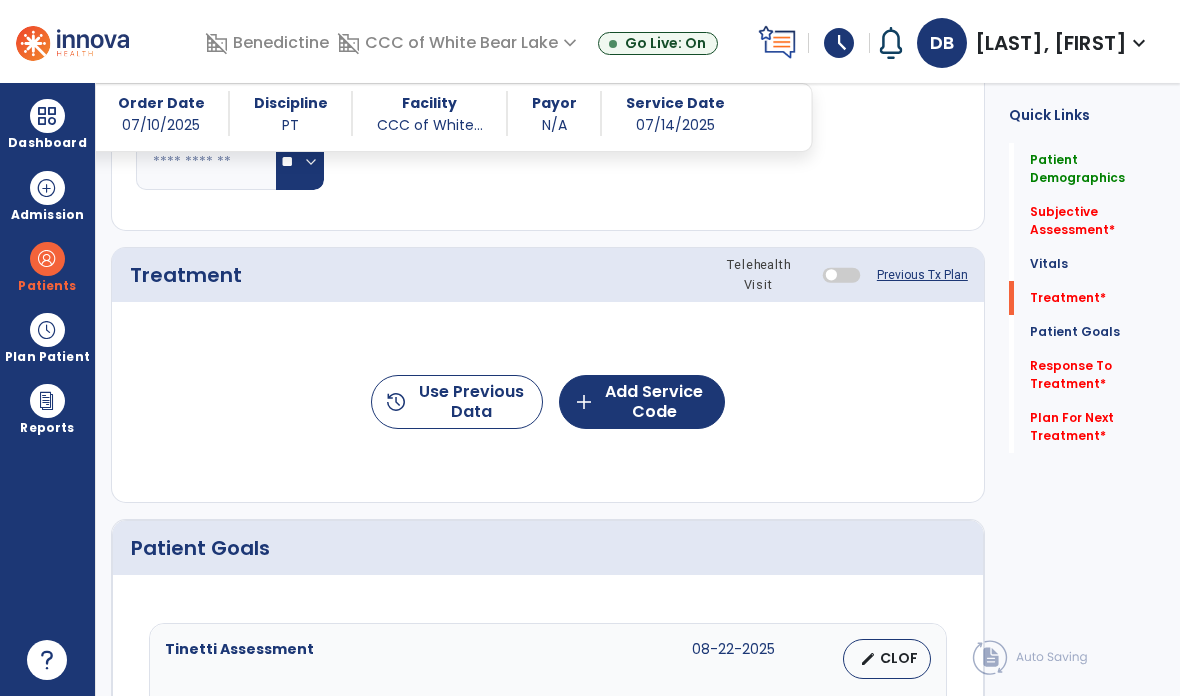 scroll, scrollTop: 1074, scrollLeft: 0, axis: vertical 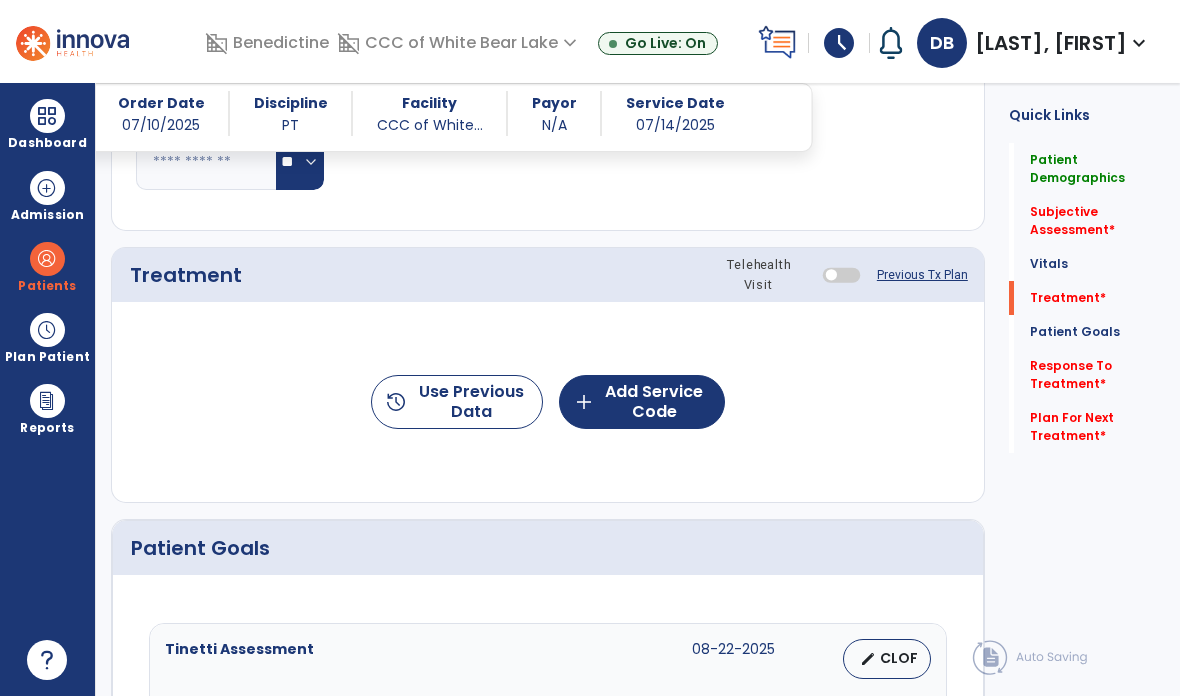 click on "history  Use Previous Data" 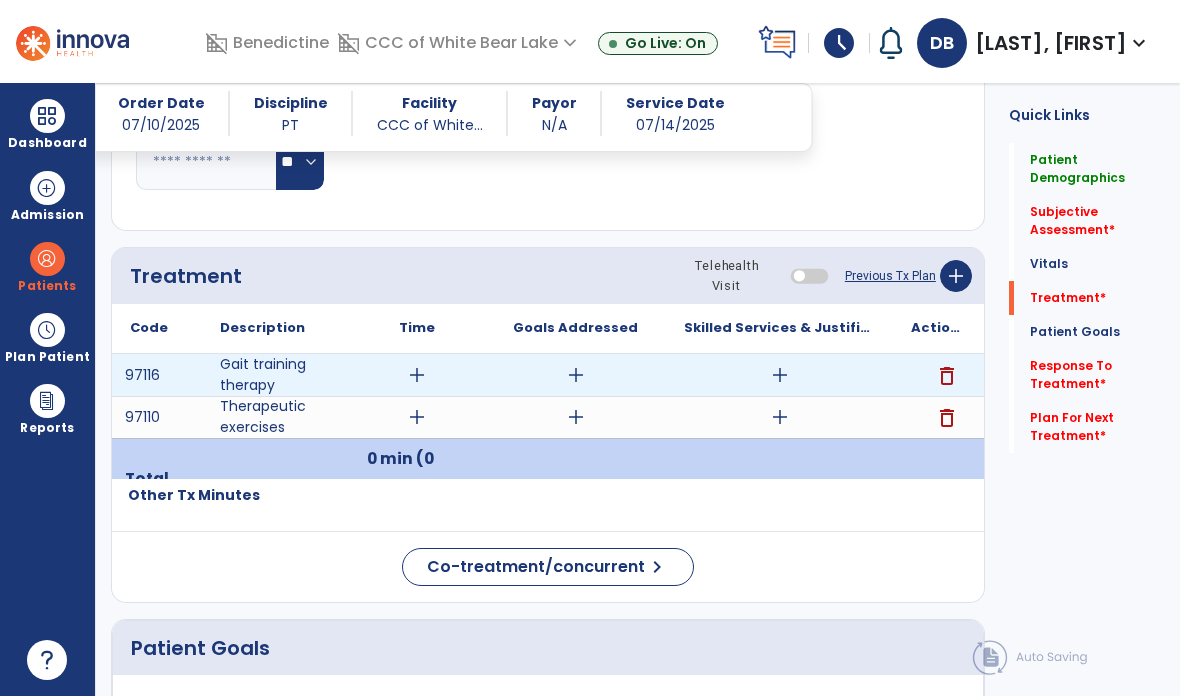 click on "add" at bounding box center [780, 375] 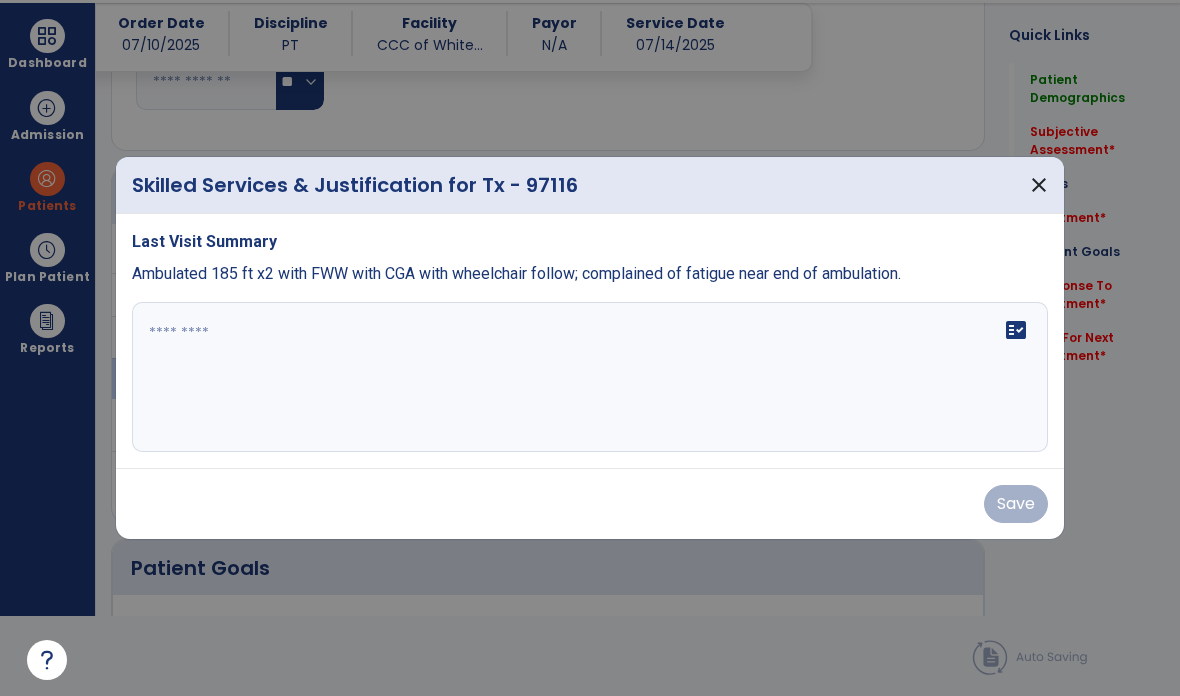 click on "close" at bounding box center [1039, 185] 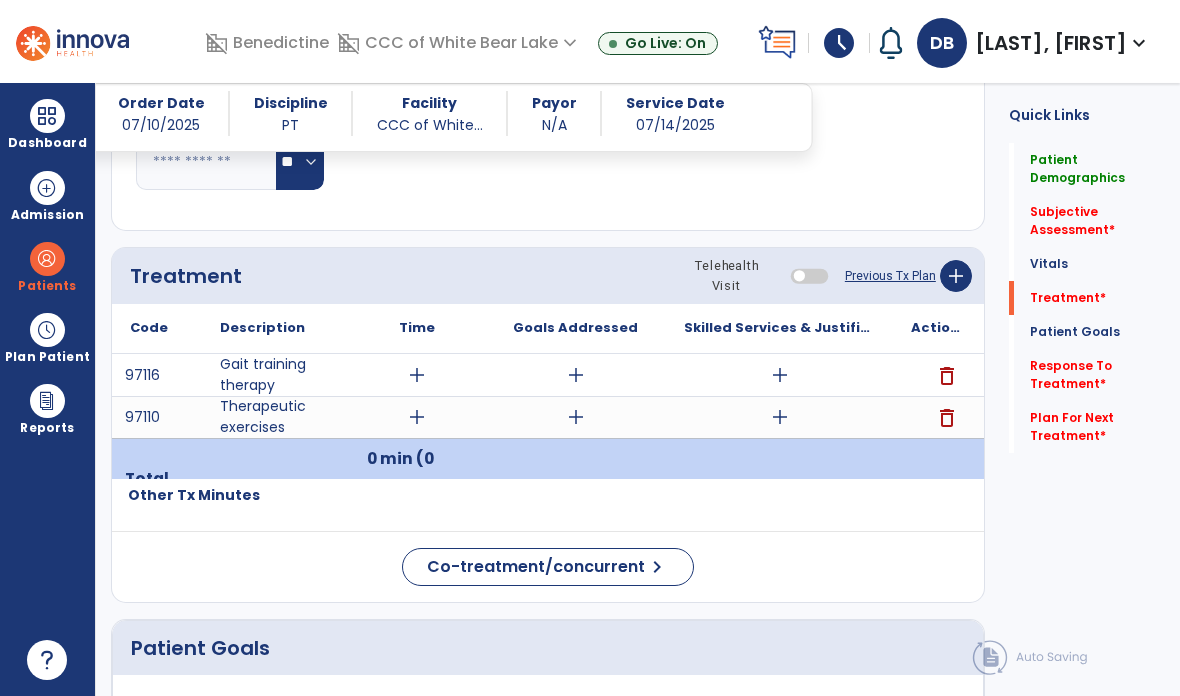 click on "add" at bounding box center [780, 417] 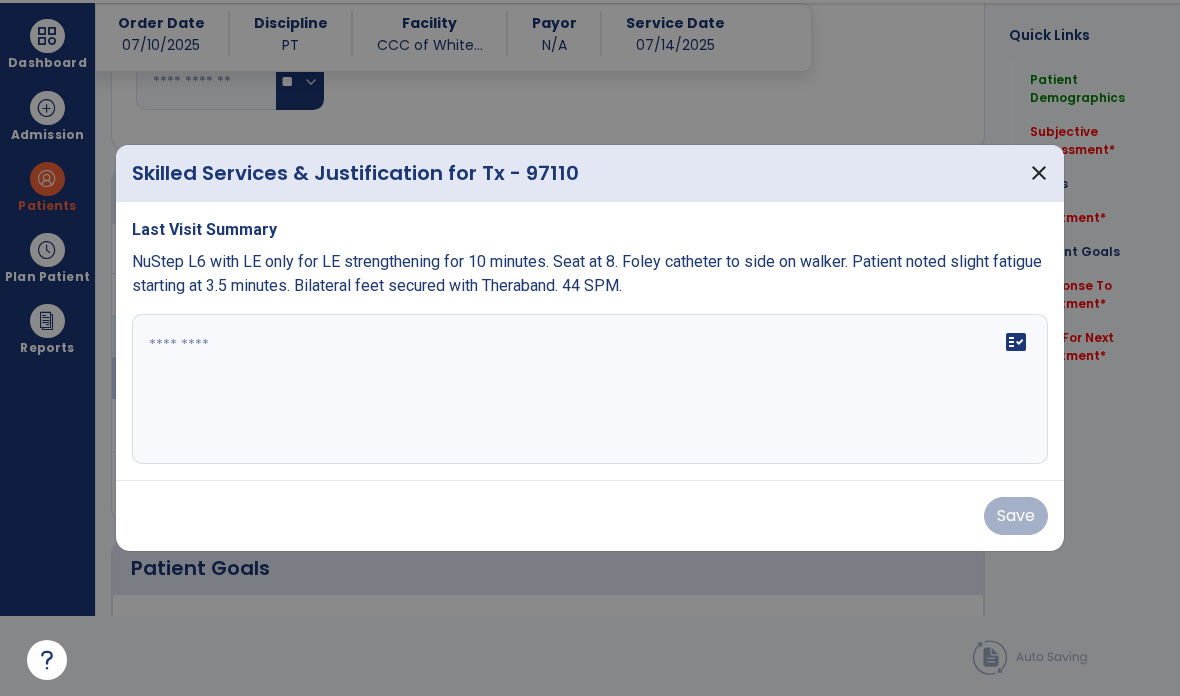 scroll, scrollTop: 0, scrollLeft: 0, axis: both 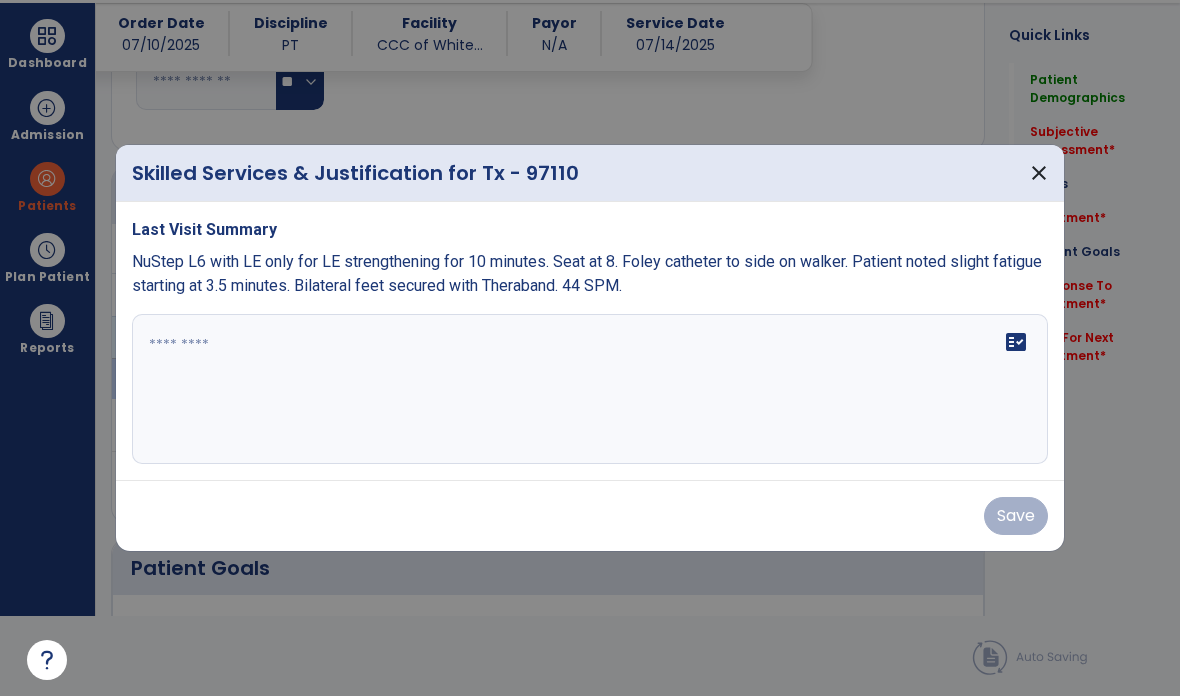 click on "close" at bounding box center [1039, 173] 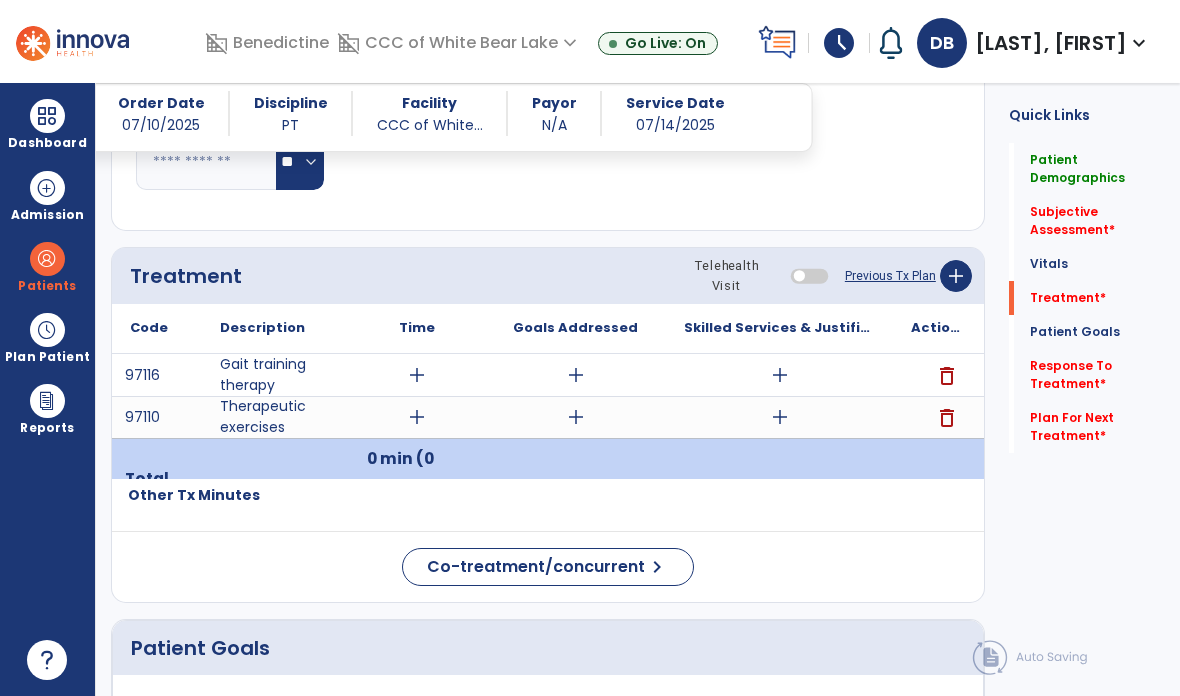 scroll, scrollTop: 80, scrollLeft: 0, axis: vertical 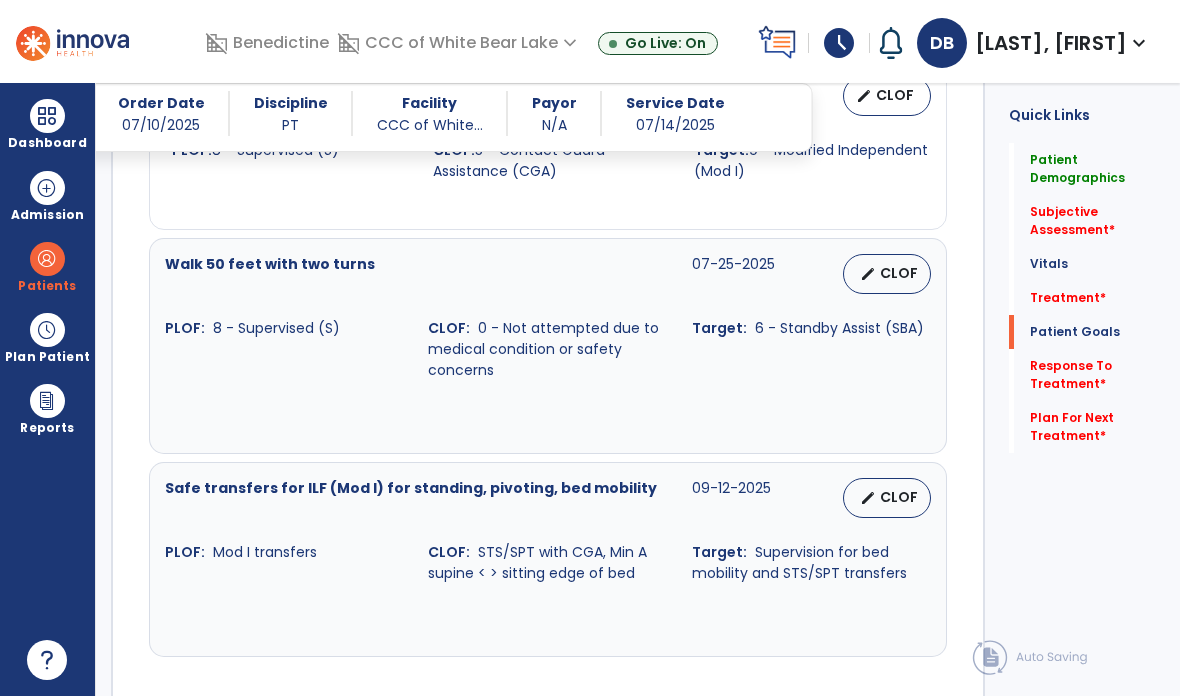 click at bounding box center (47, 116) 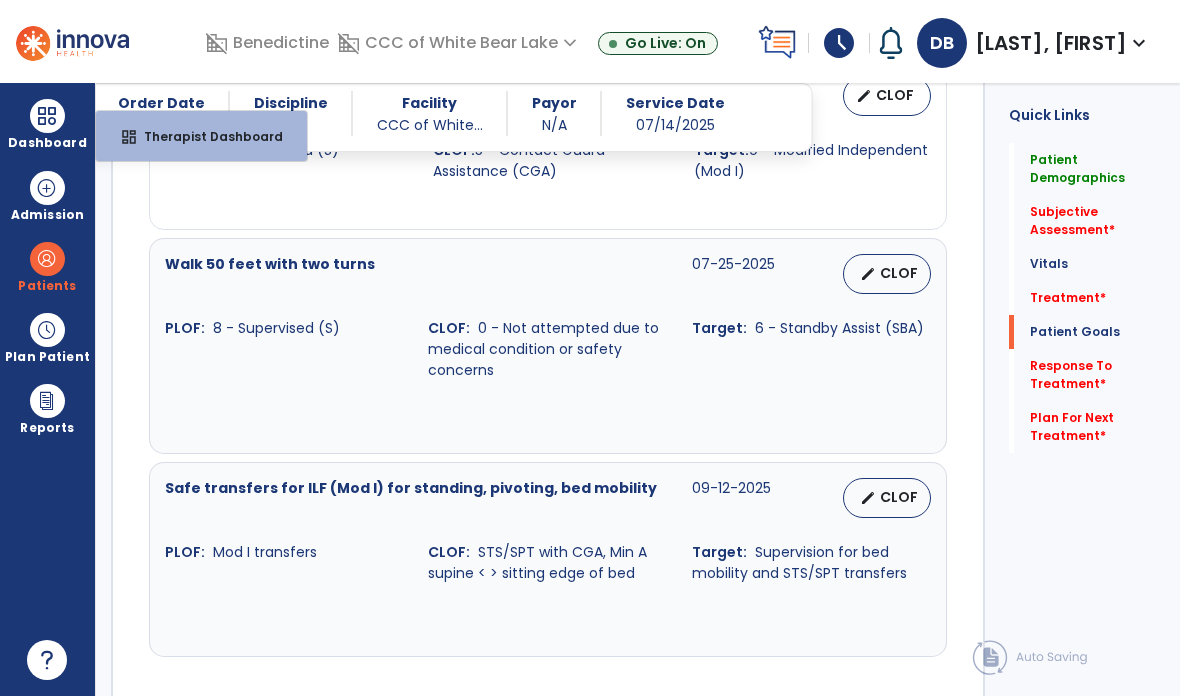 click on "Therapist Dashboard" at bounding box center (205, 136) 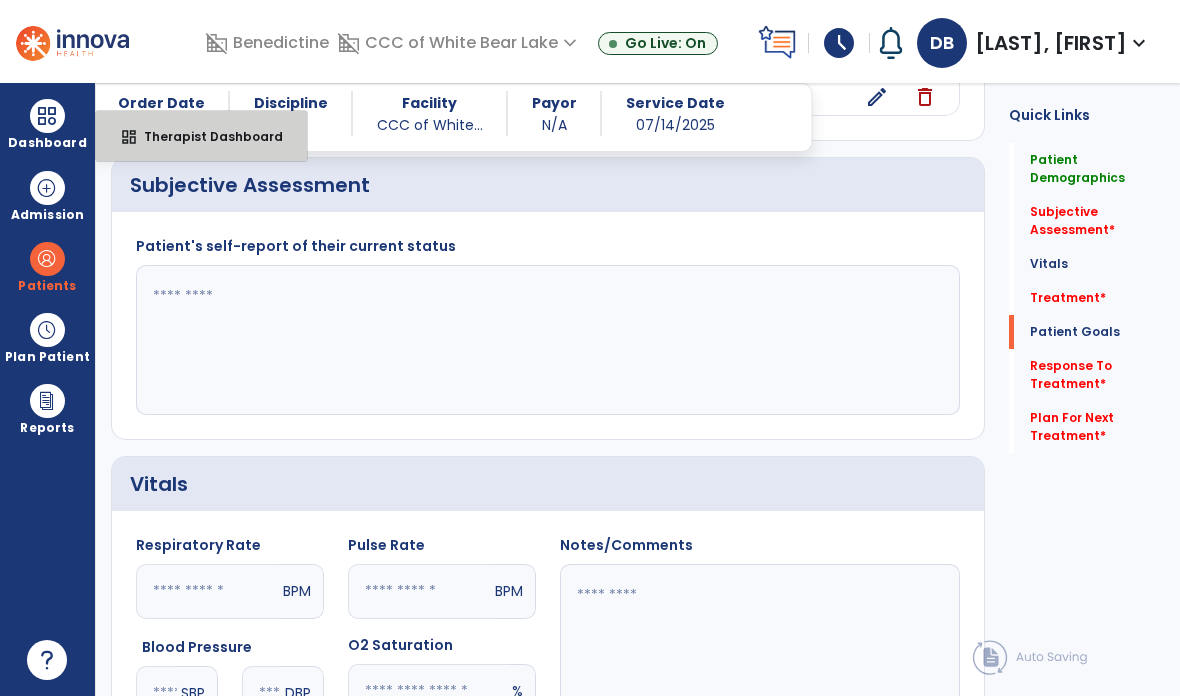 select on "****" 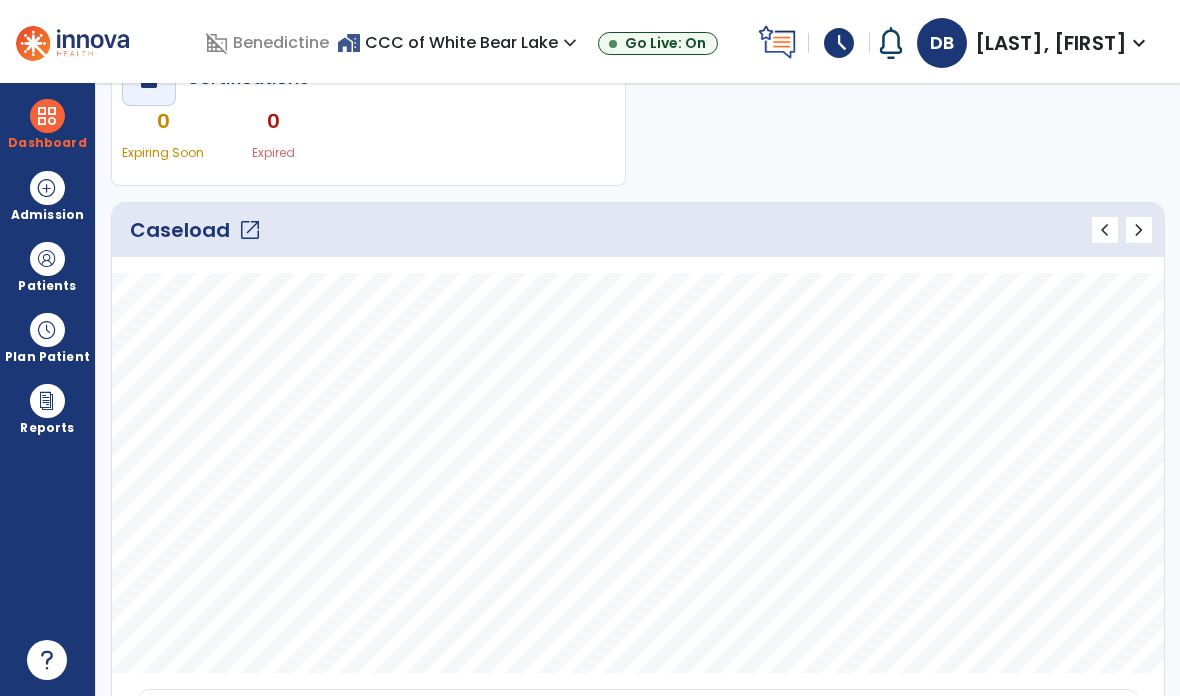 scroll, scrollTop: 217, scrollLeft: 0, axis: vertical 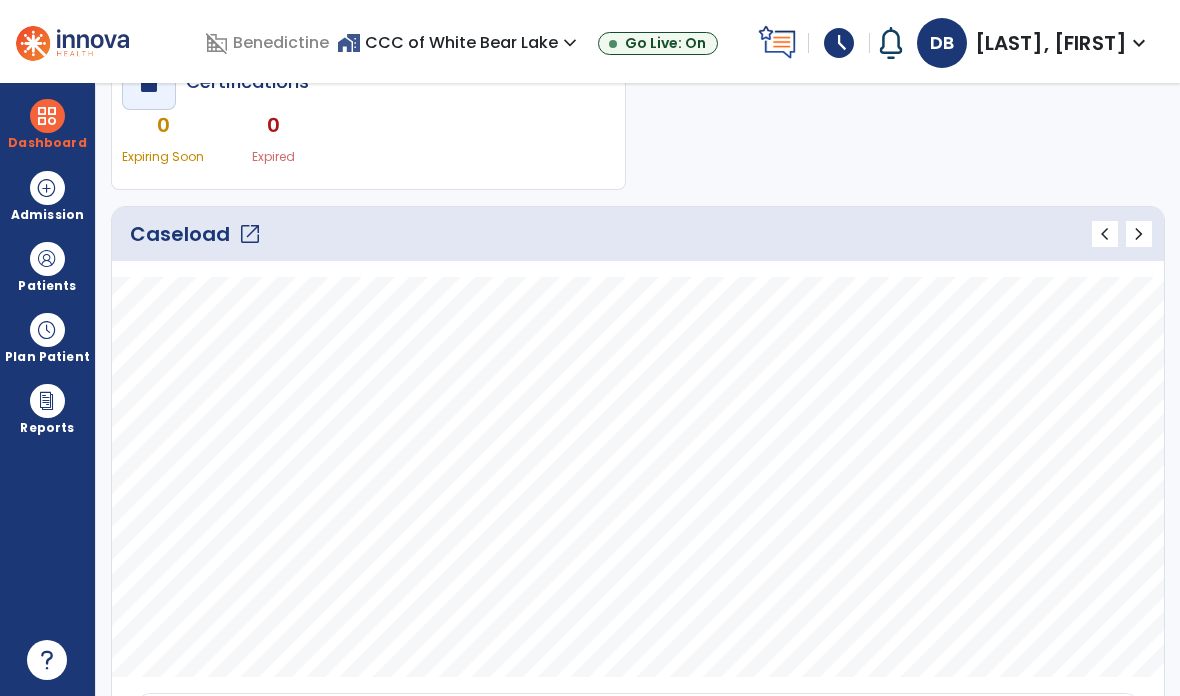 click on "open_in_new" 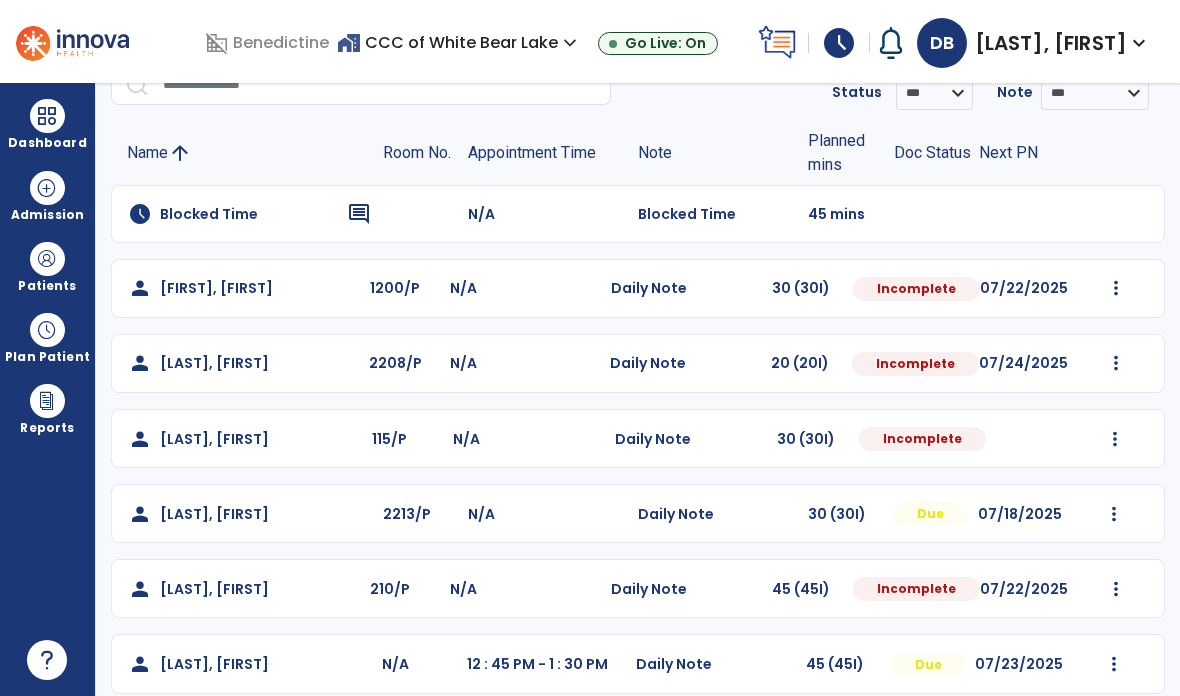 scroll, scrollTop: 115, scrollLeft: 0, axis: vertical 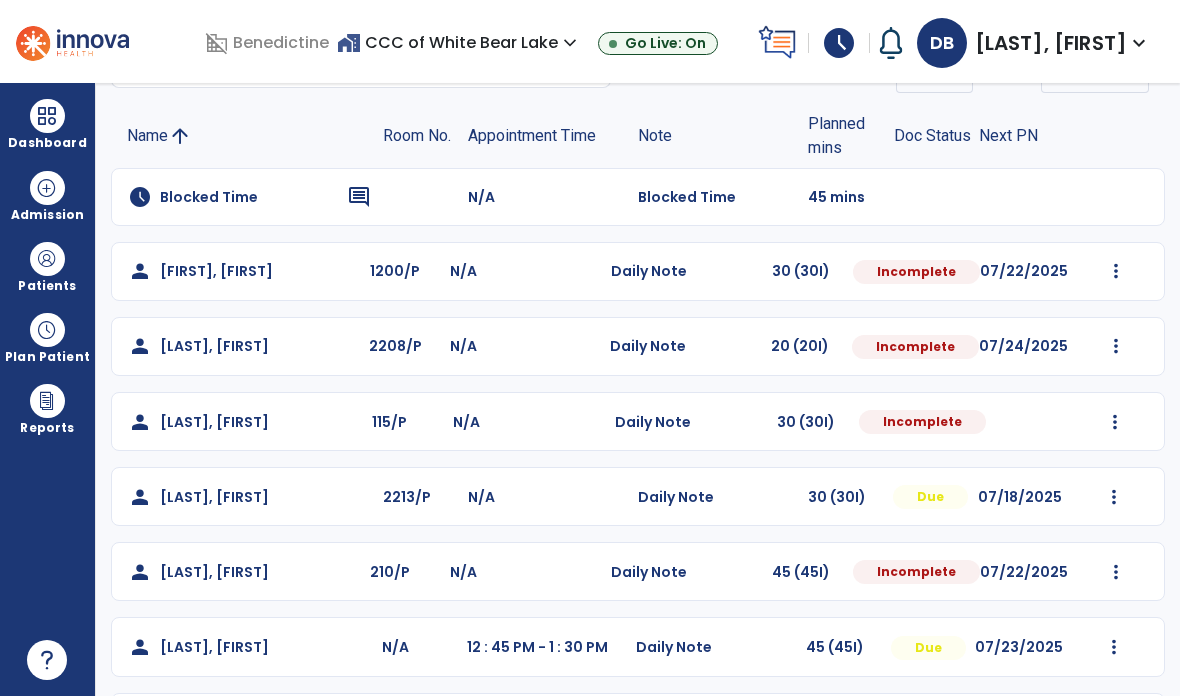 click at bounding box center [1116, 271] 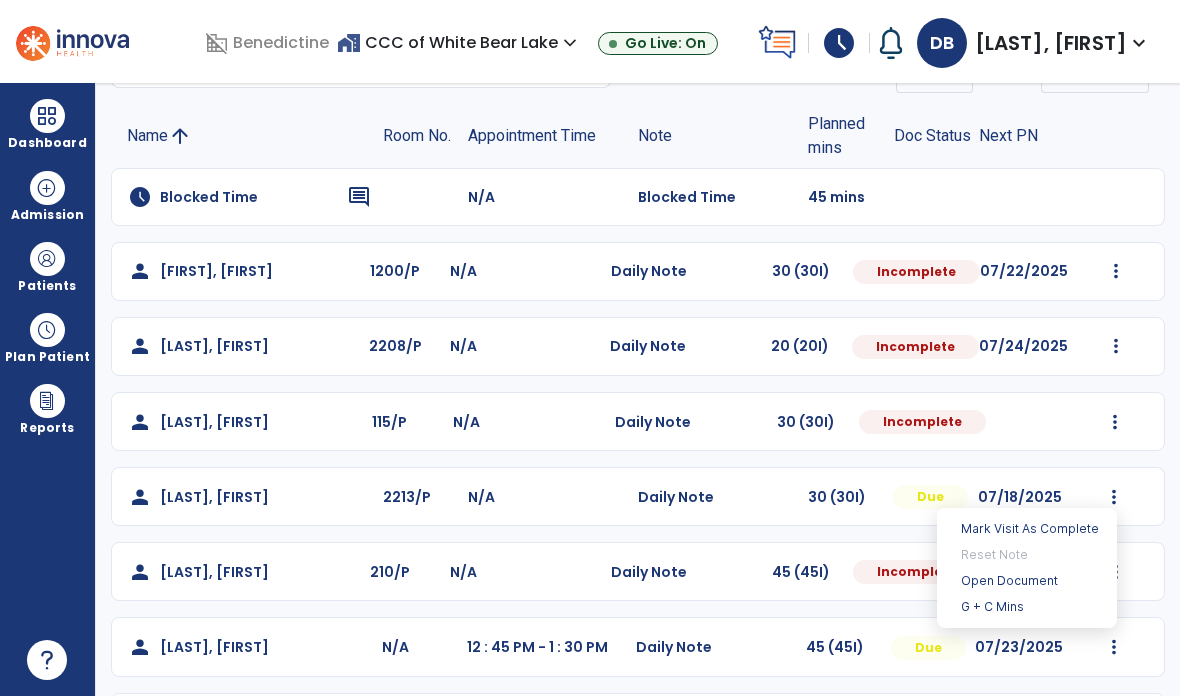 click on "Open Document" at bounding box center [1027, 581] 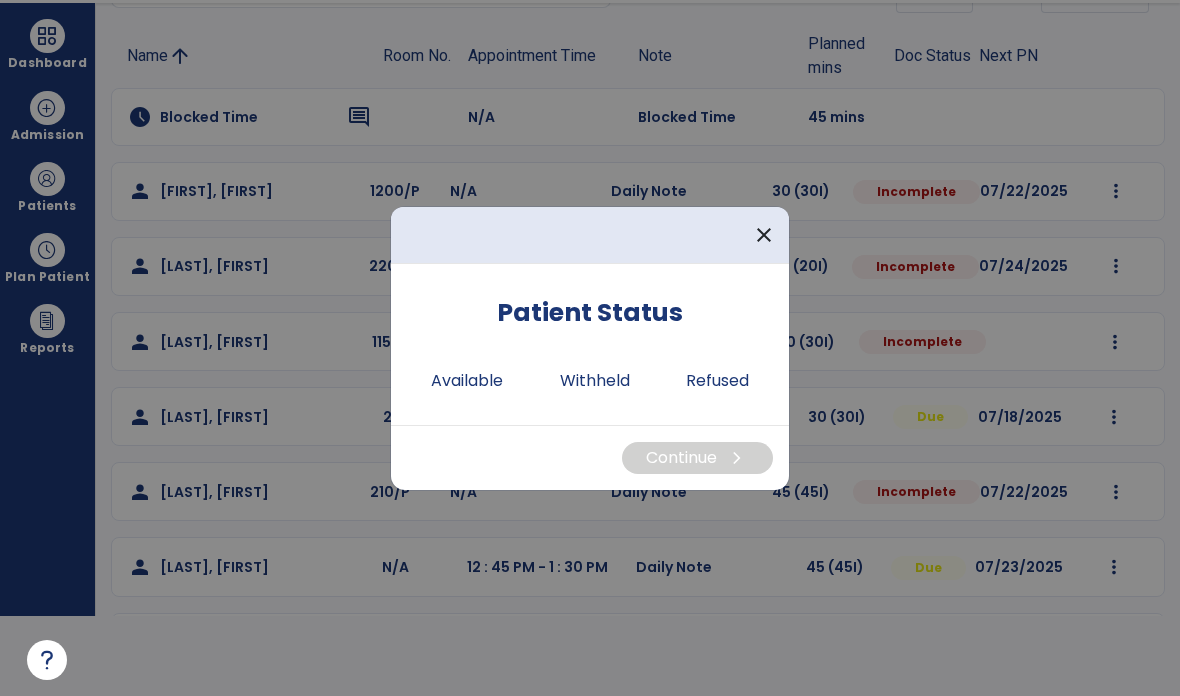 scroll, scrollTop: 0, scrollLeft: 0, axis: both 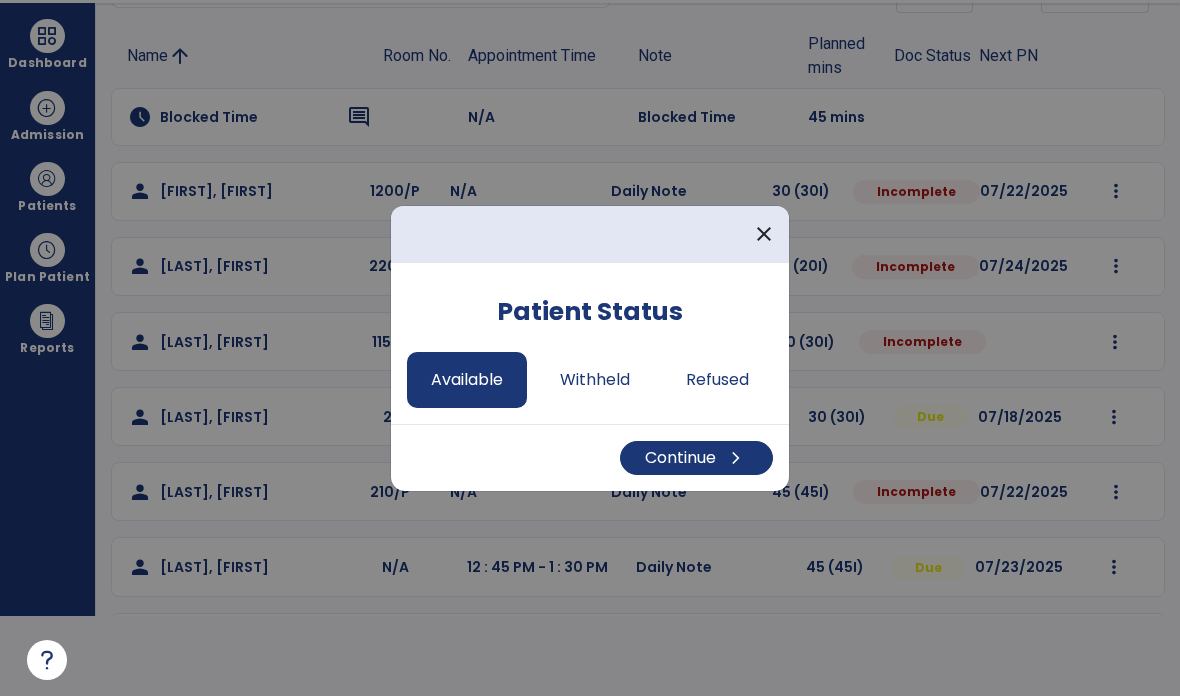 click on "Continue   chevron_right" at bounding box center [696, 458] 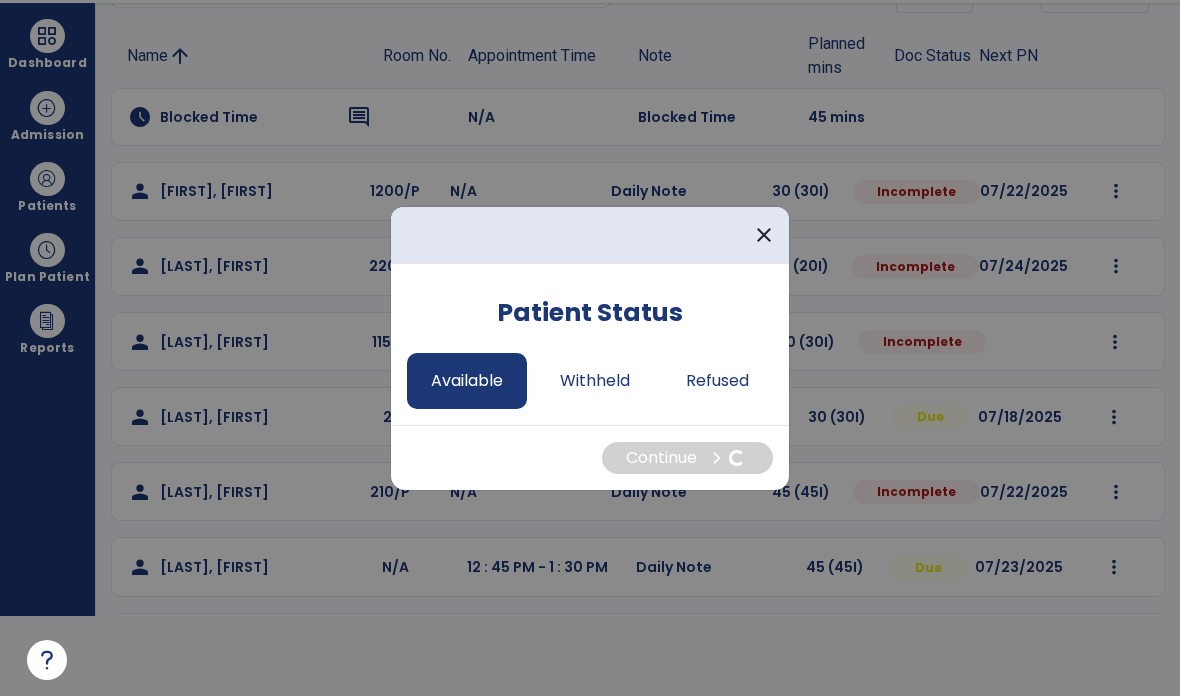 select on "*" 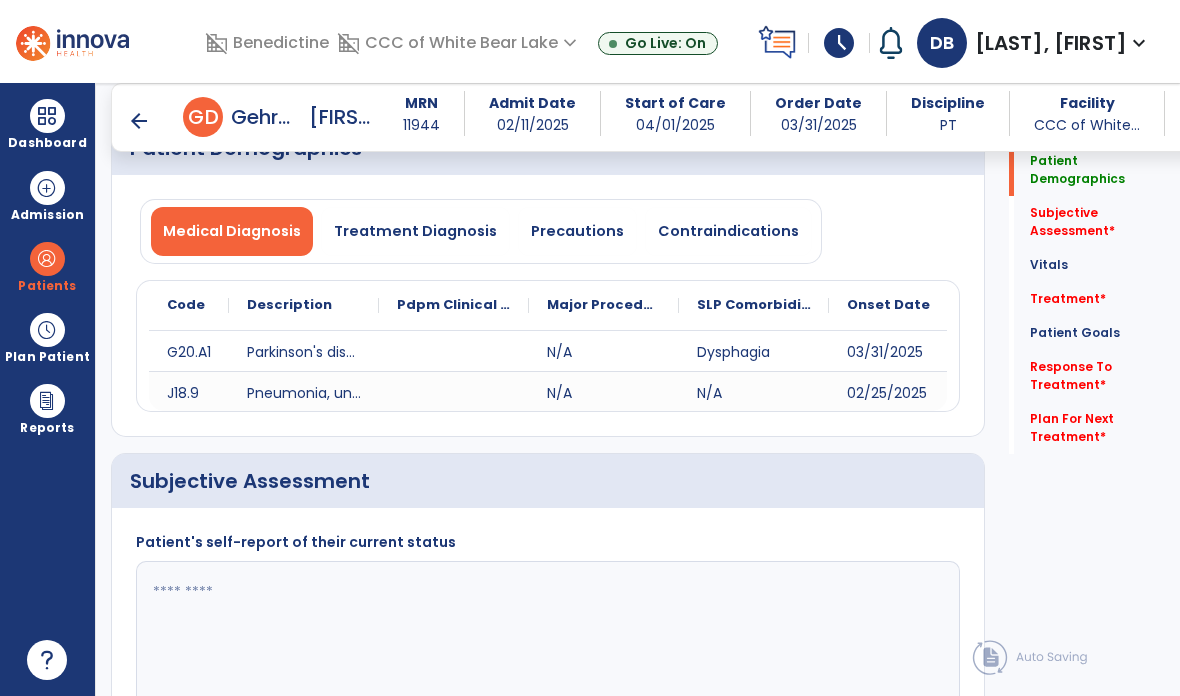 scroll, scrollTop: 80, scrollLeft: 0, axis: vertical 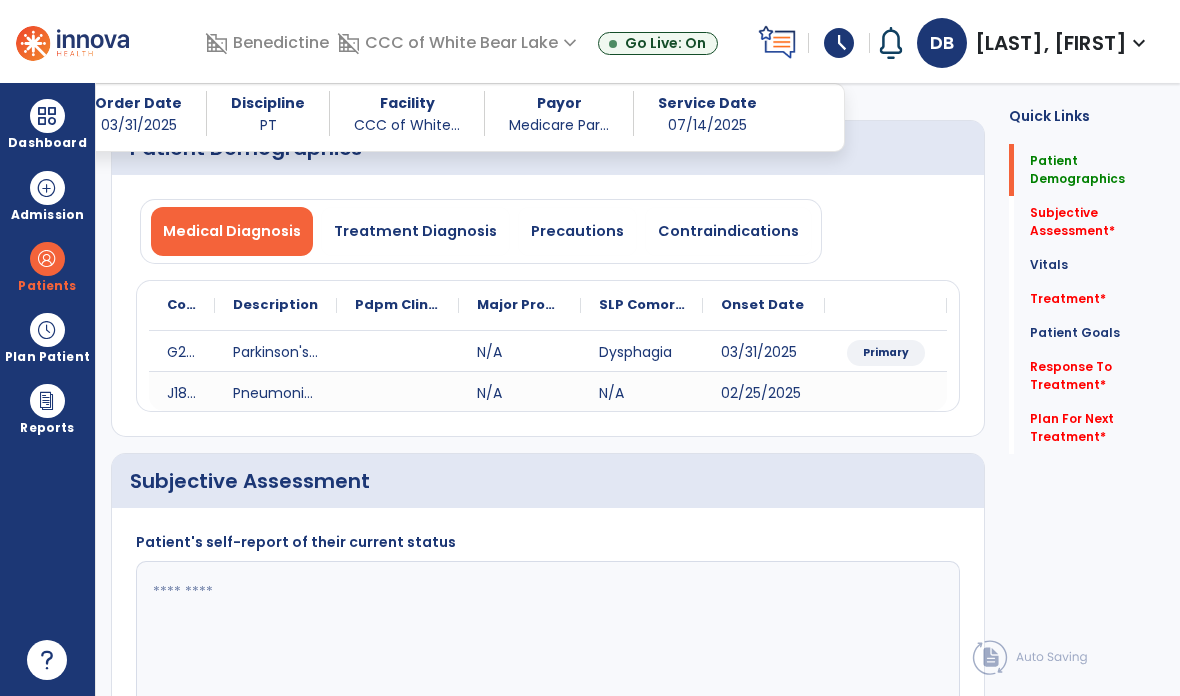 click on "Patient Demographics" 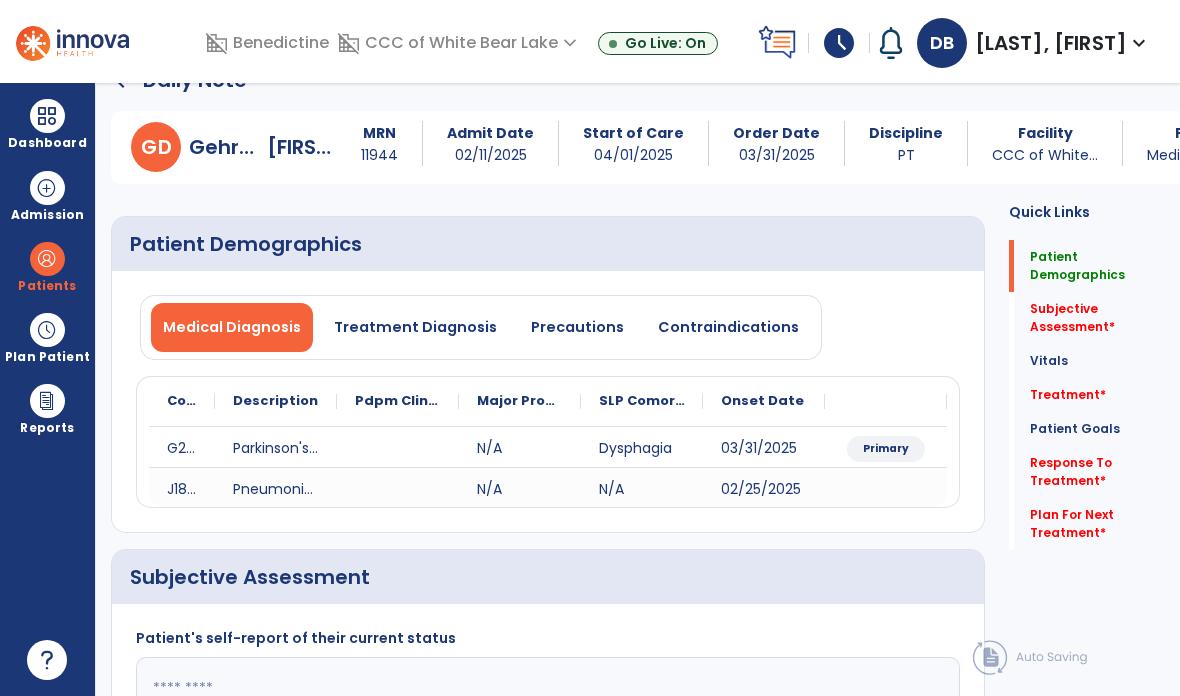 scroll, scrollTop: 0, scrollLeft: 0, axis: both 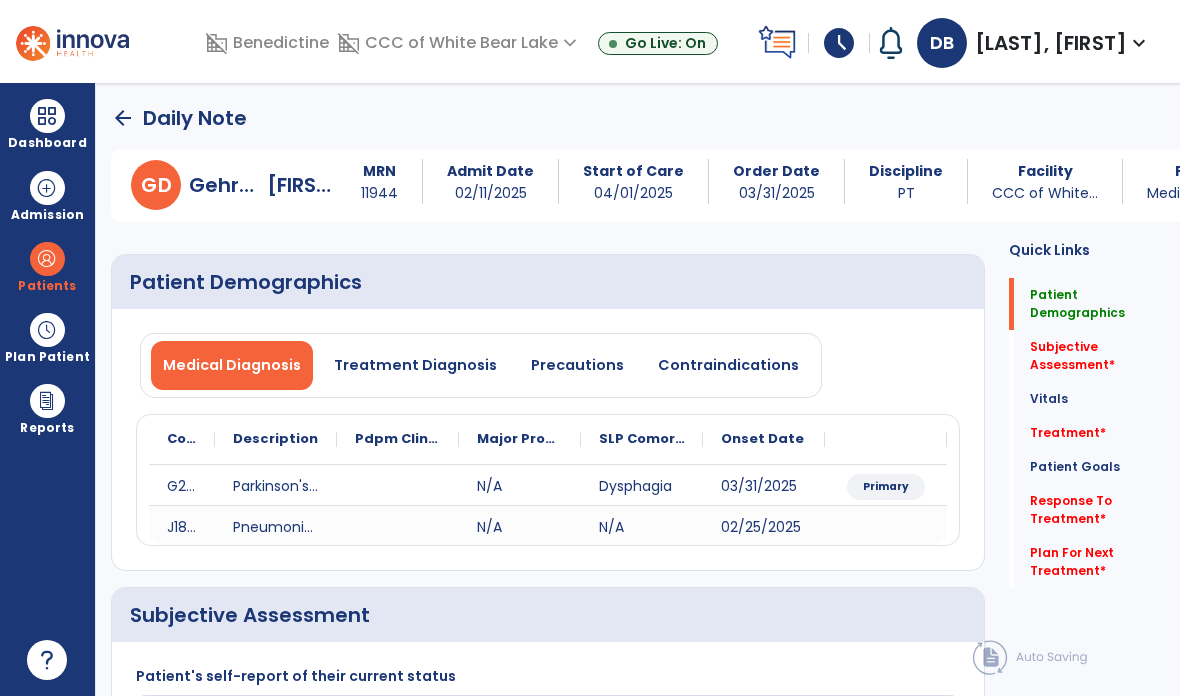 click on "Precautions" at bounding box center (577, 365) 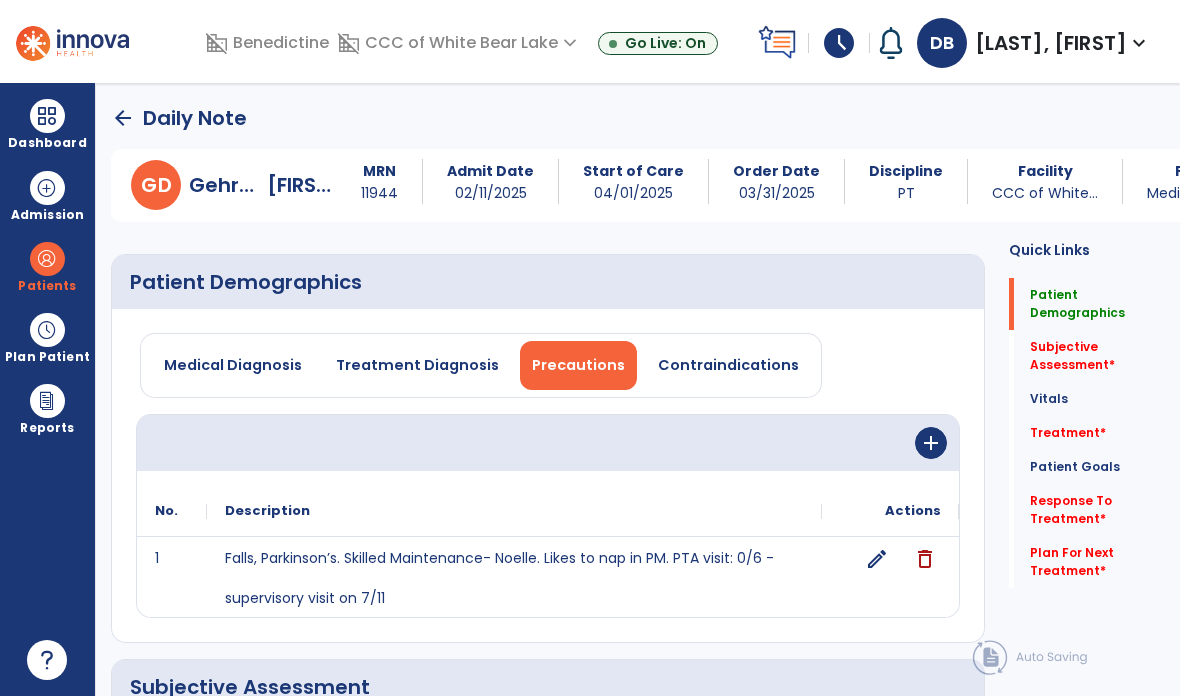 scroll, scrollTop: 0, scrollLeft: 0, axis: both 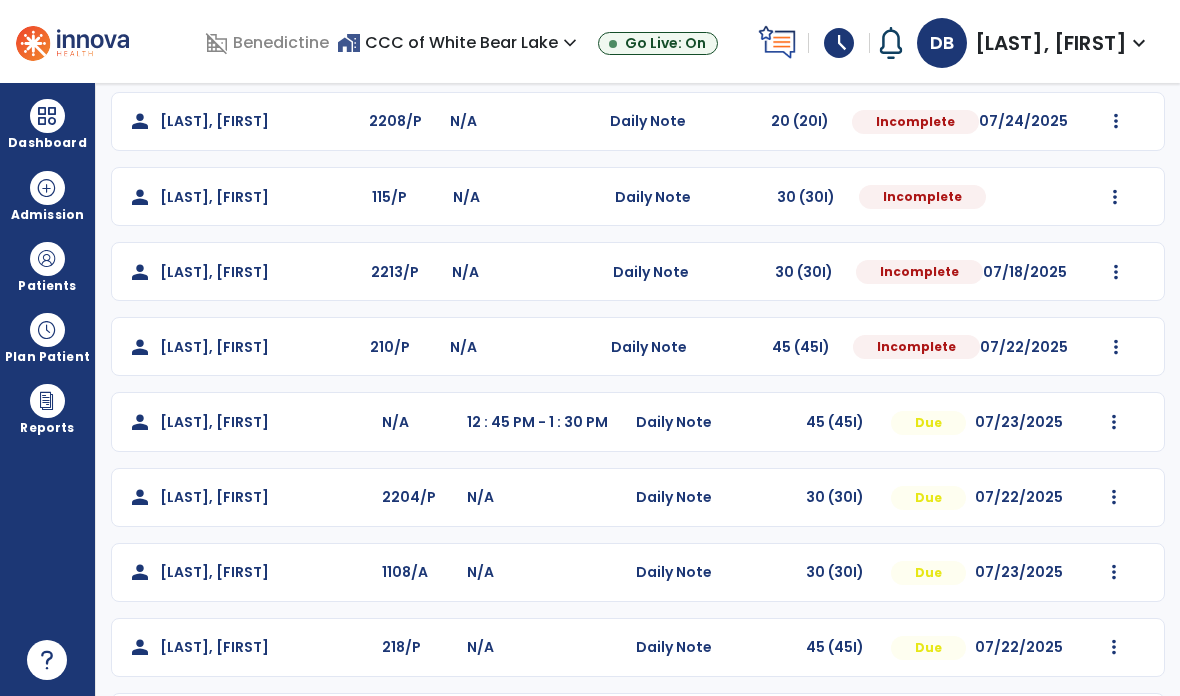 click at bounding box center [1116, 46] 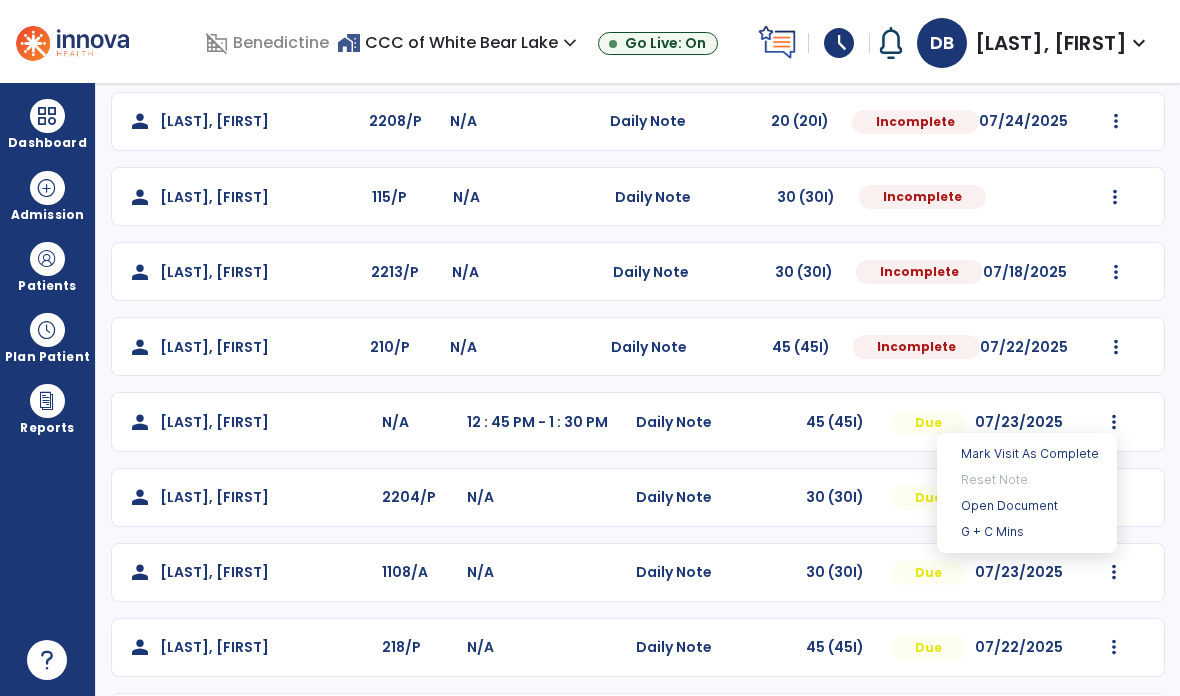 click on "Open Document" at bounding box center (1027, 506) 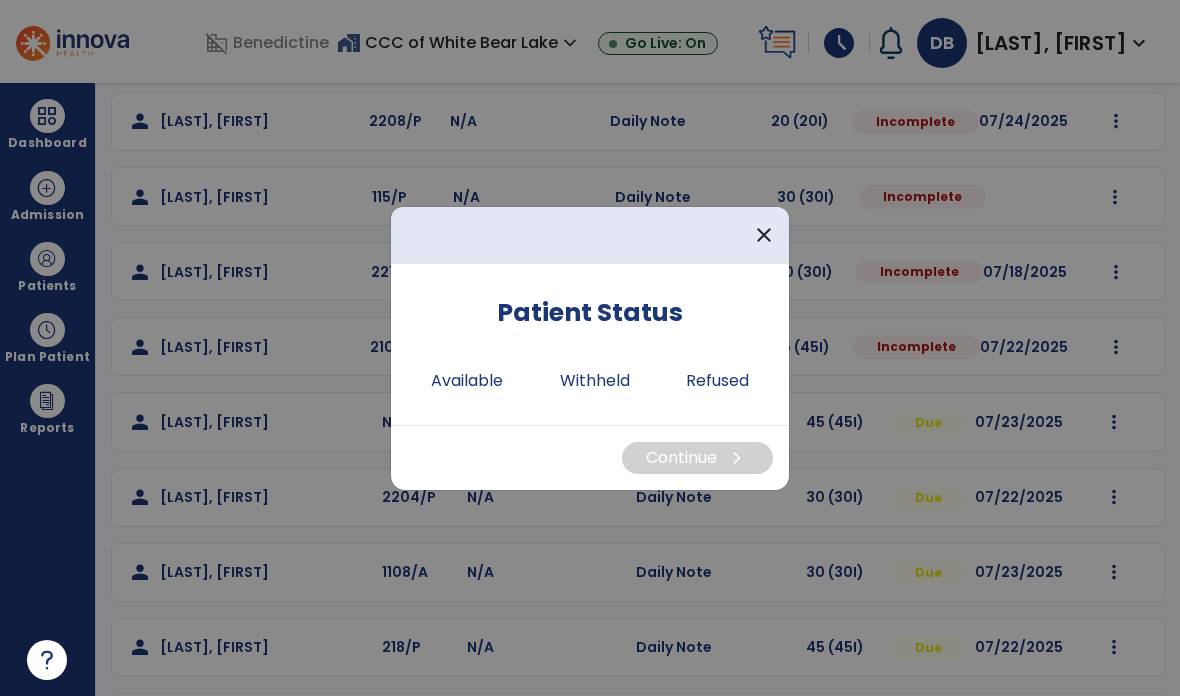 click on "Available" at bounding box center [467, 381] 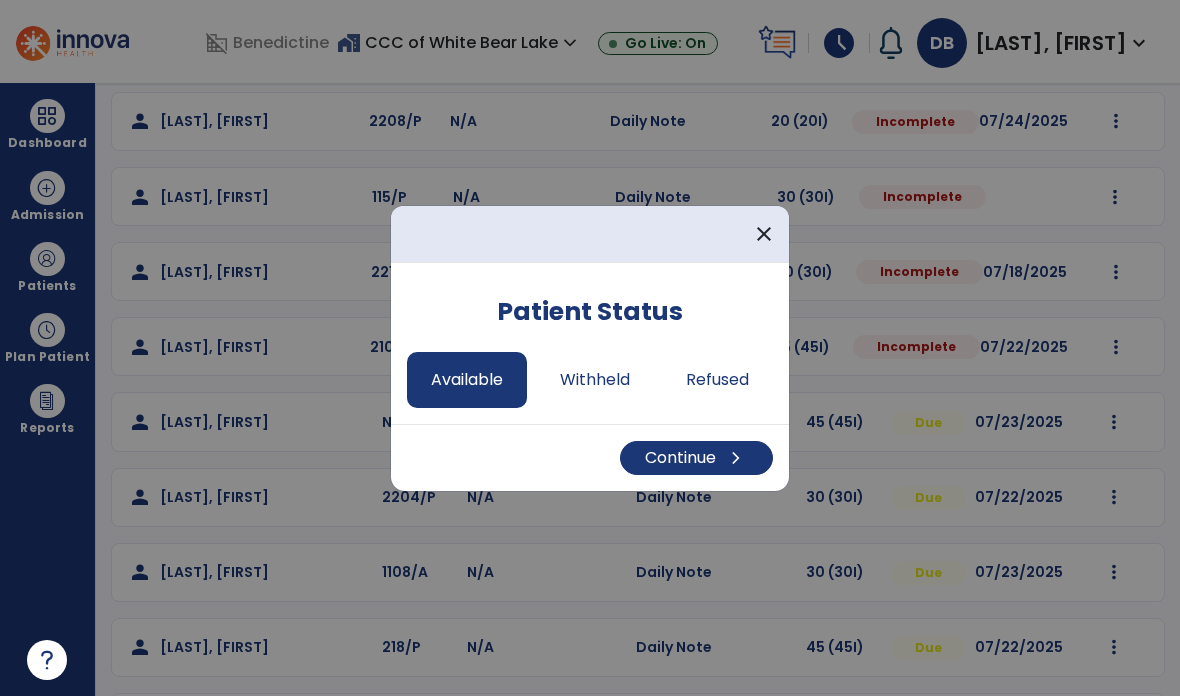 click on "Continue   chevron_right" at bounding box center [696, 458] 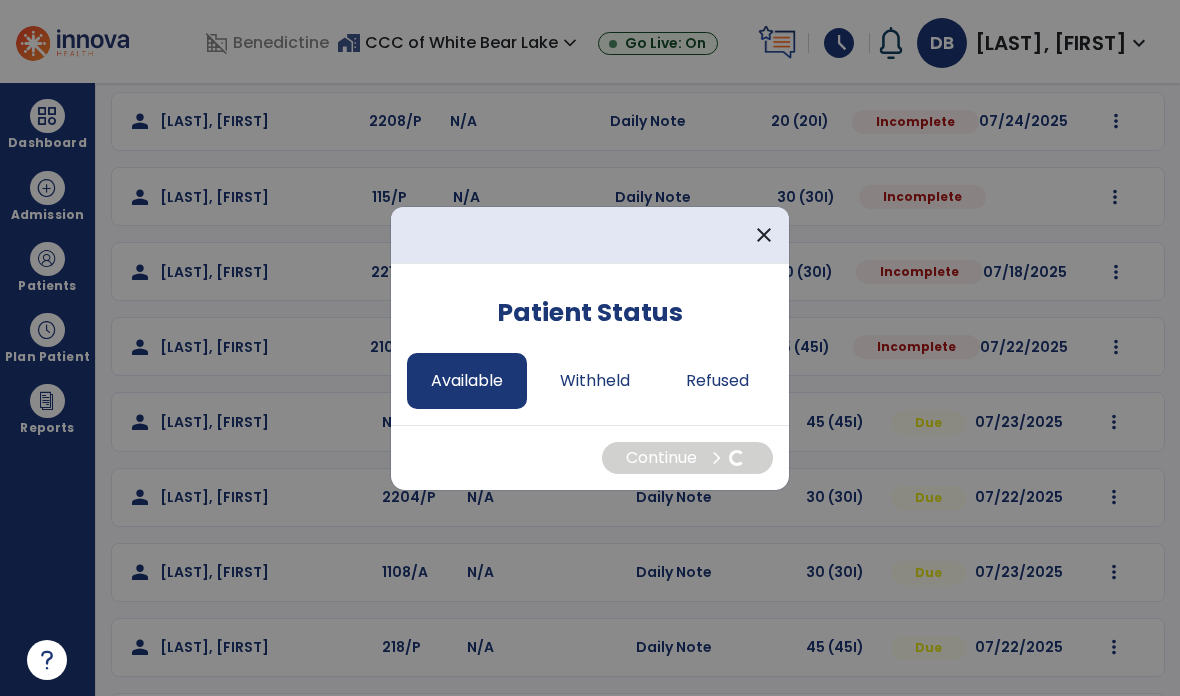 select on "*" 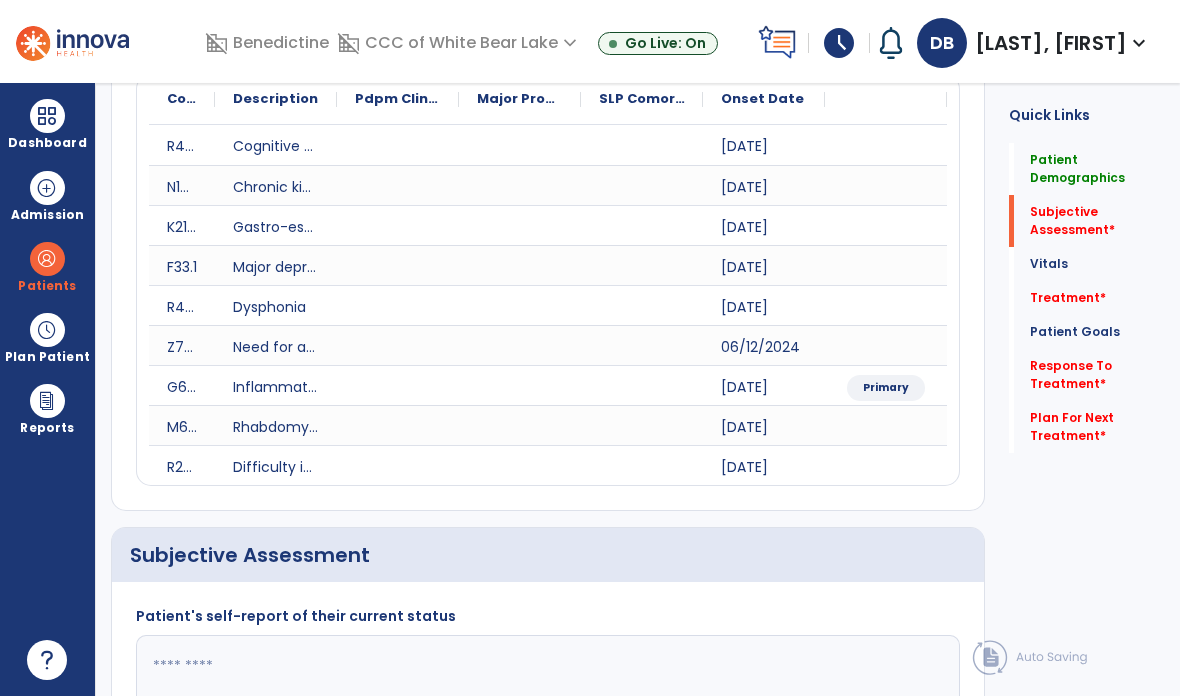 click on "Subjective Assessment   *" 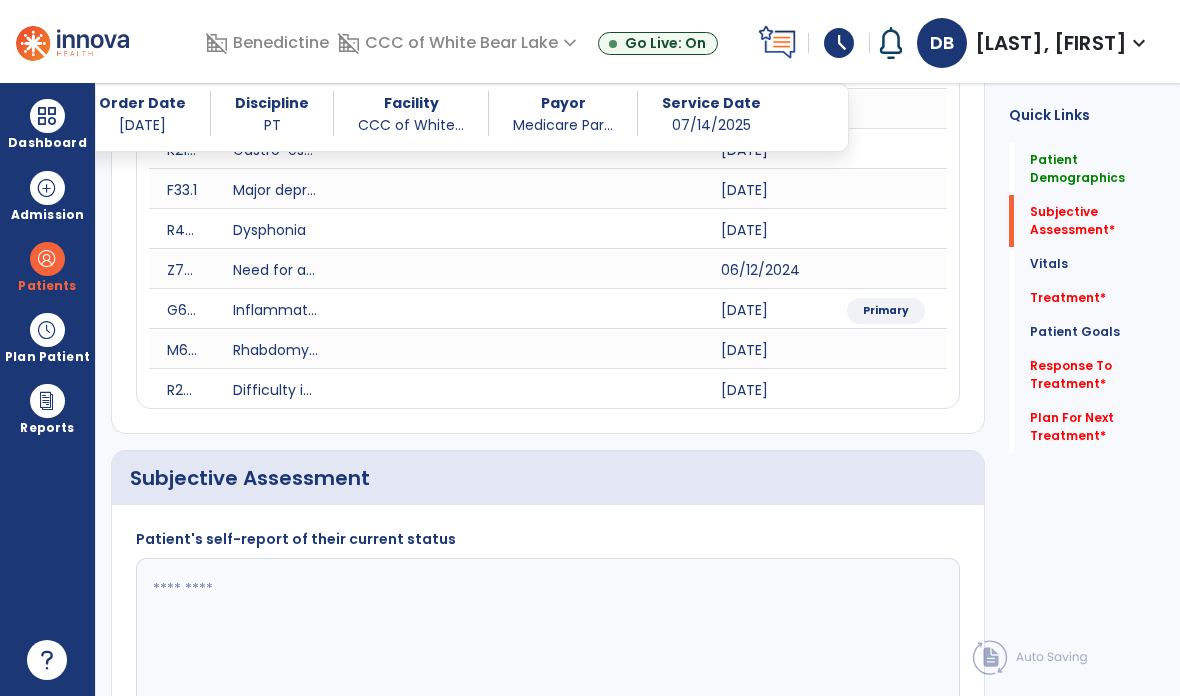 scroll, scrollTop: 53, scrollLeft: 0, axis: vertical 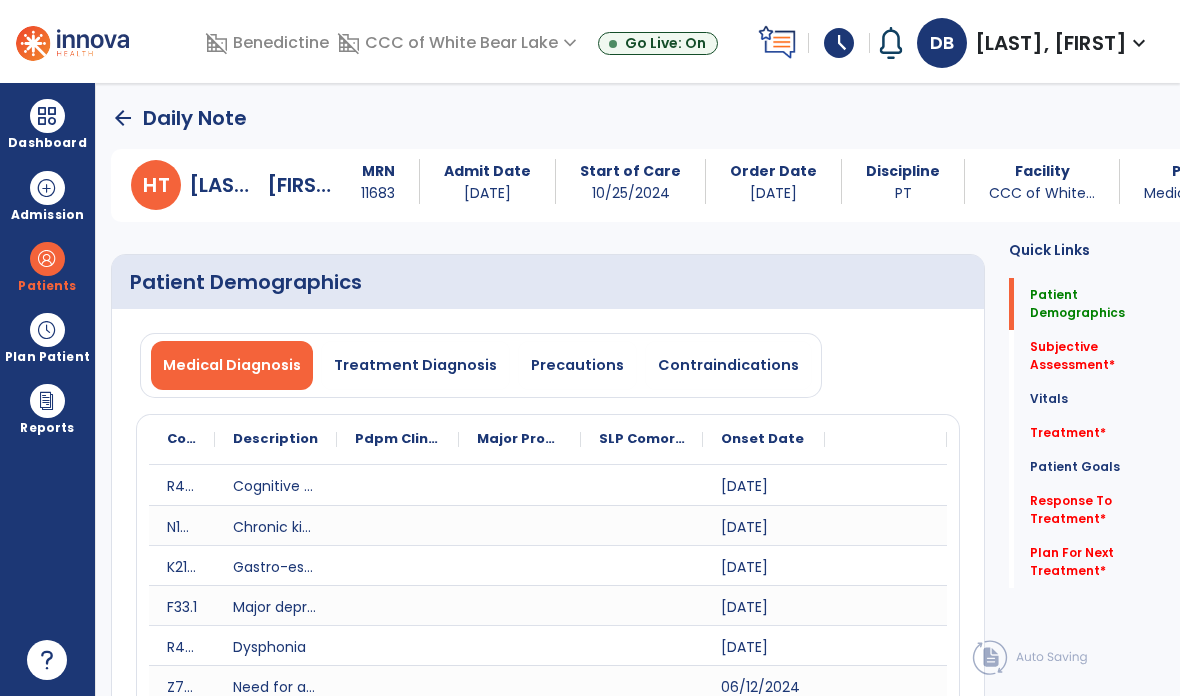 click on "Precautions" at bounding box center (577, 365) 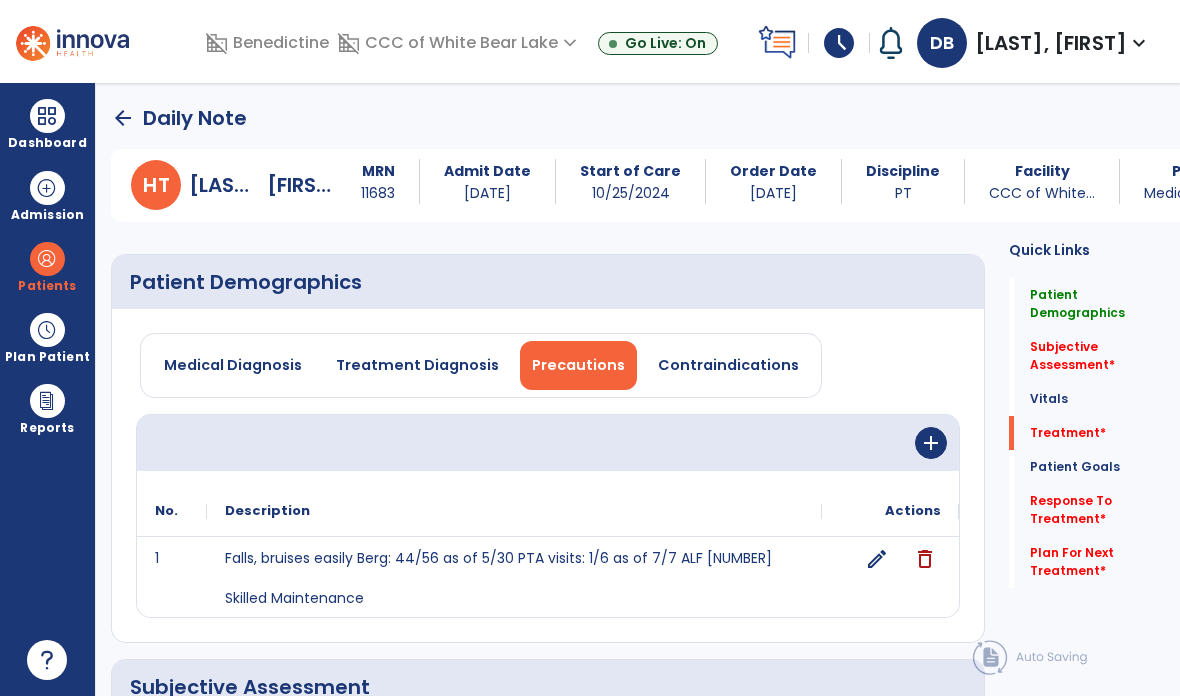 click on "Plan For Next Treatment   *" 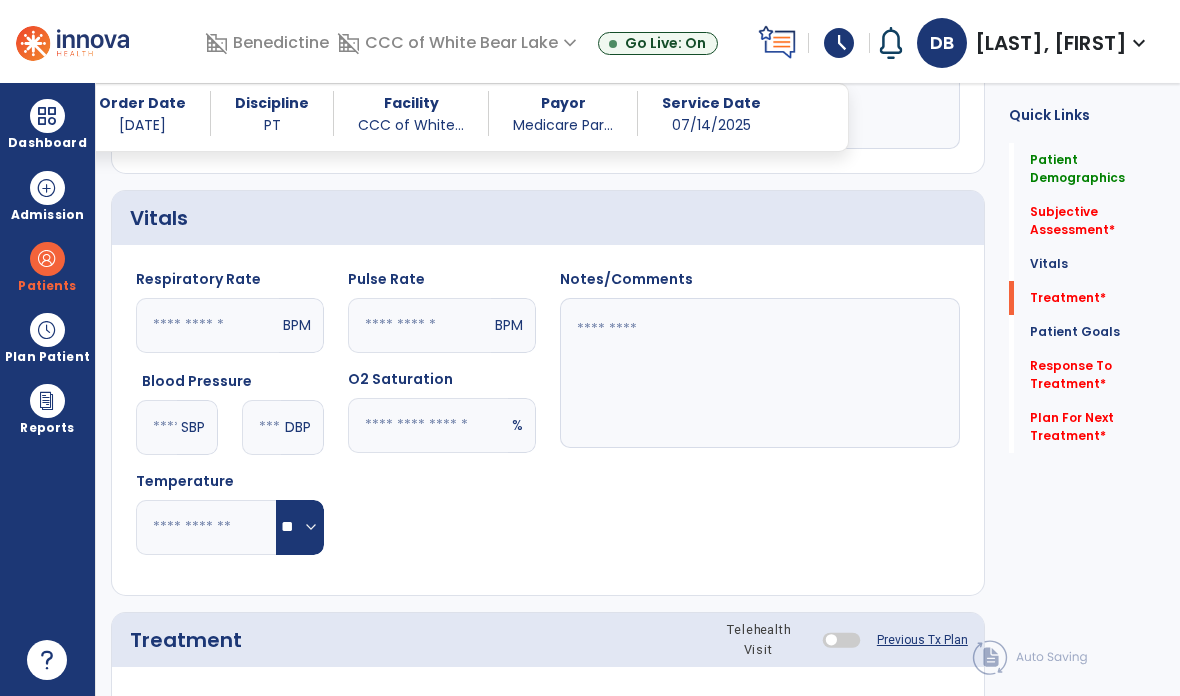 scroll, scrollTop: 1080, scrollLeft: 0, axis: vertical 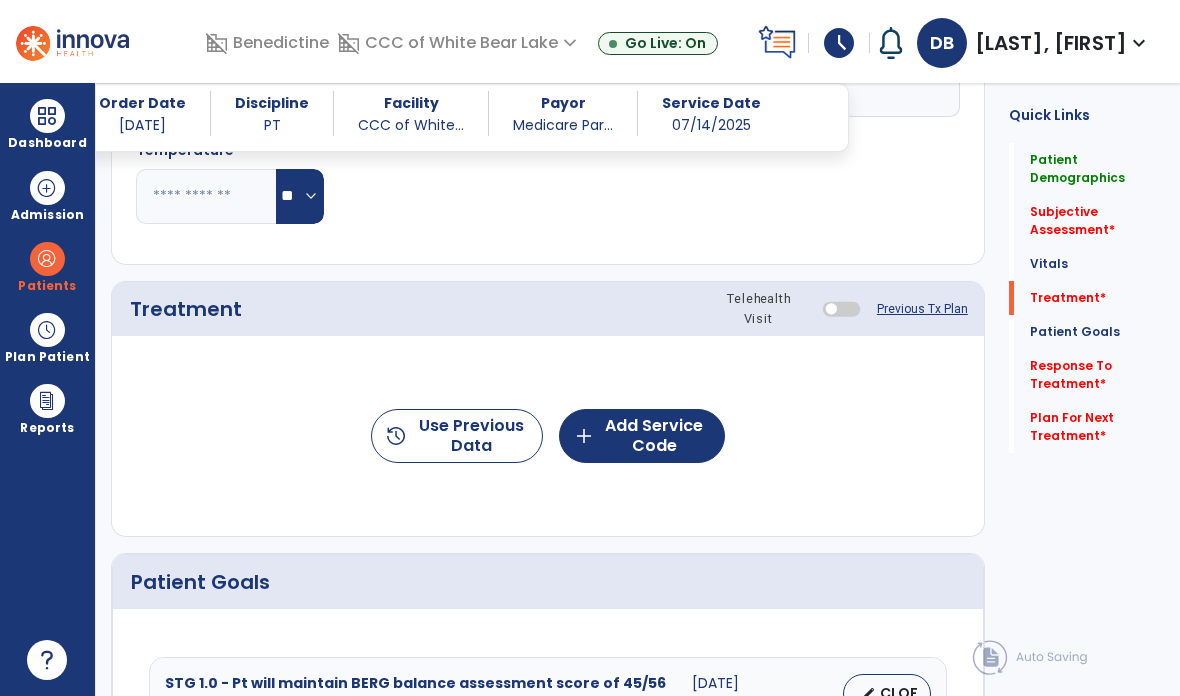 click on "history  Use Previous Data" 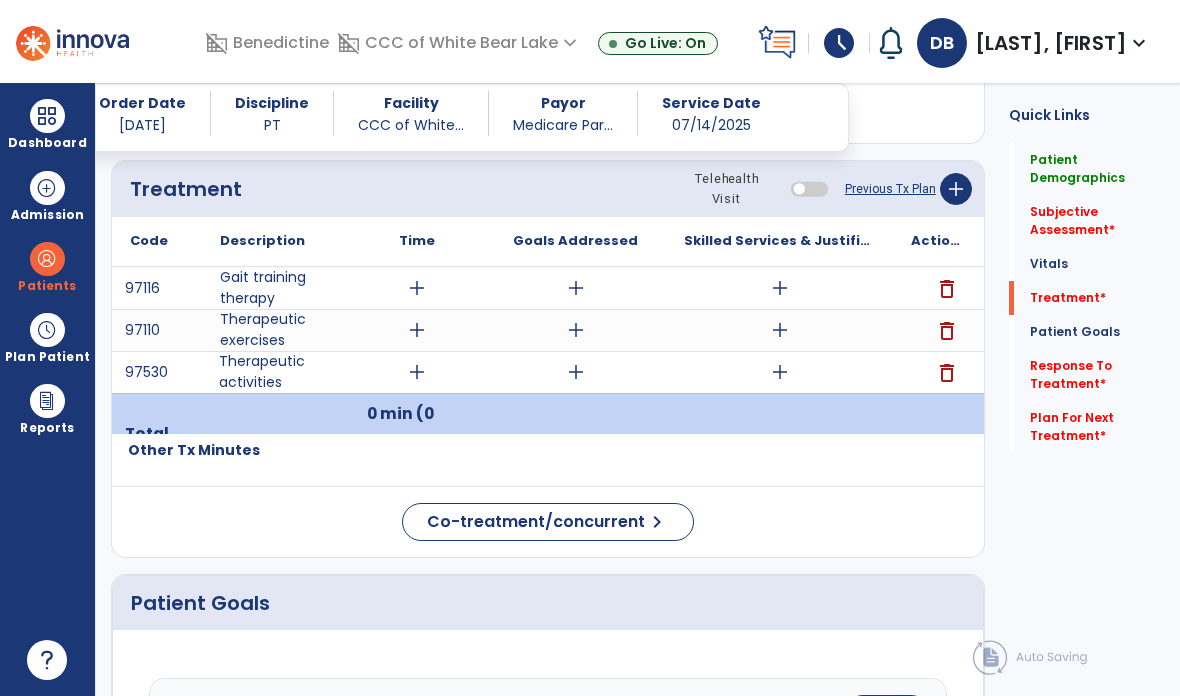 scroll, scrollTop: 1201, scrollLeft: 0, axis: vertical 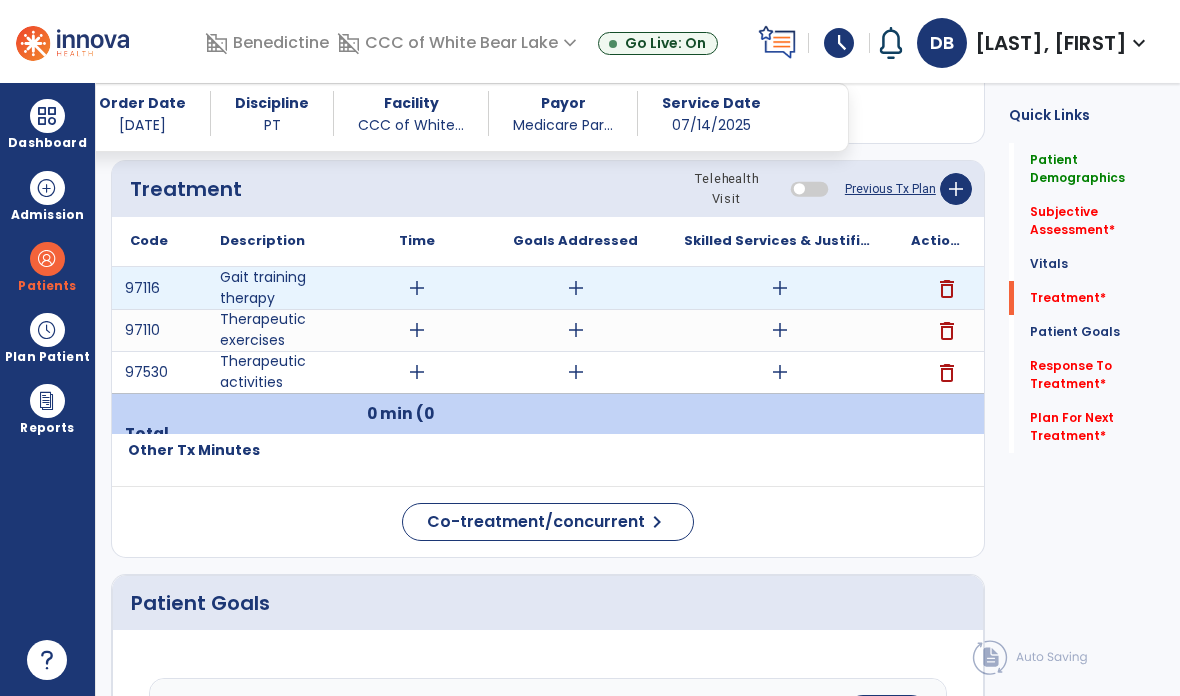 click on "add" at bounding box center [779, 288] 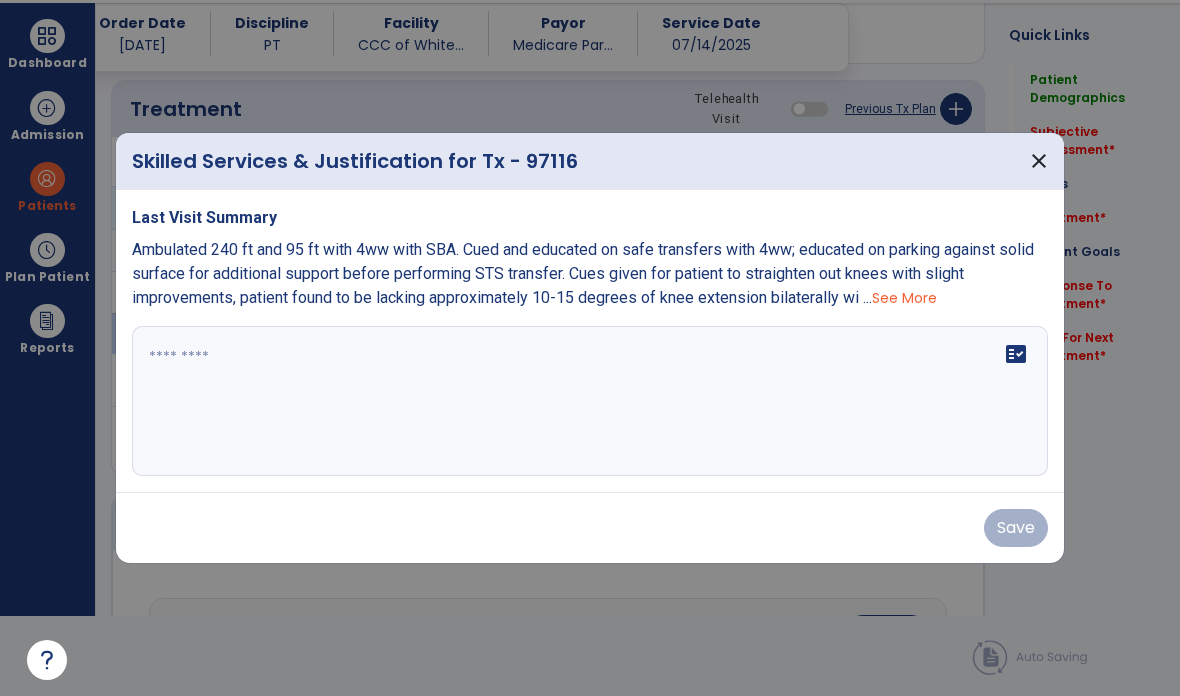 click on "See More" at bounding box center [904, 298] 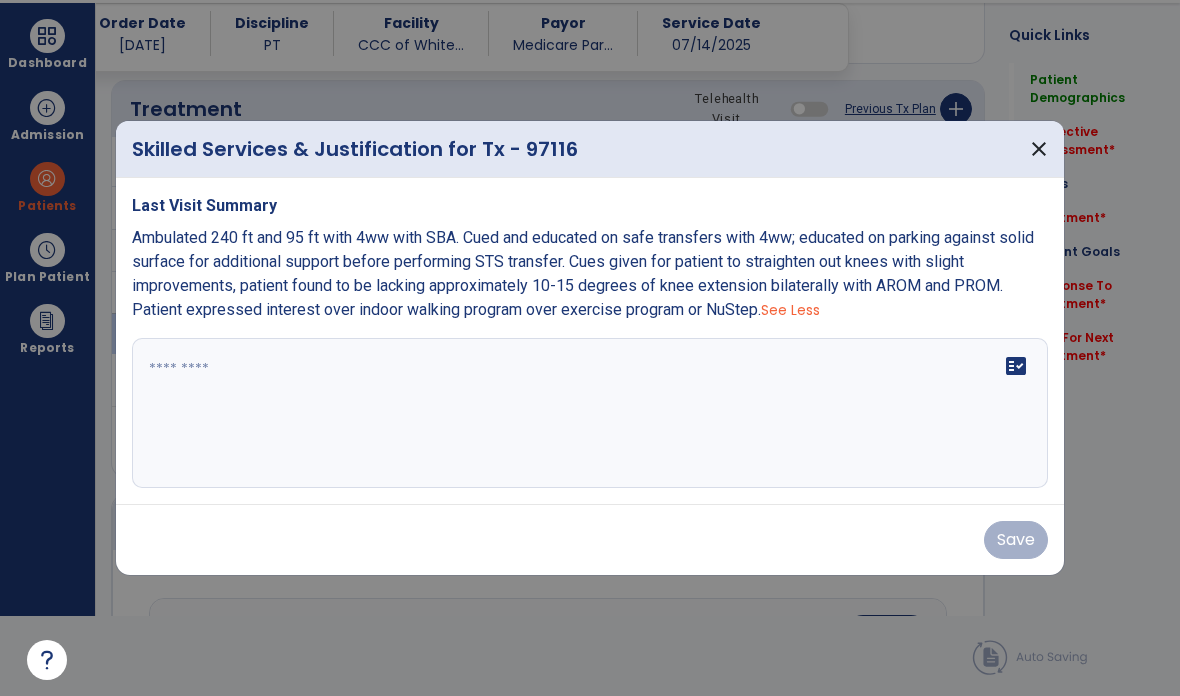 click on "close" at bounding box center [1039, 149] 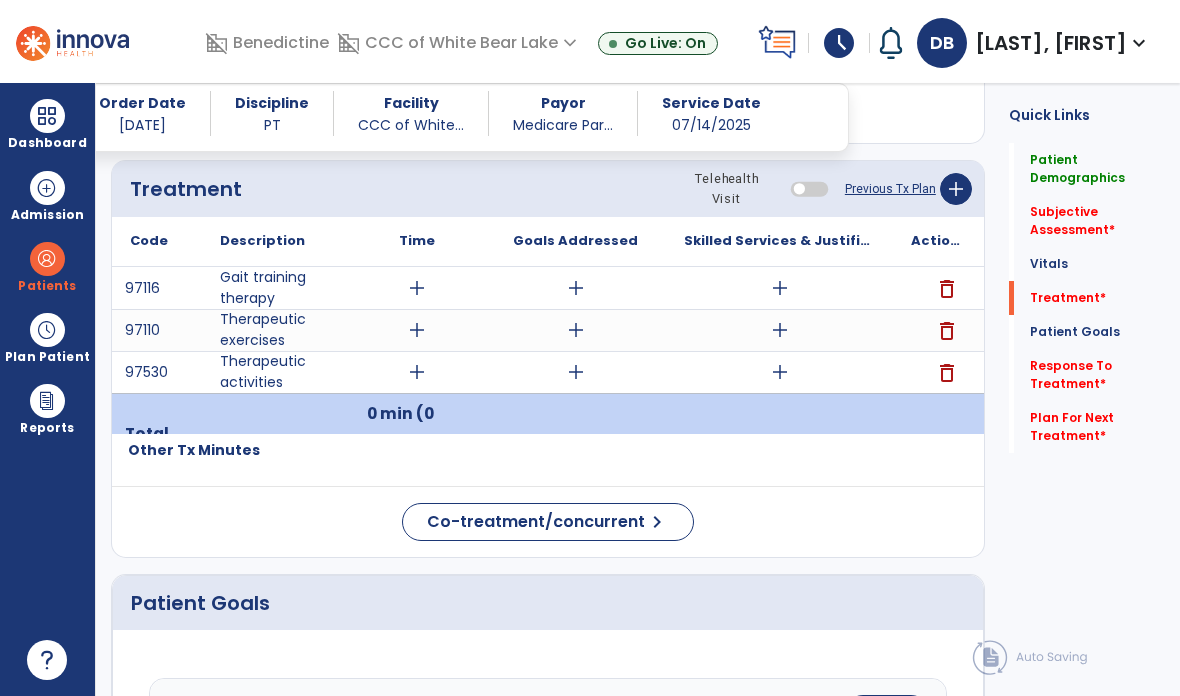 scroll, scrollTop: 80, scrollLeft: 0, axis: vertical 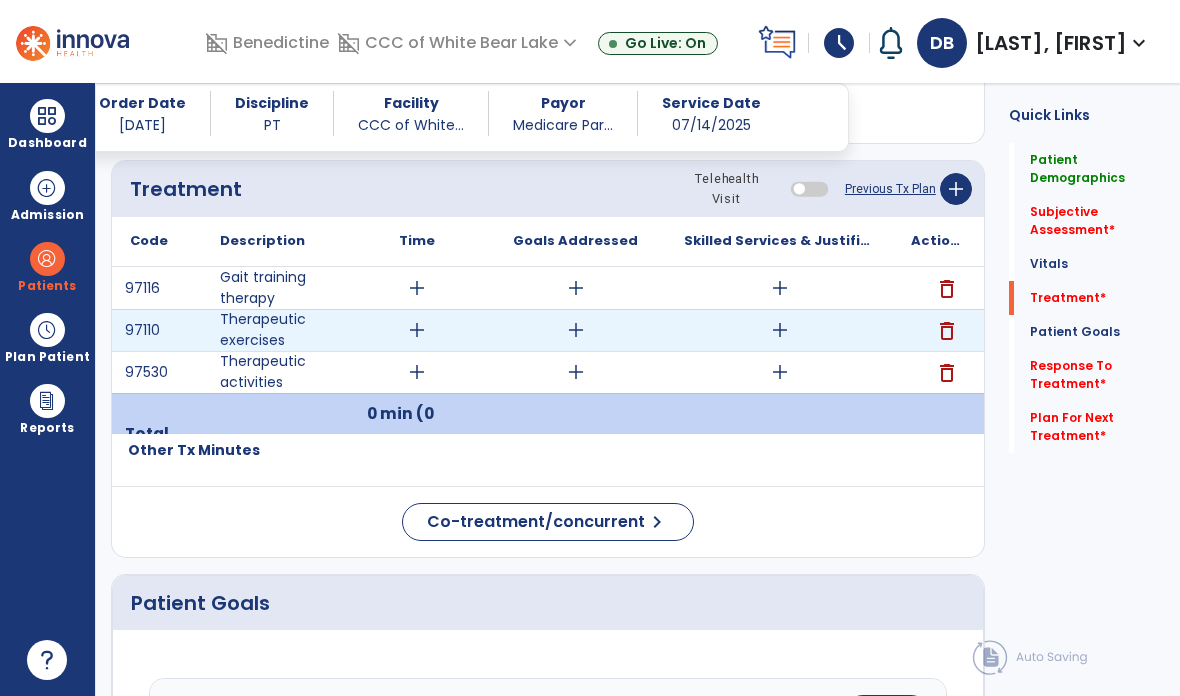 click on "add" at bounding box center [780, 330] 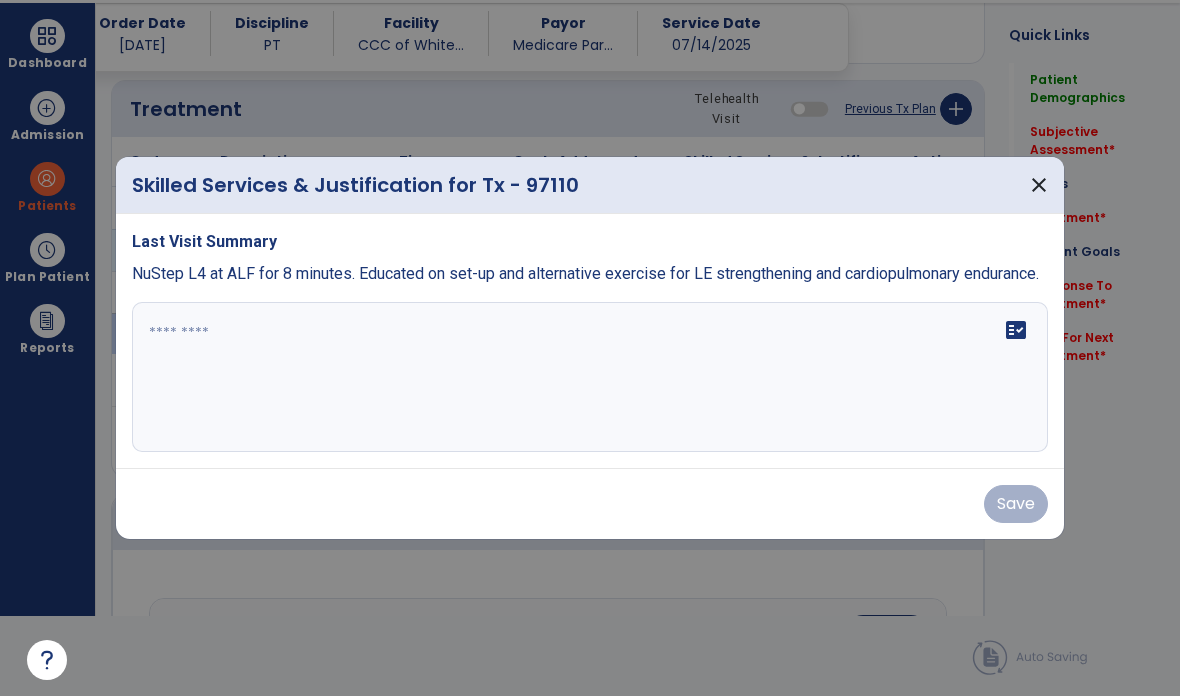 click on "close" at bounding box center (1039, 185) 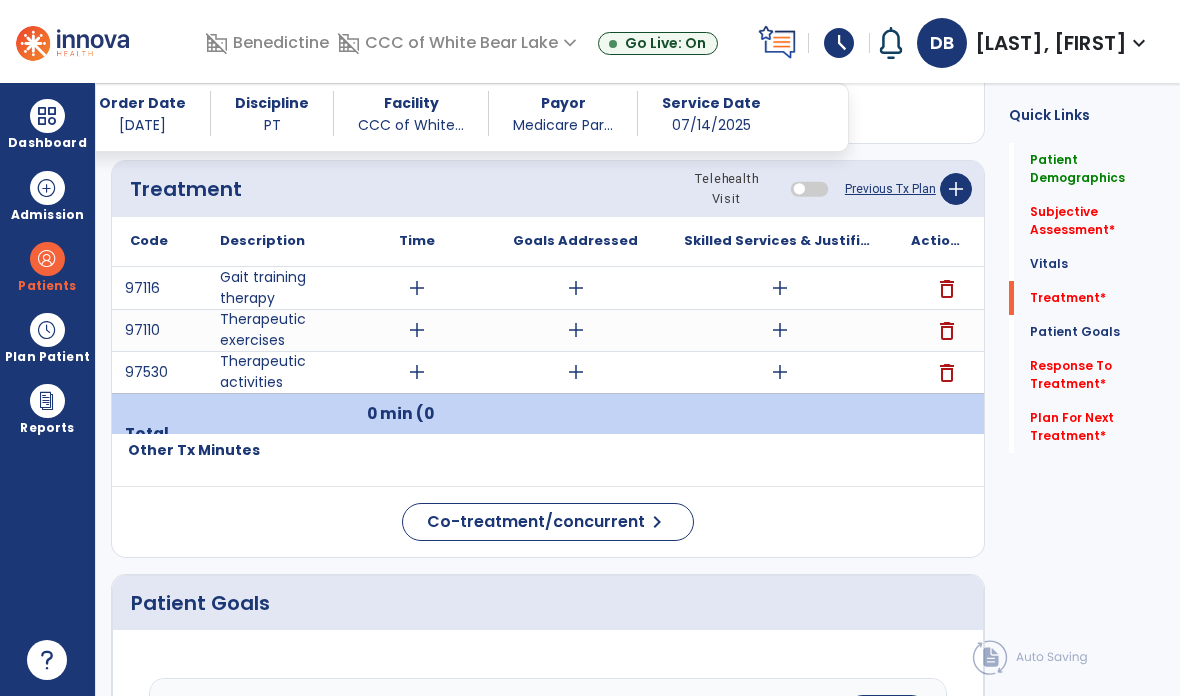 click on "add" at bounding box center (780, 372) 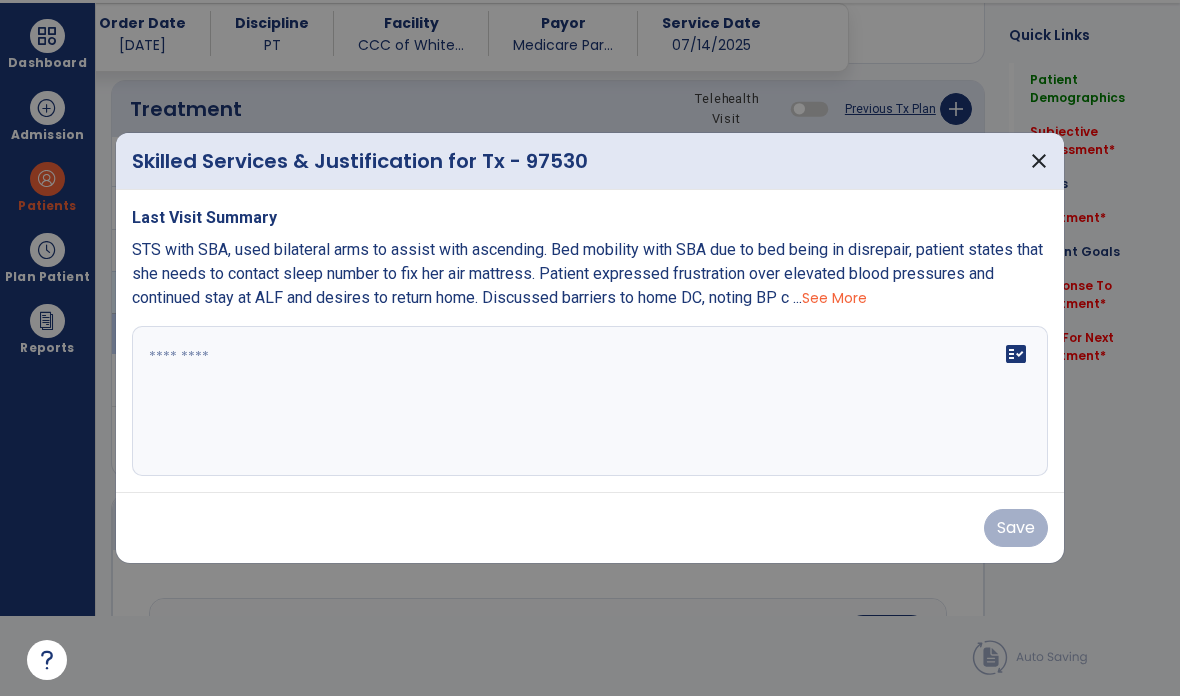 scroll, scrollTop: 0, scrollLeft: 0, axis: both 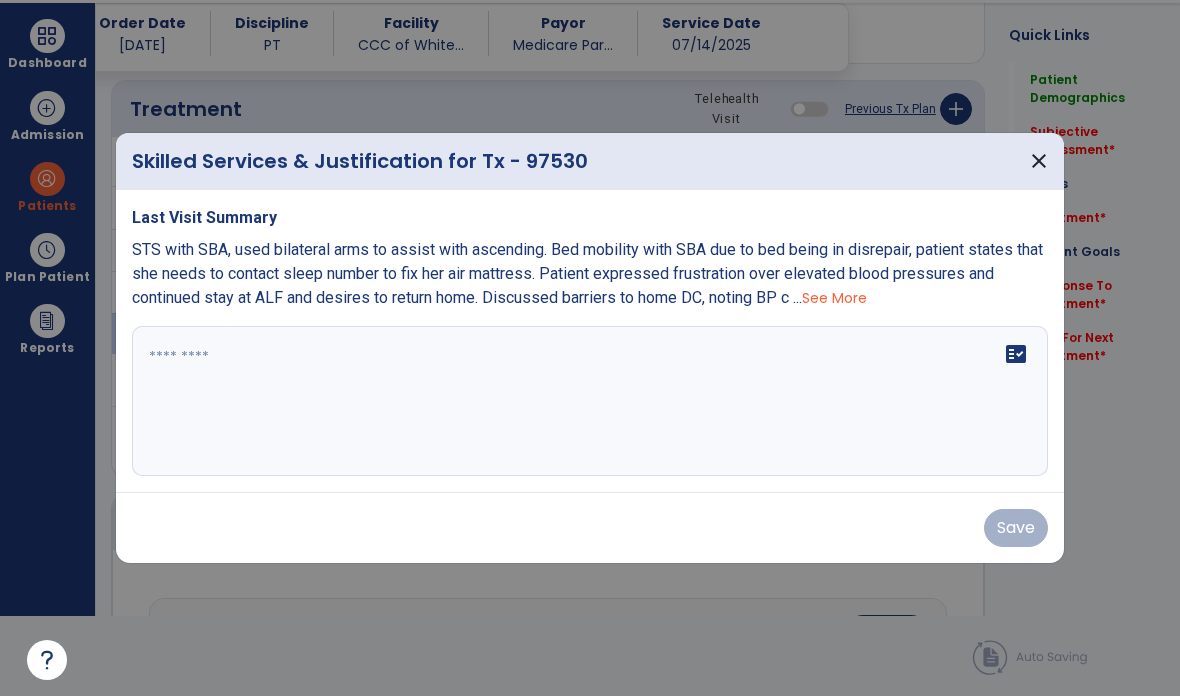 click on "See More" at bounding box center (834, 298) 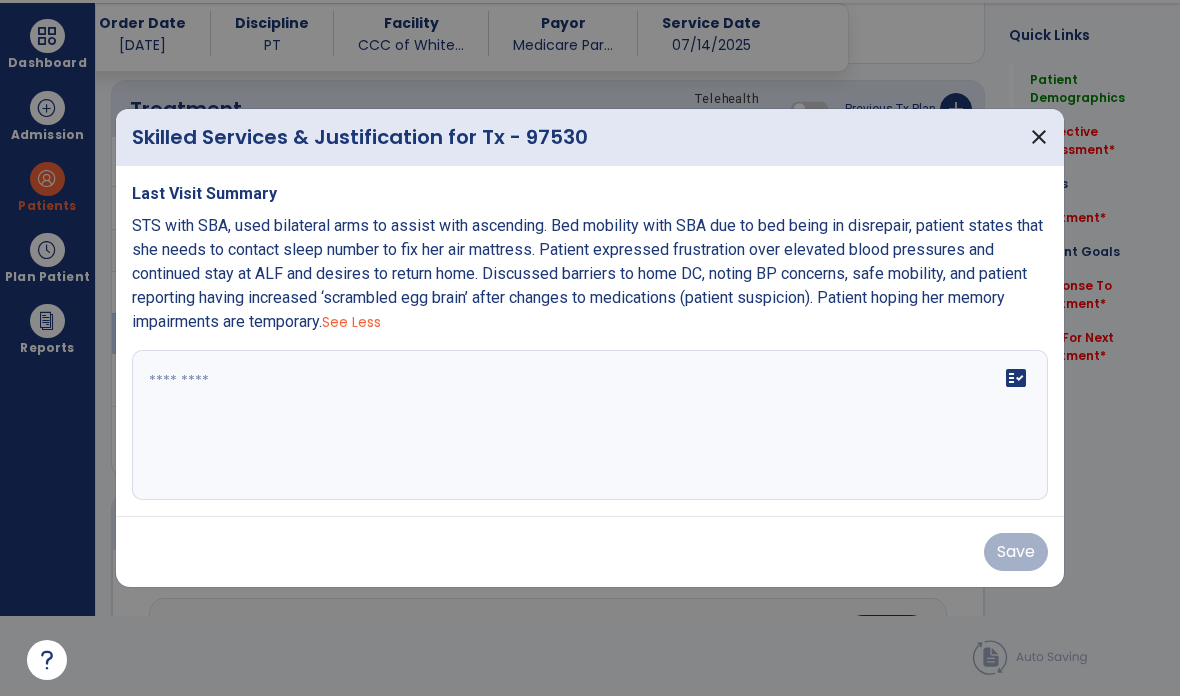 click on "close" at bounding box center (1039, 137) 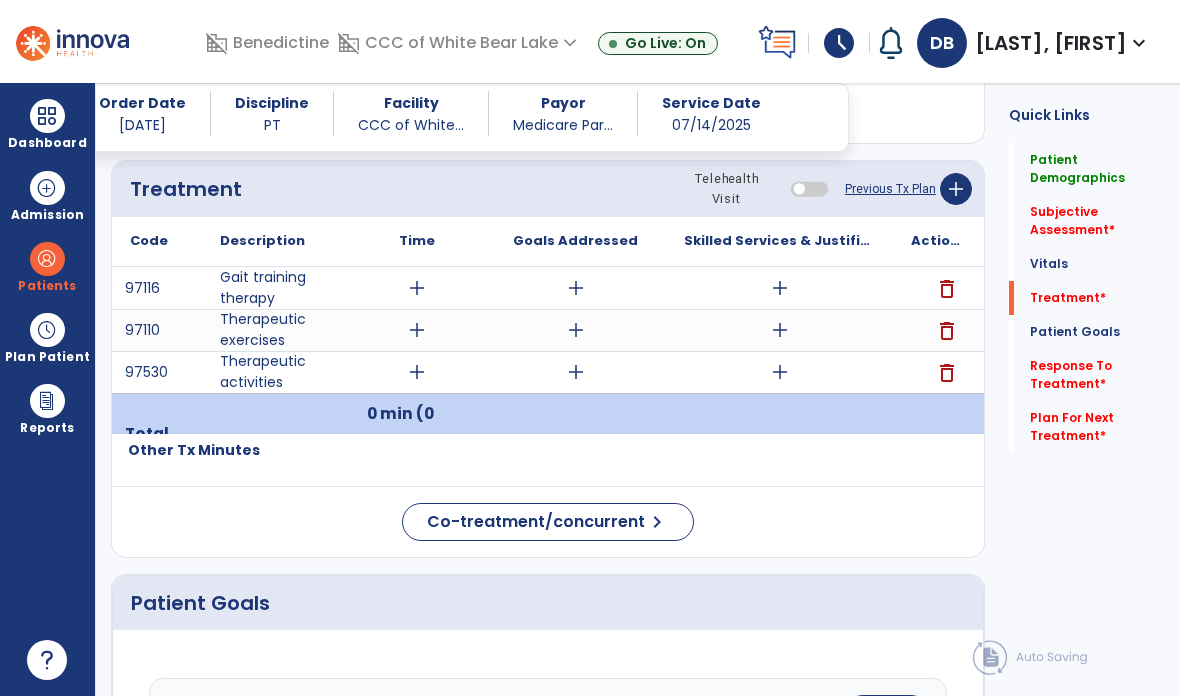 scroll, scrollTop: 80, scrollLeft: 0, axis: vertical 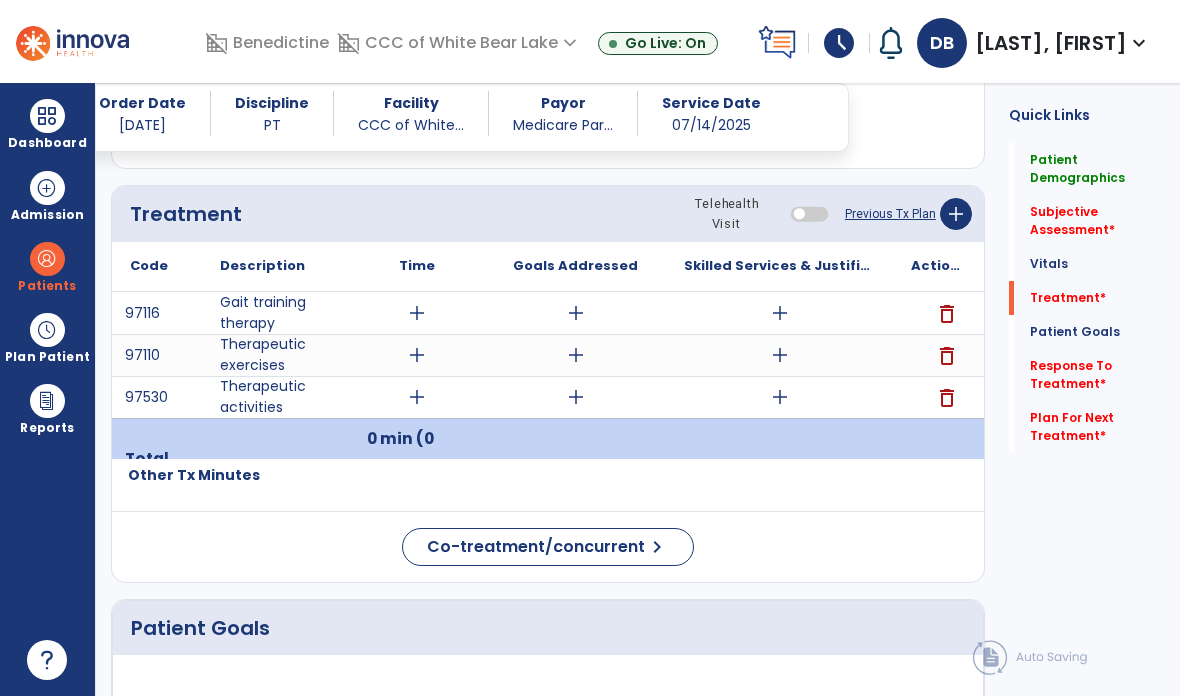 click at bounding box center (47, 116) 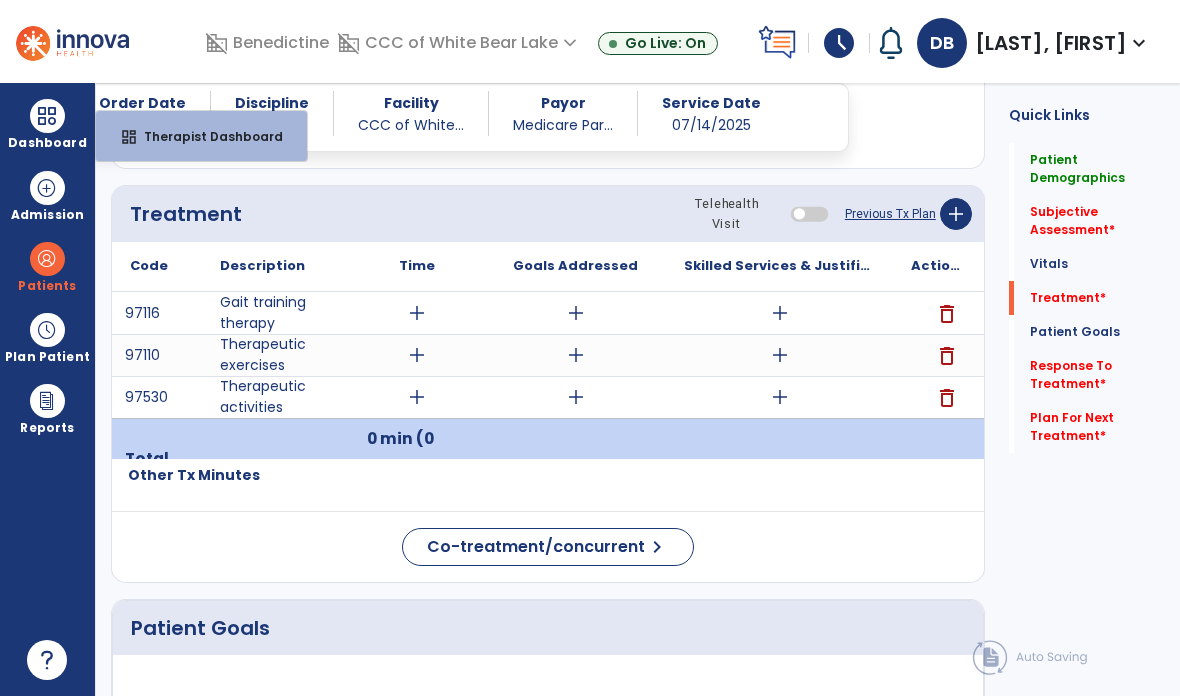 click on "Therapist Dashboard" at bounding box center (205, 136) 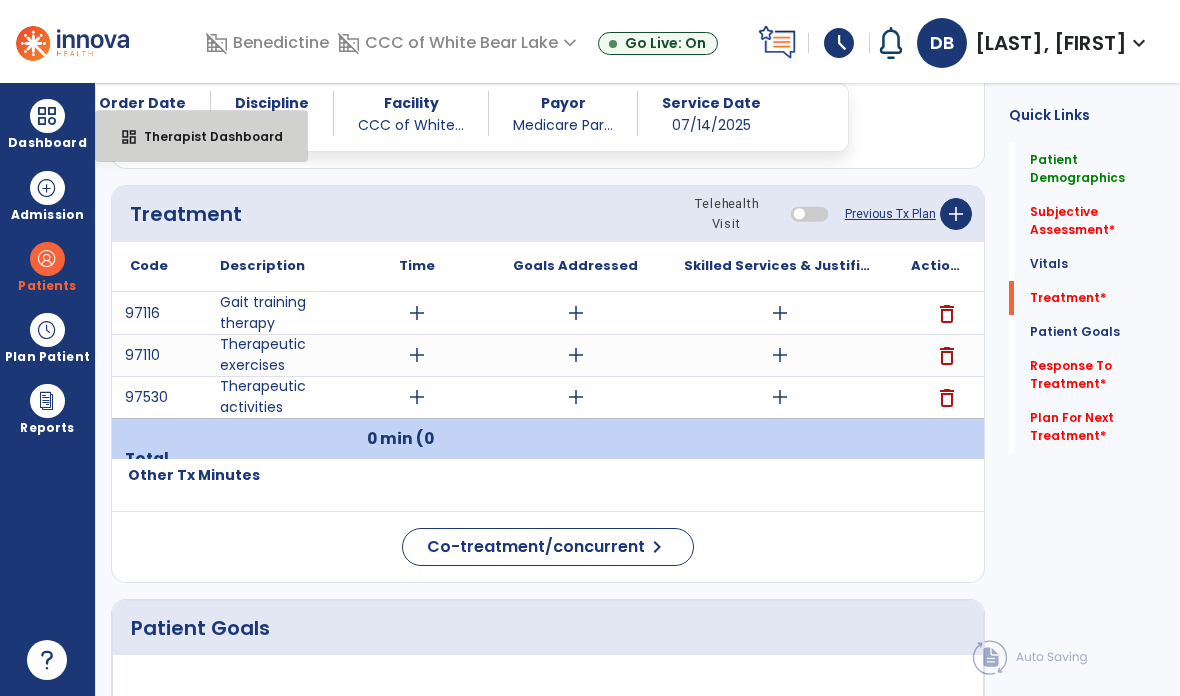 select on "****" 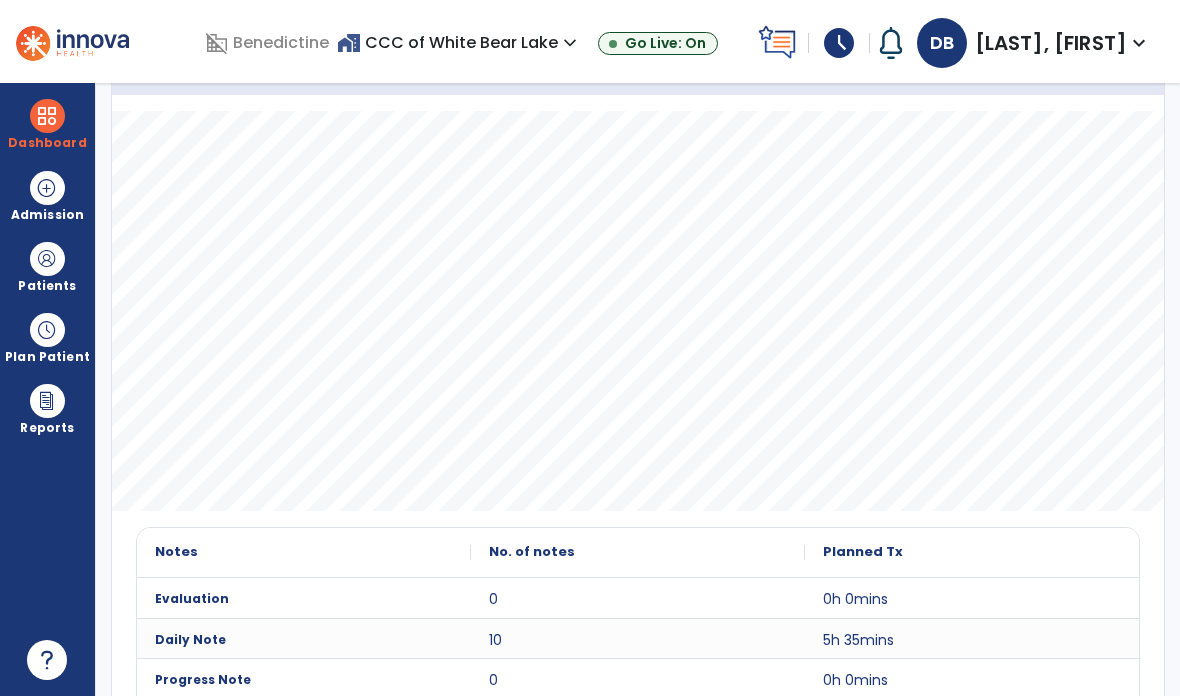 scroll, scrollTop: 212, scrollLeft: 0, axis: vertical 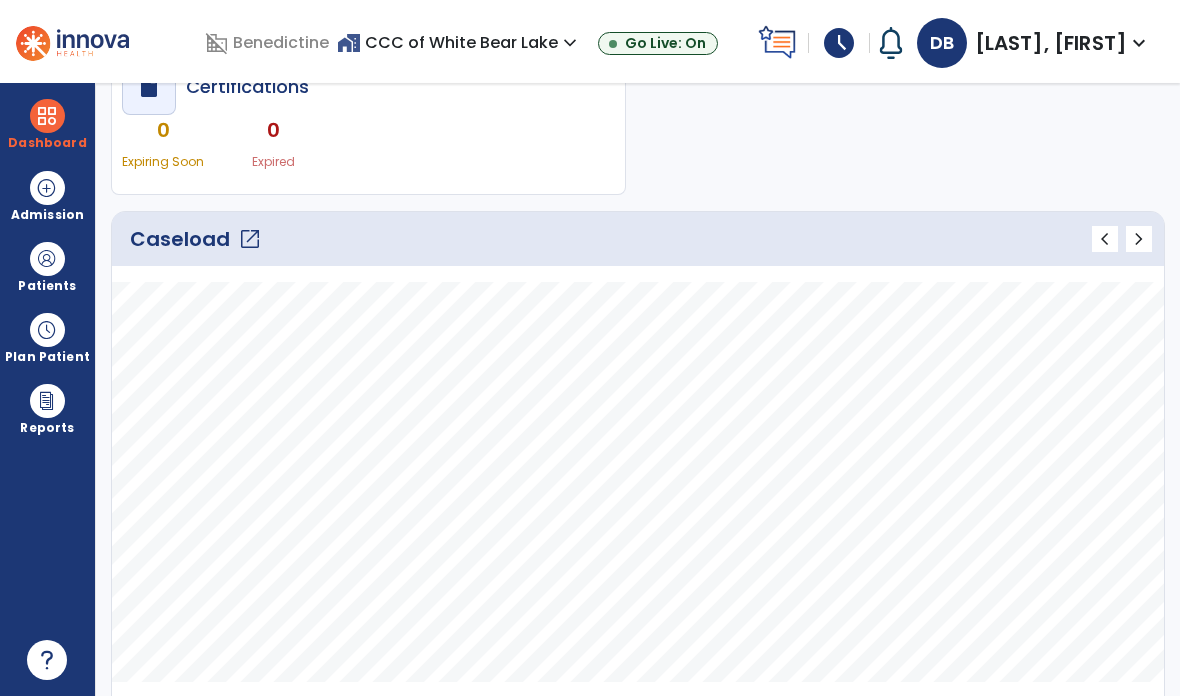 click on "open_in_new" 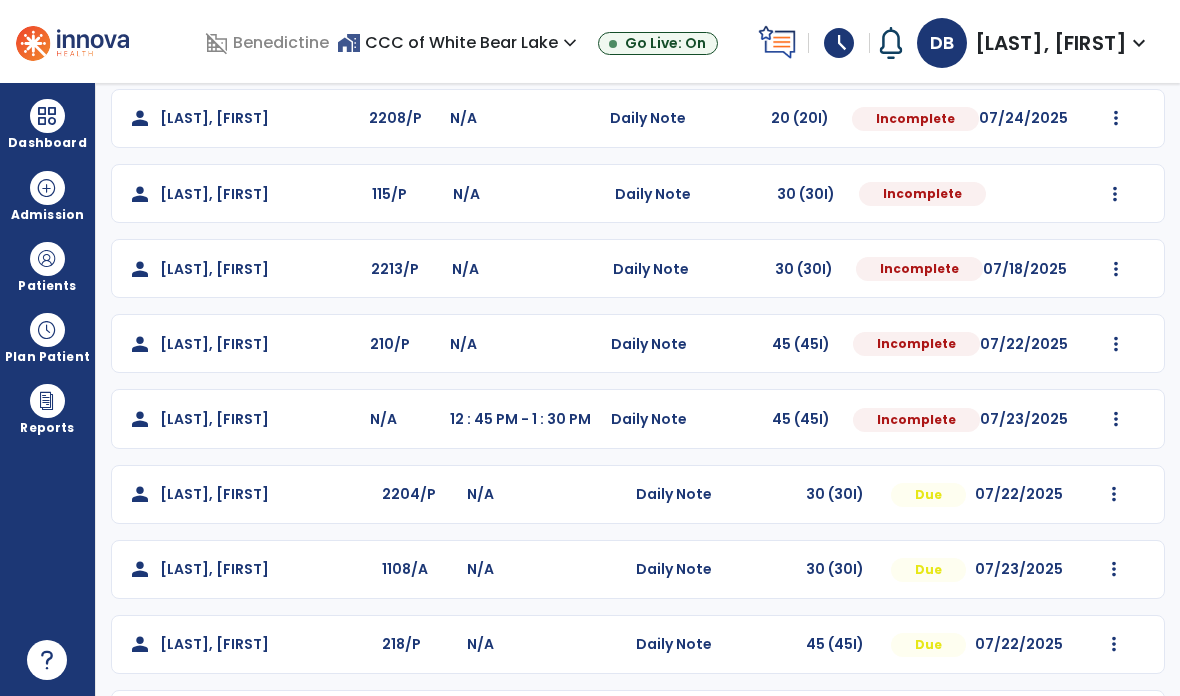scroll, scrollTop: 340, scrollLeft: 0, axis: vertical 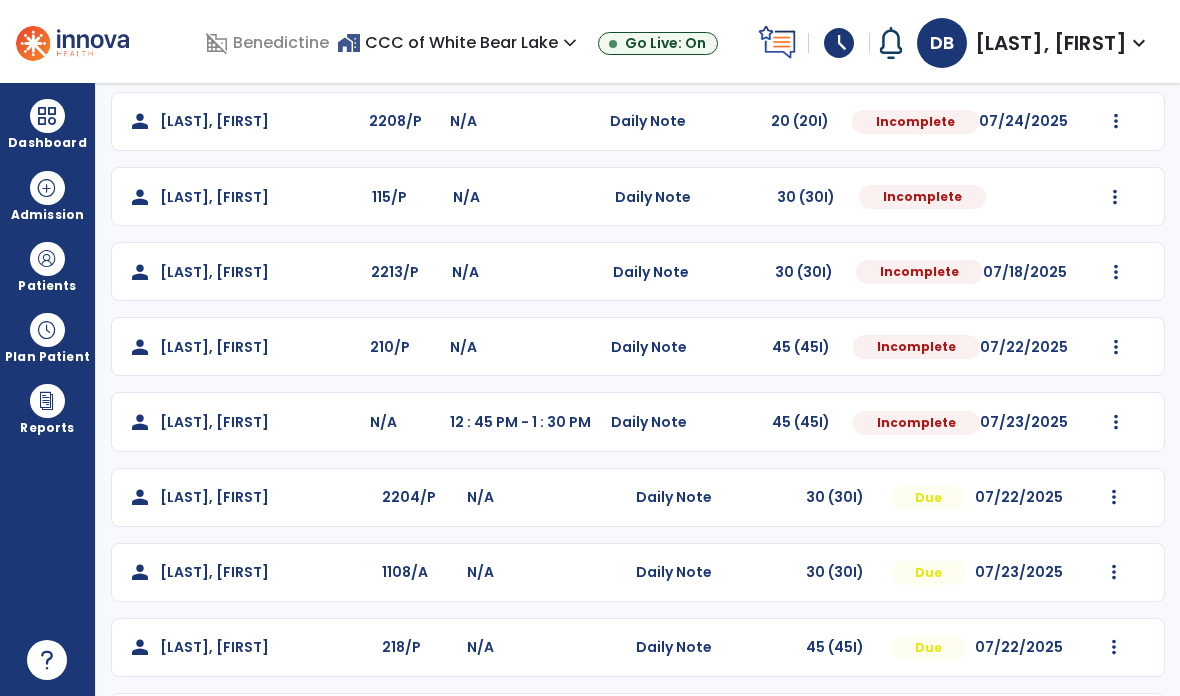 click on "Mark Visit As Complete   Reset Note   Open Document   G + C Mins" 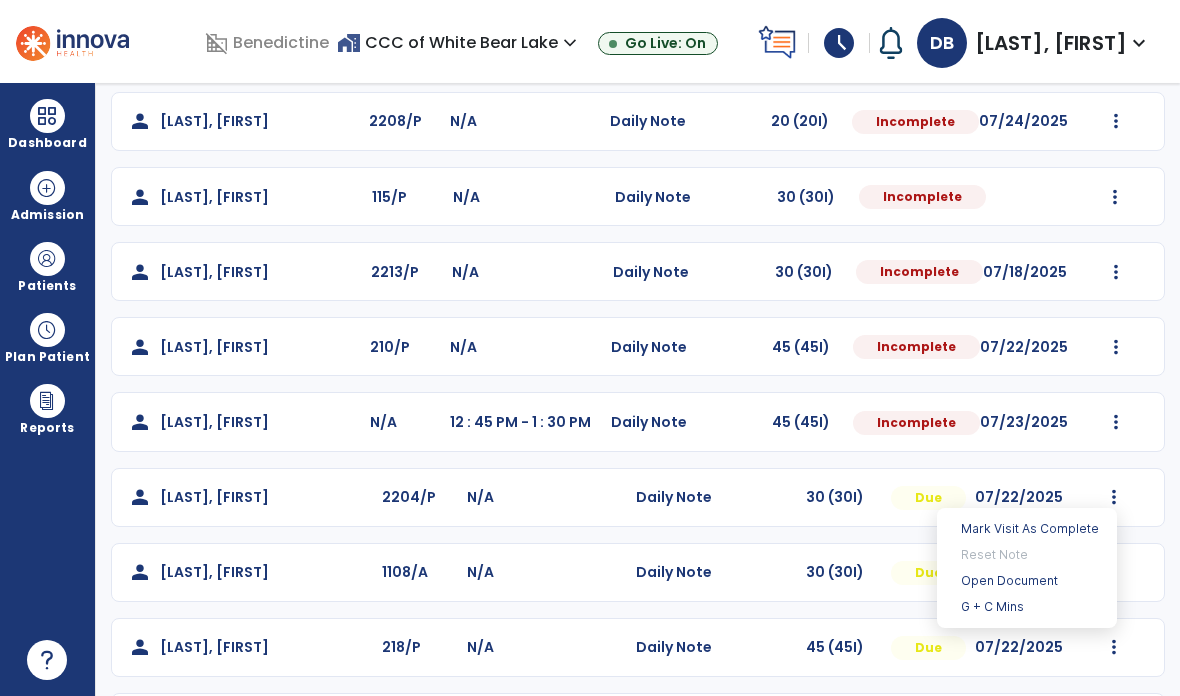 click on "Open Document" at bounding box center [1027, 581] 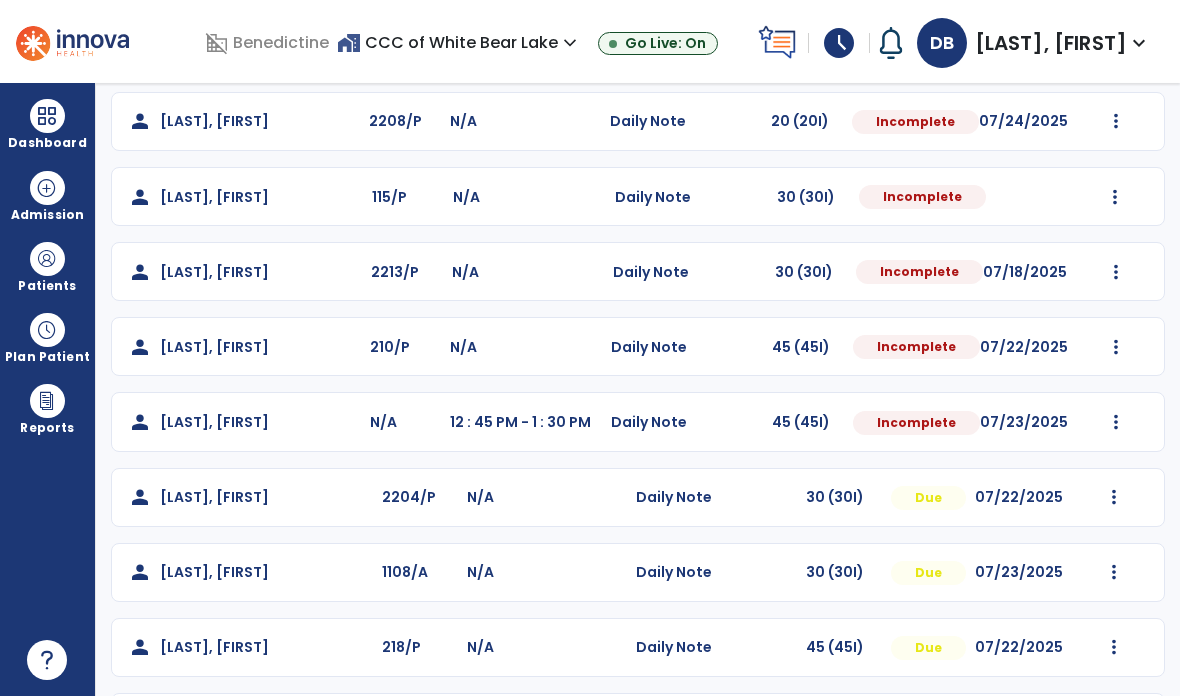 scroll, scrollTop: 0, scrollLeft: 0, axis: both 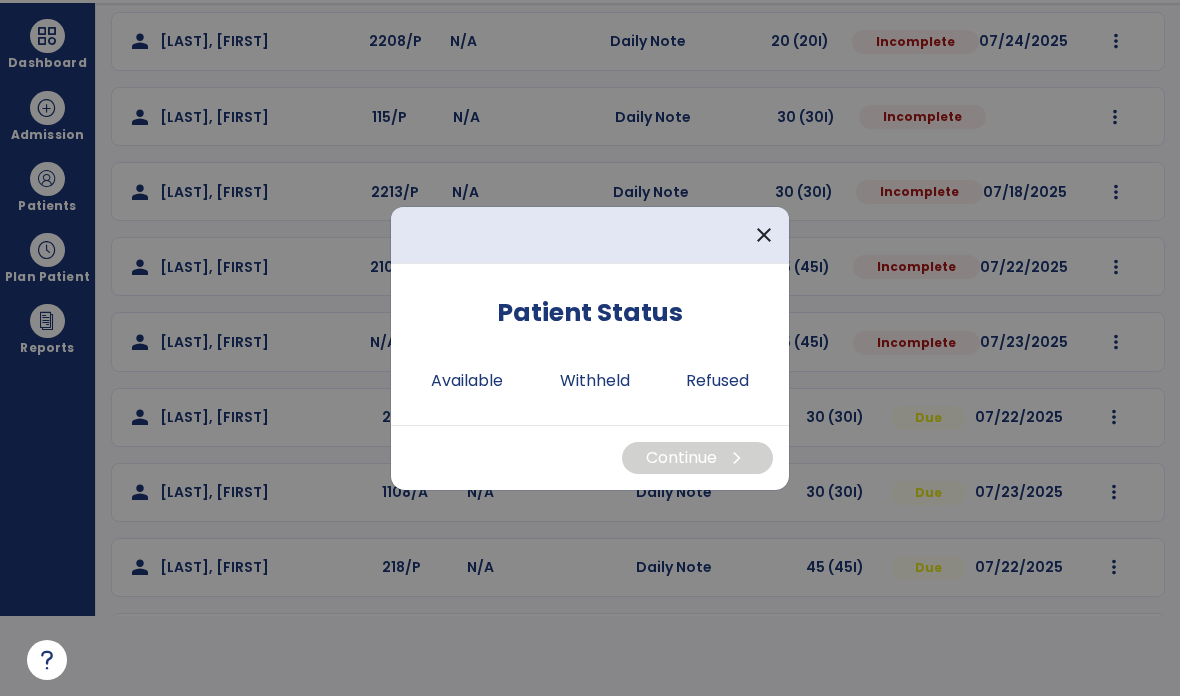 click on "Available" at bounding box center [467, 381] 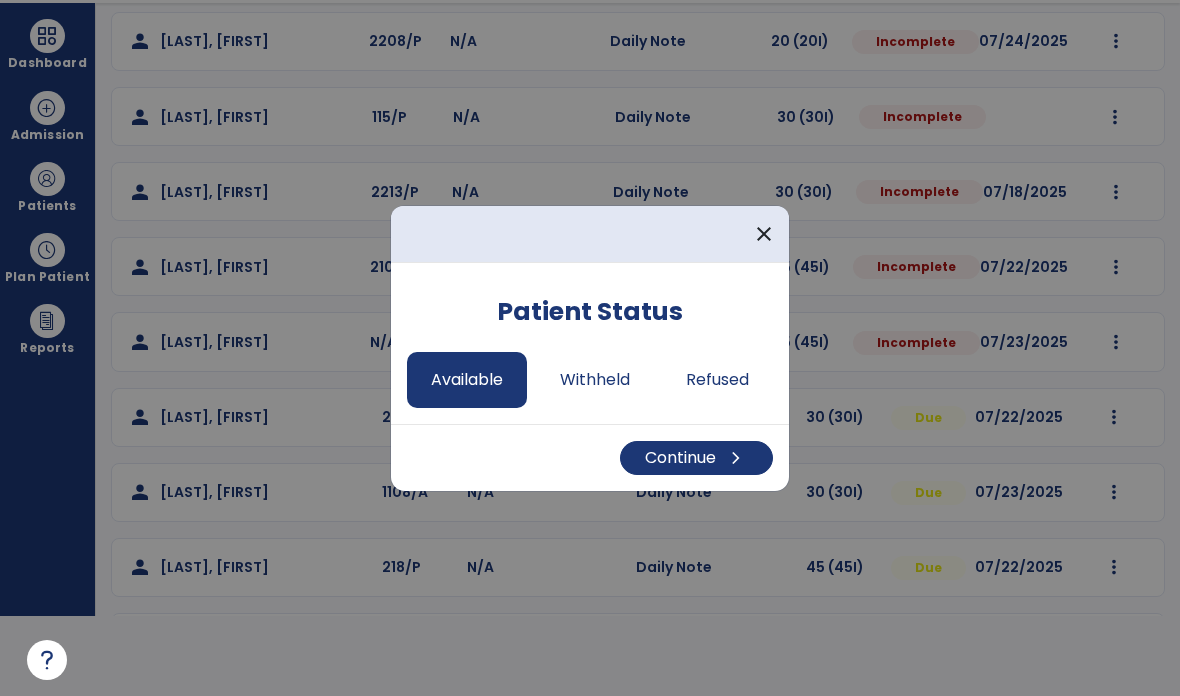 click on "Continue   chevron_right" at bounding box center [696, 458] 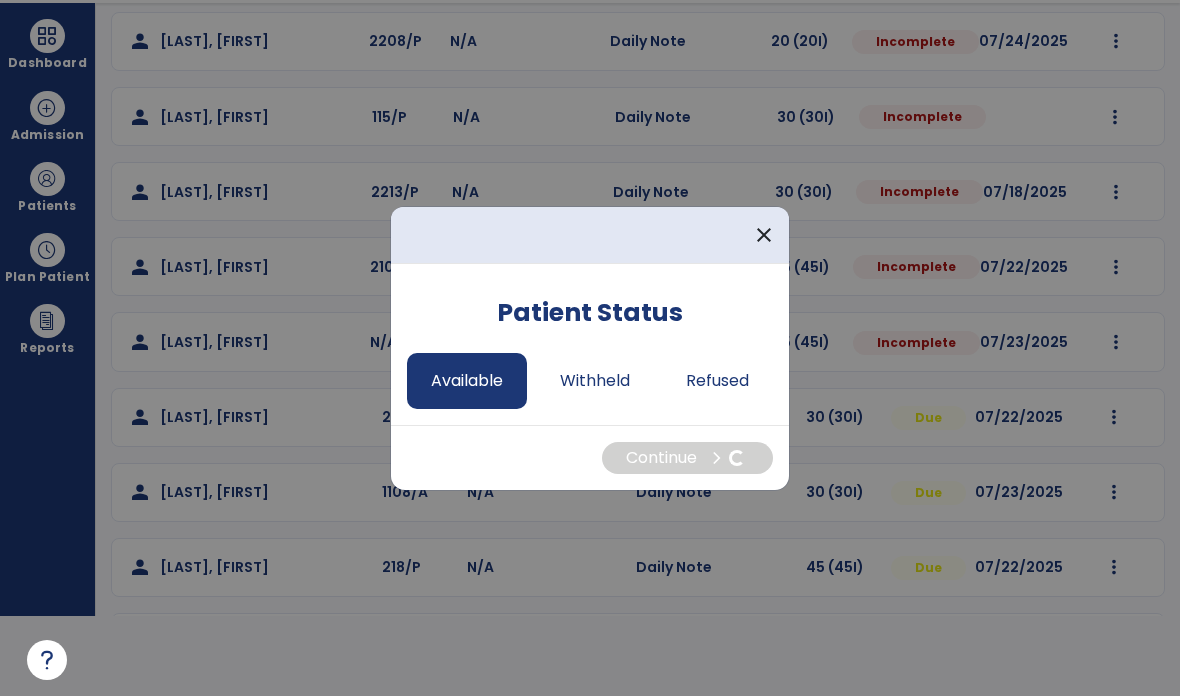 select on "*" 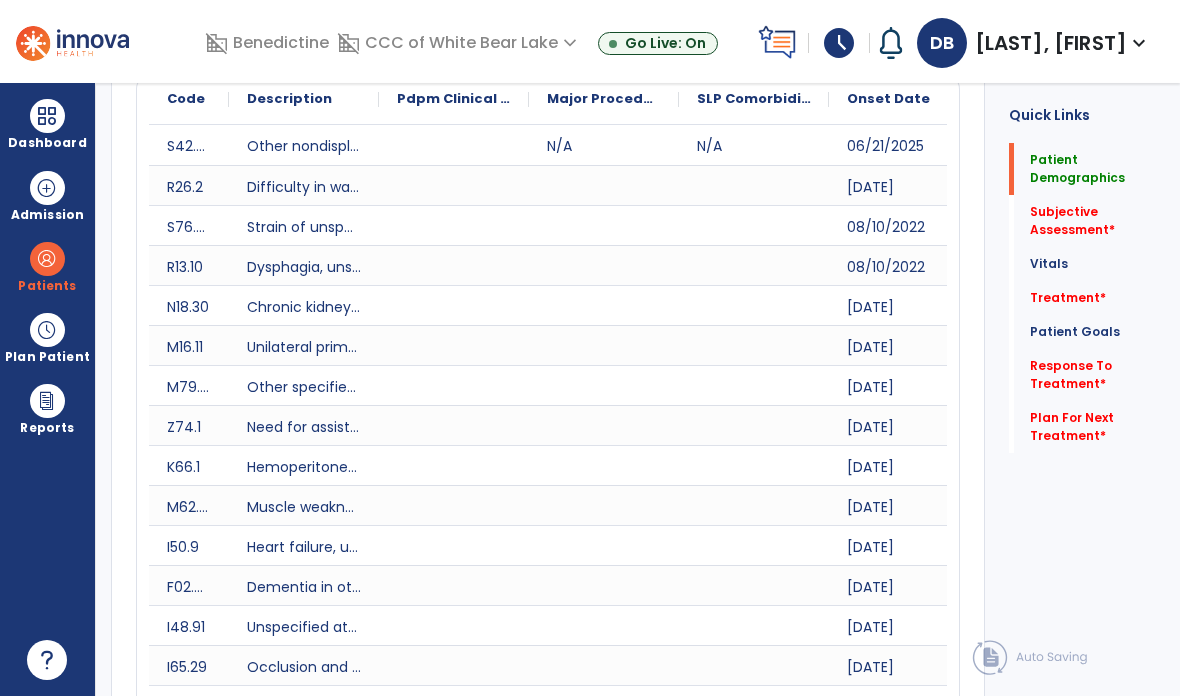 scroll, scrollTop: 80, scrollLeft: 0, axis: vertical 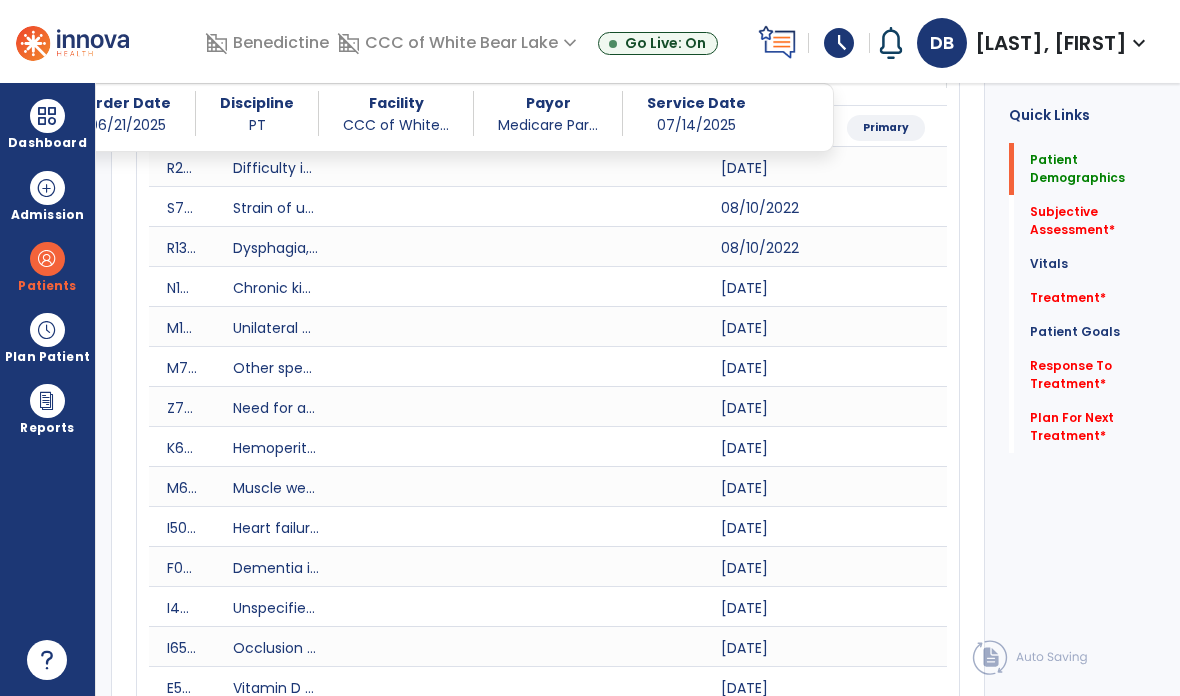 click on "Patient Demographics" 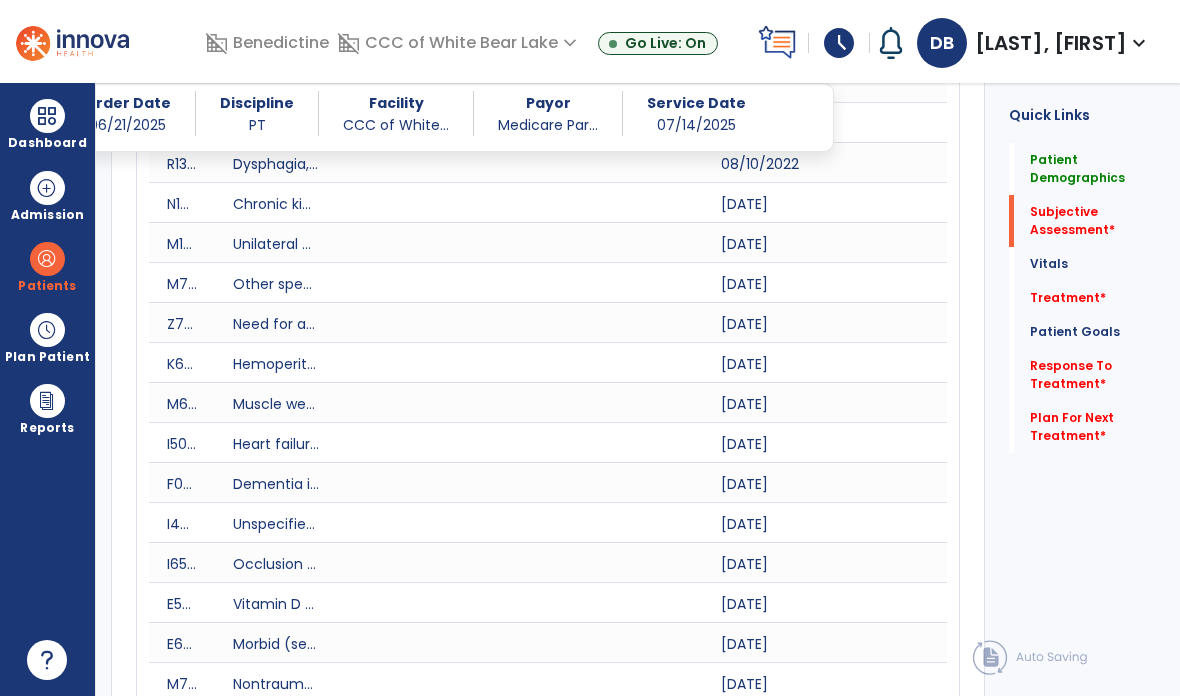 click on "Subjective Assessment   *" 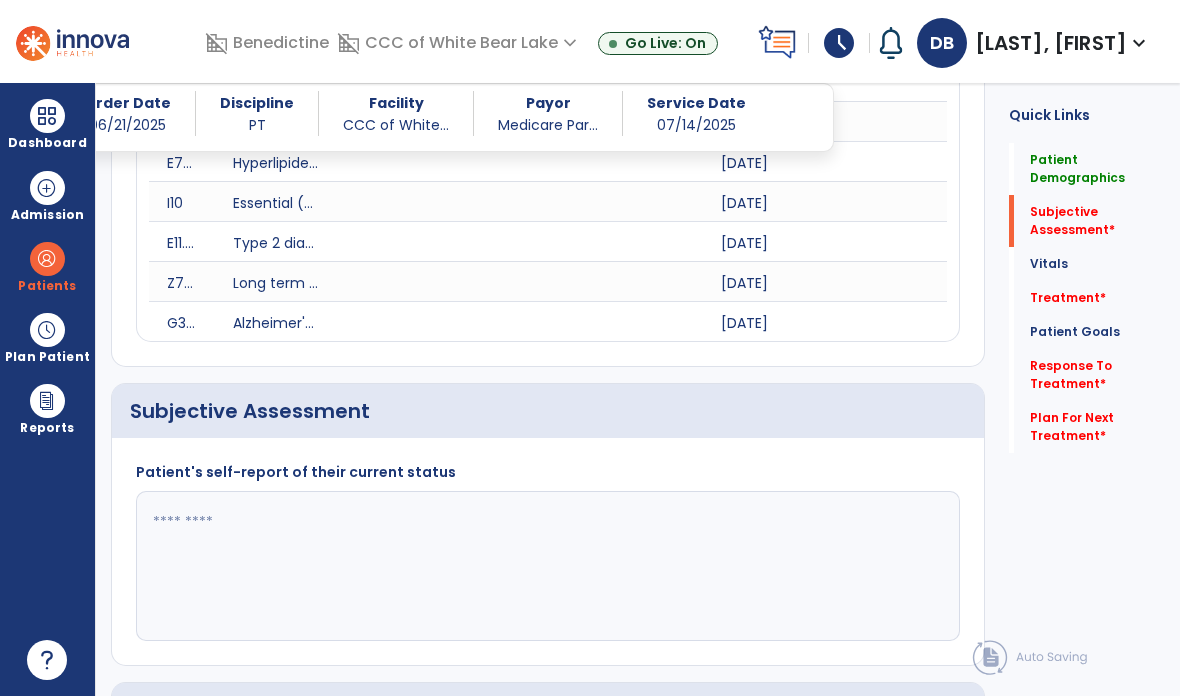 scroll, scrollTop: 1200, scrollLeft: 0, axis: vertical 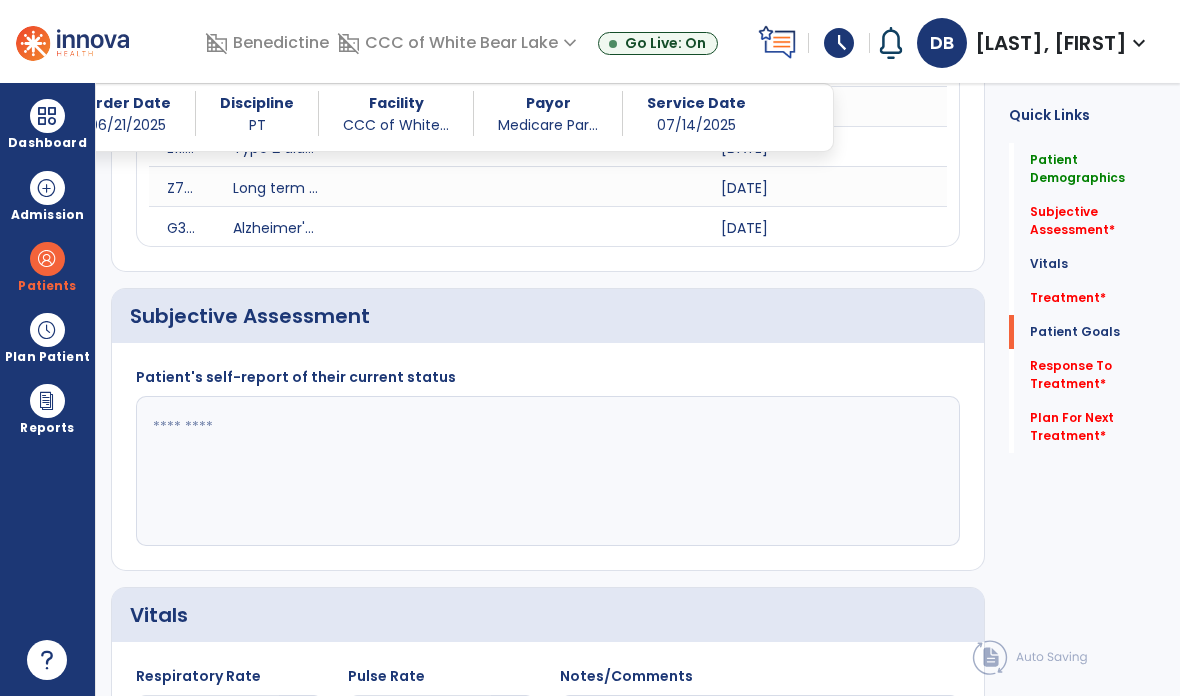 click on "Patient Goals" 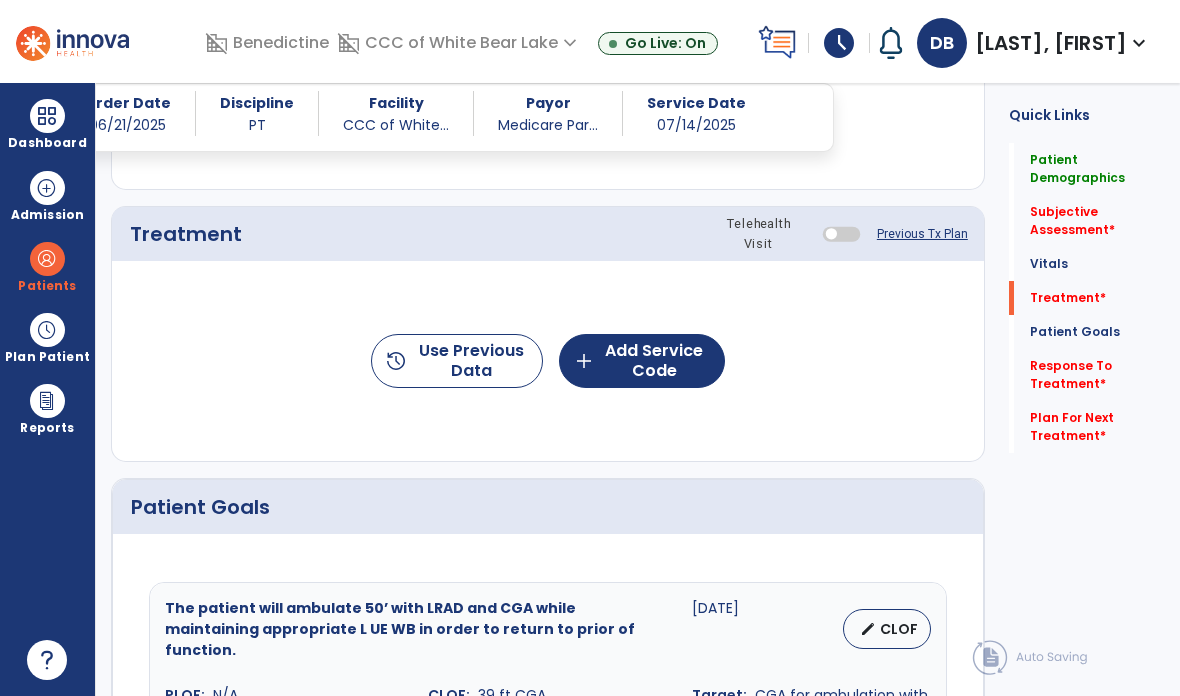 scroll, scrollTop: 1968, scrollLeft: 0, axis: vertical 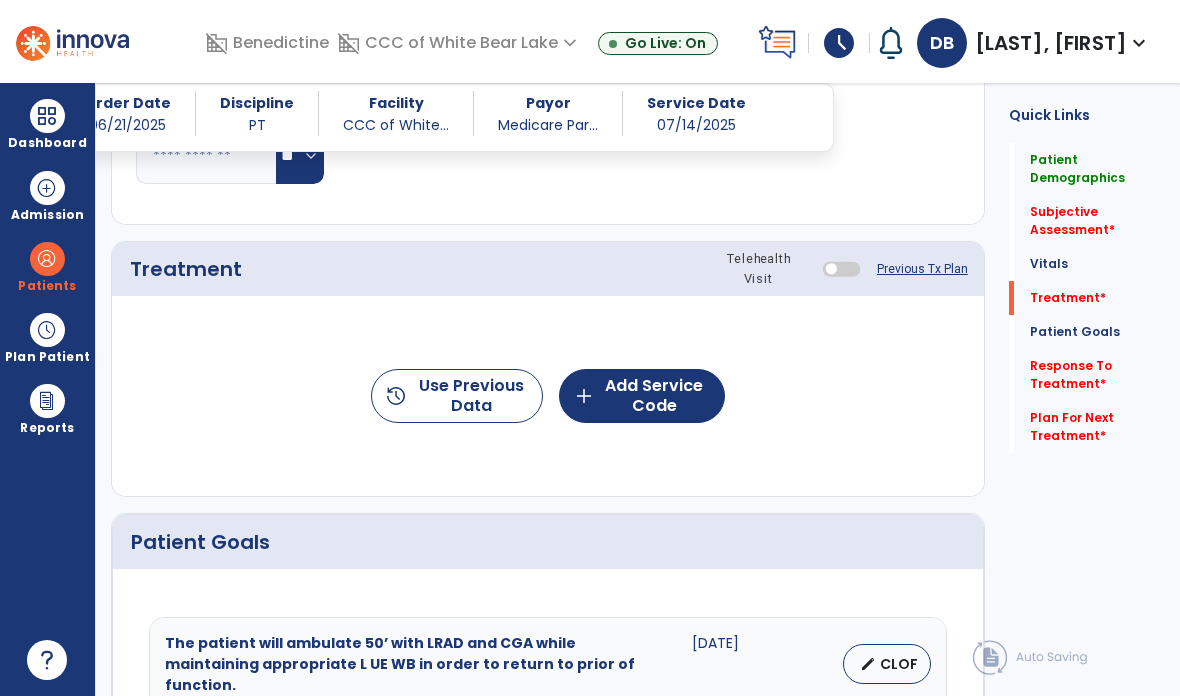click on "history  Use Previous Data" 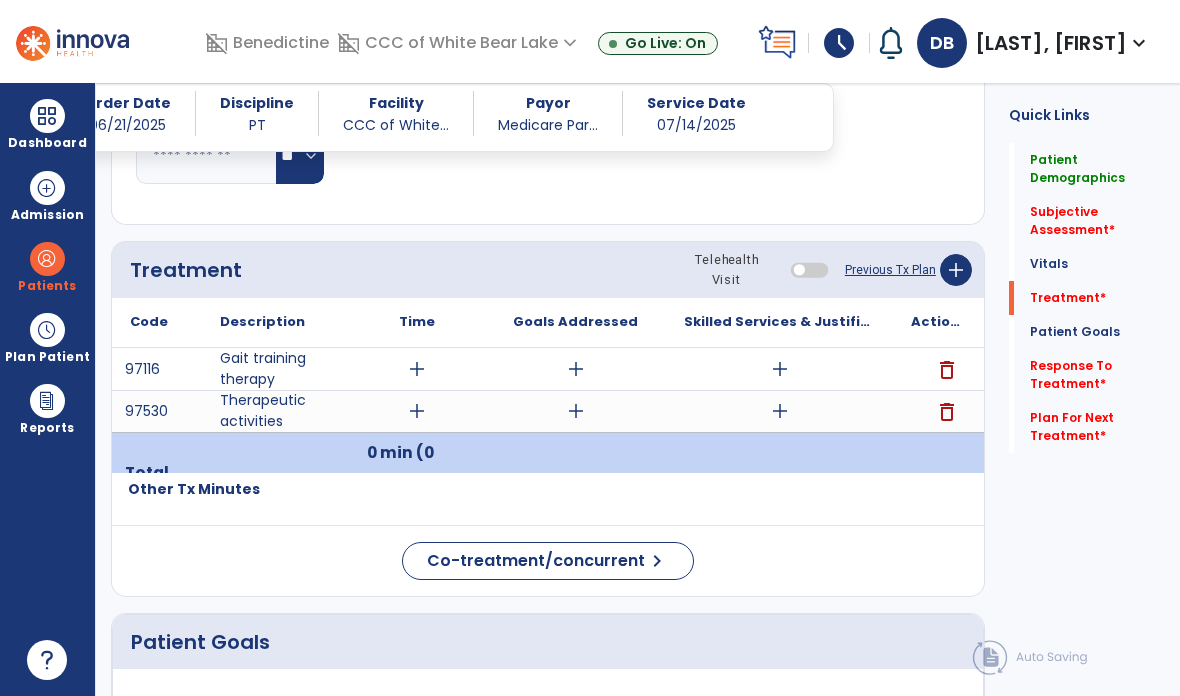 click on "add" at bounding box center [779, 369] 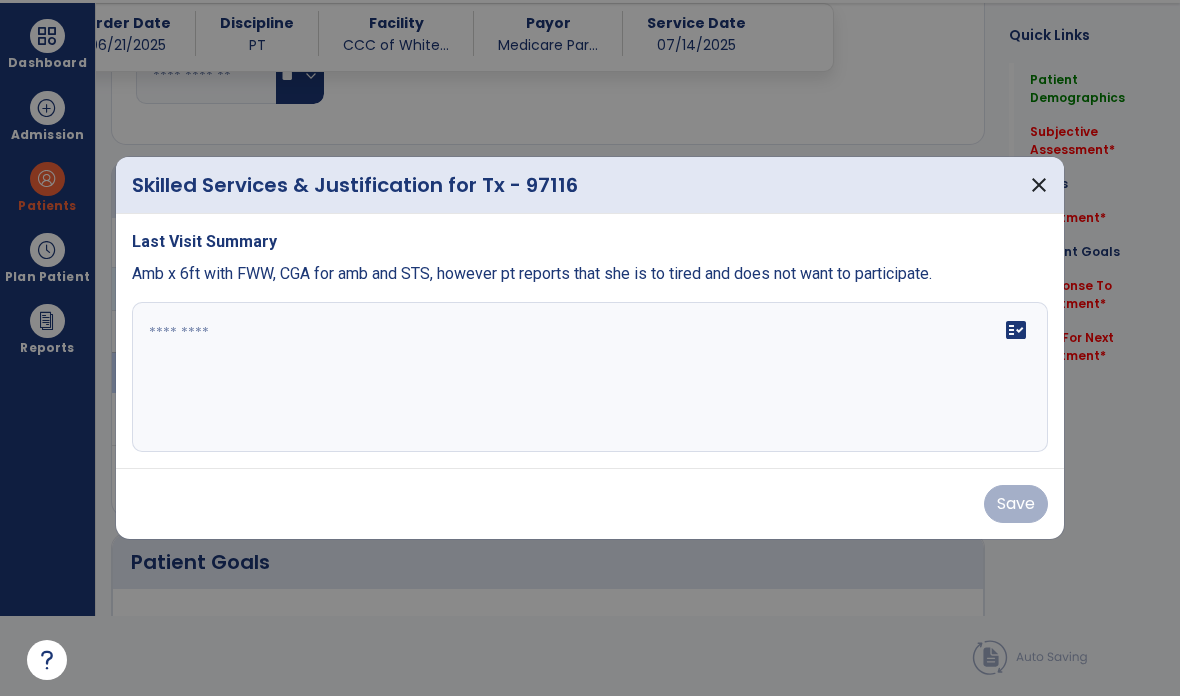 scroll, scrollTop: 0, scrollLeft: 0, axis: both 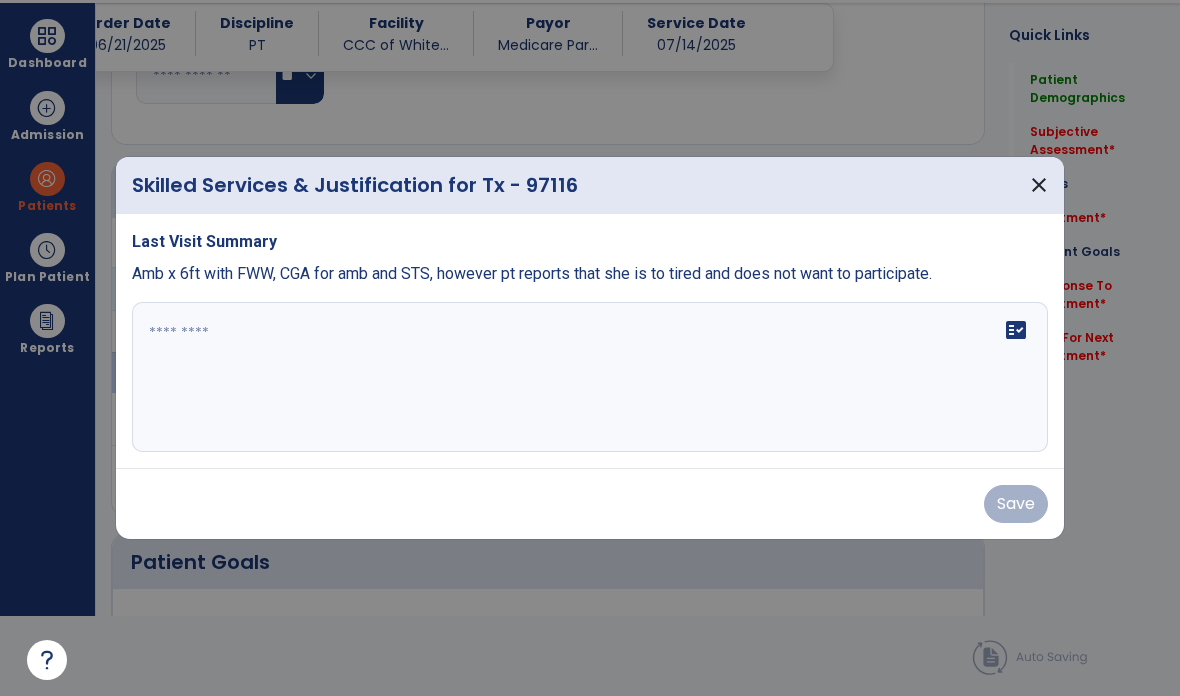 click on "close" at bounding box center (1039, 185) 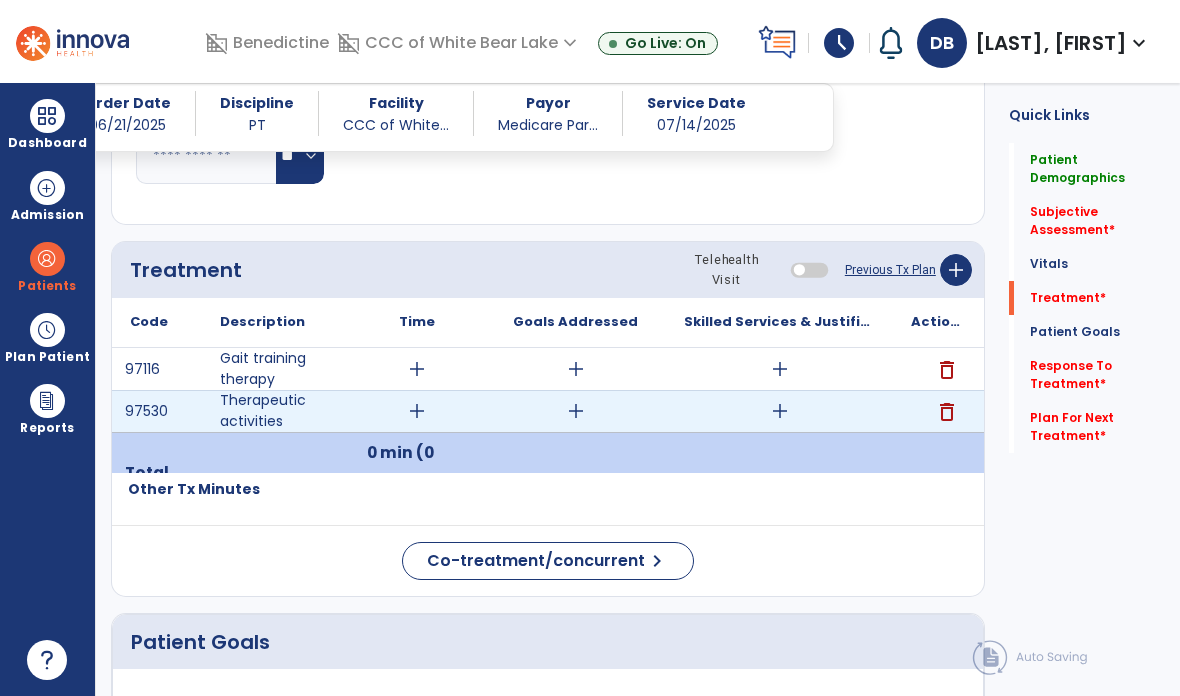 click on "add" at bounding box center [780, 411] 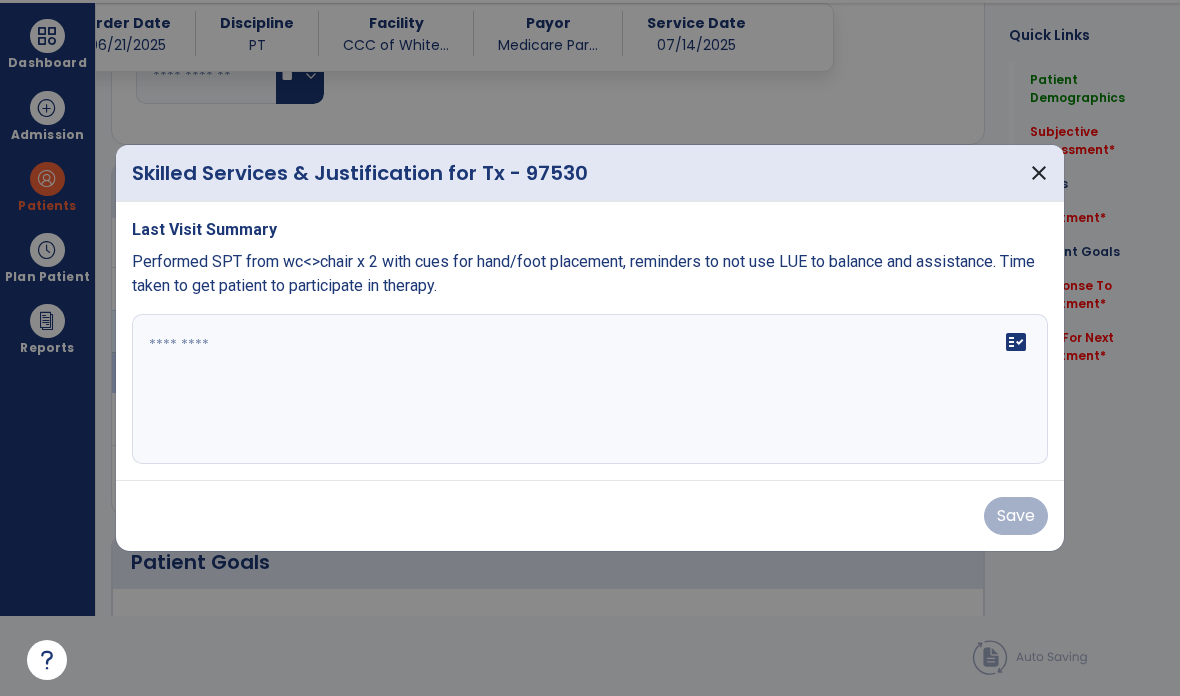 click on "close" at bounding box center (1039, 173) 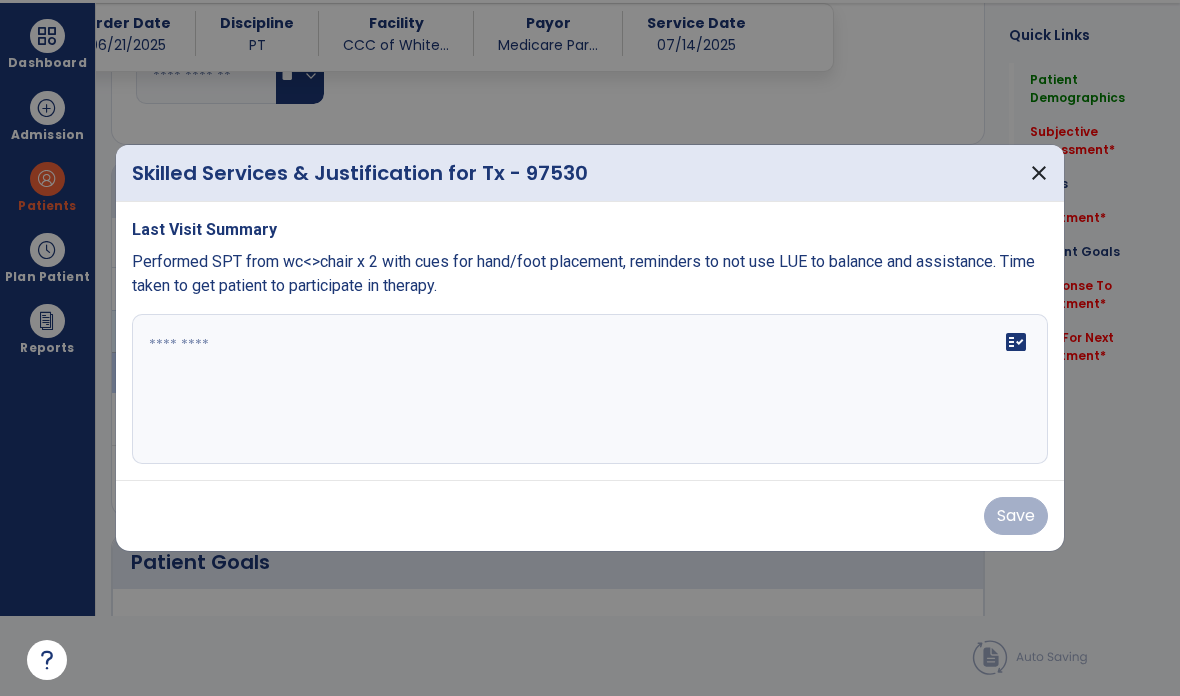scroll, scrollTop: 80, scrollLeft: 0, axis: vertical 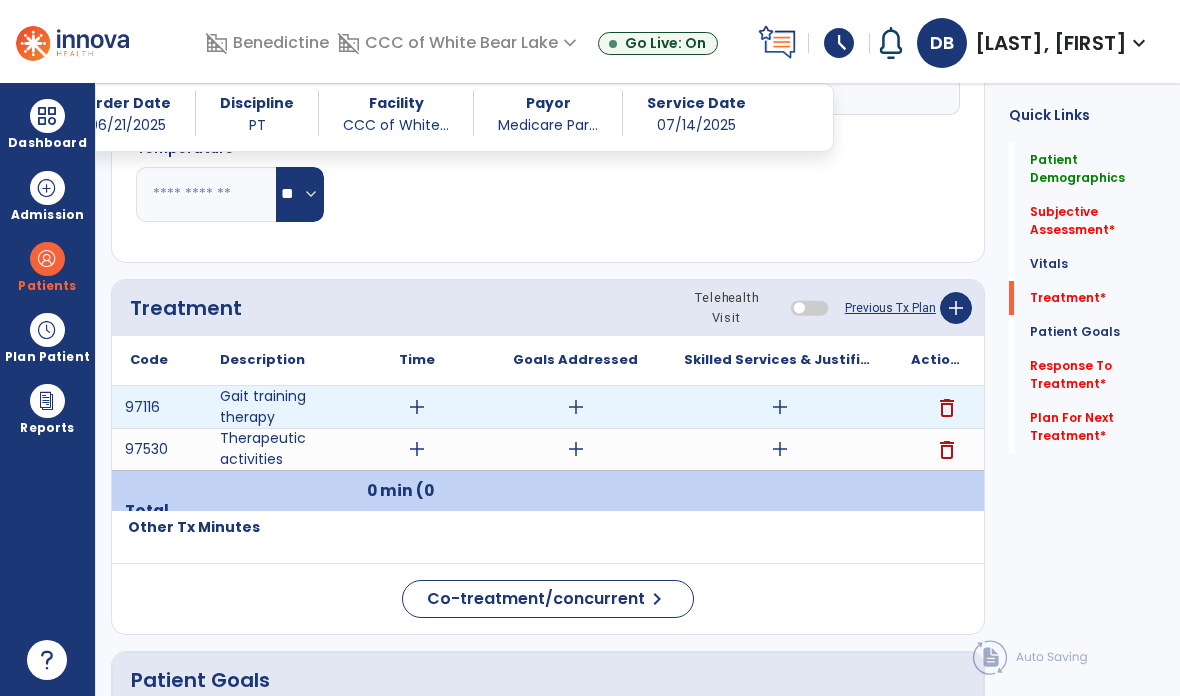 click on "add" at bounding box center (780, 407) 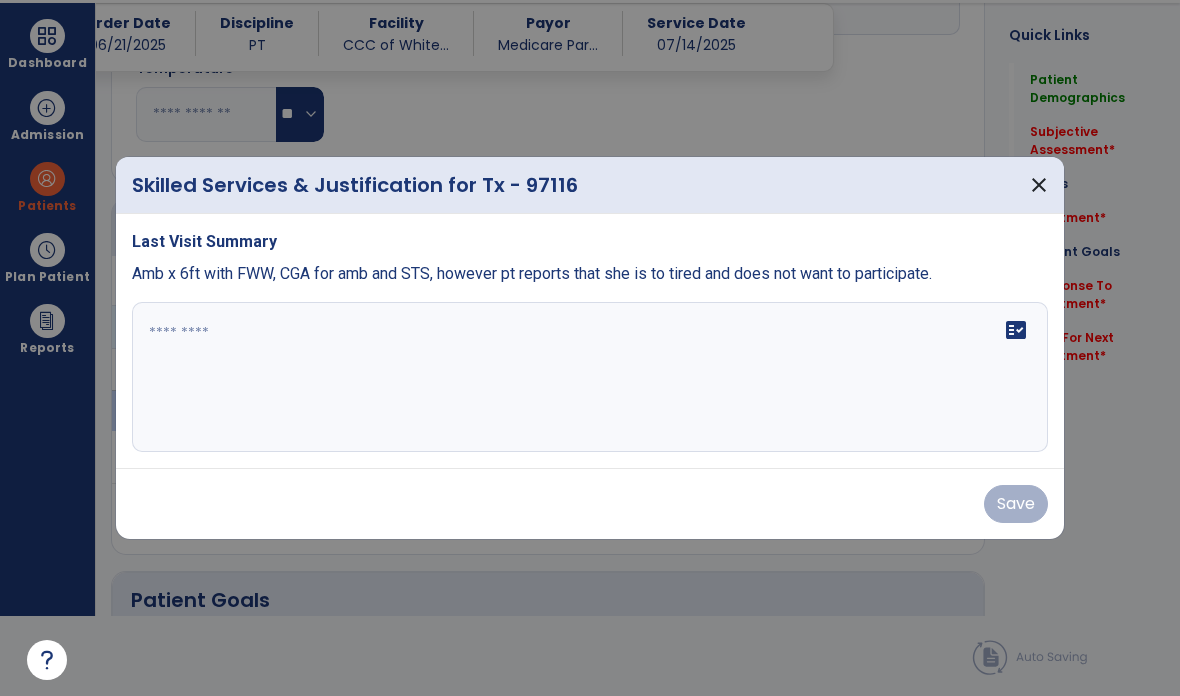 click on "close" at bounding box center [1039, 185] 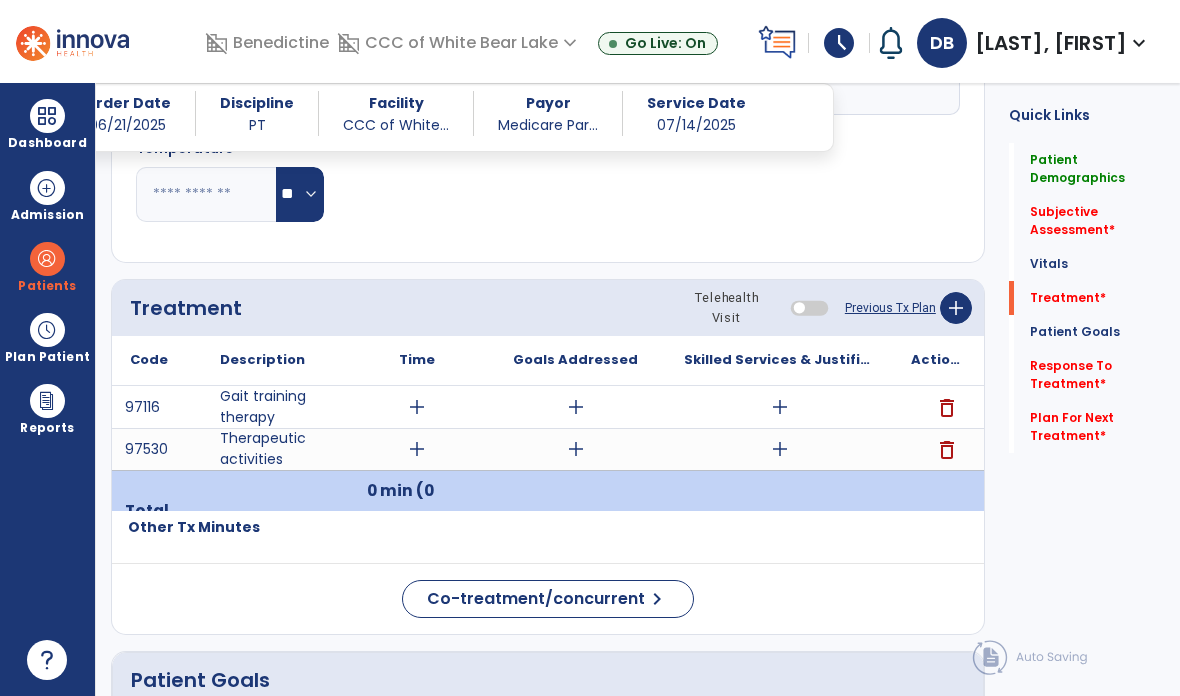scroll, scrollTop: 80, scrollLeft: 0, axis: vertical 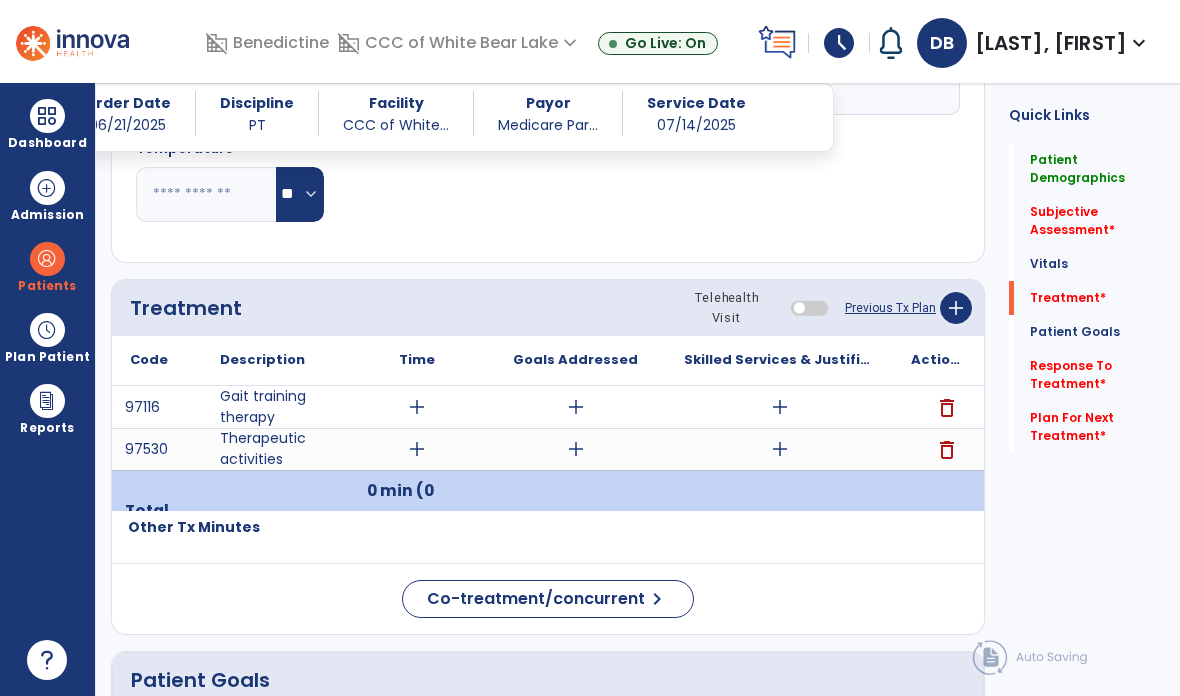 click at bounding box center [47, 116] 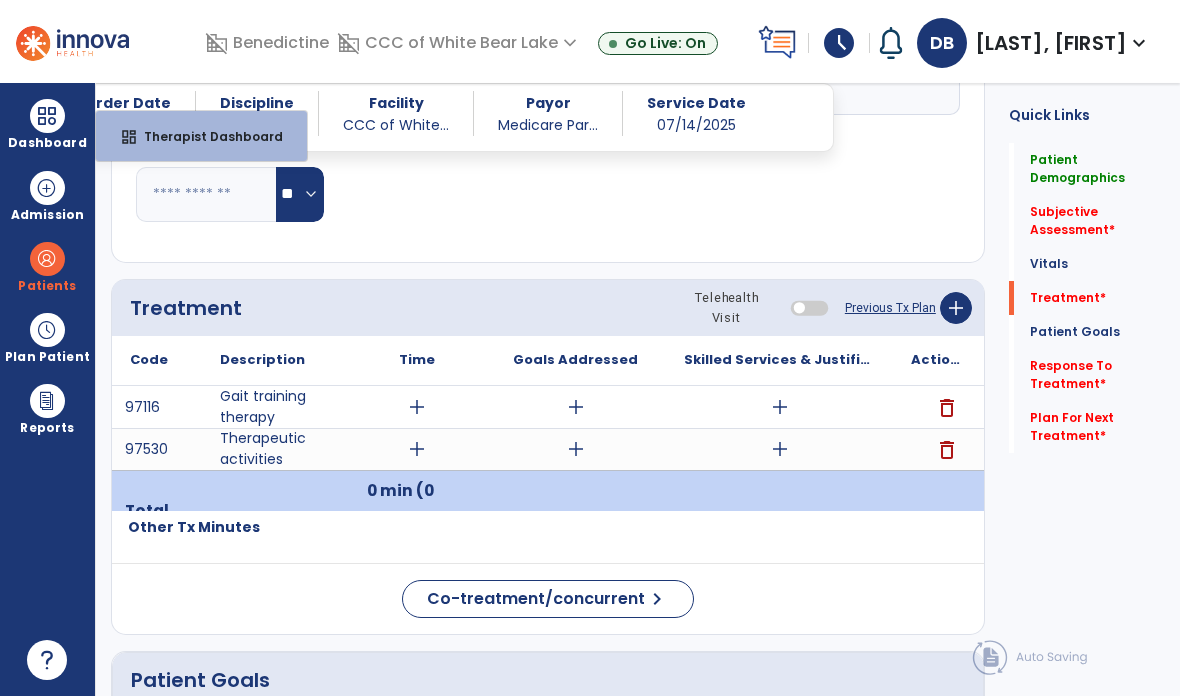 click on "dashboard  Therapist Dashboard" at bounding box center (201, 136) 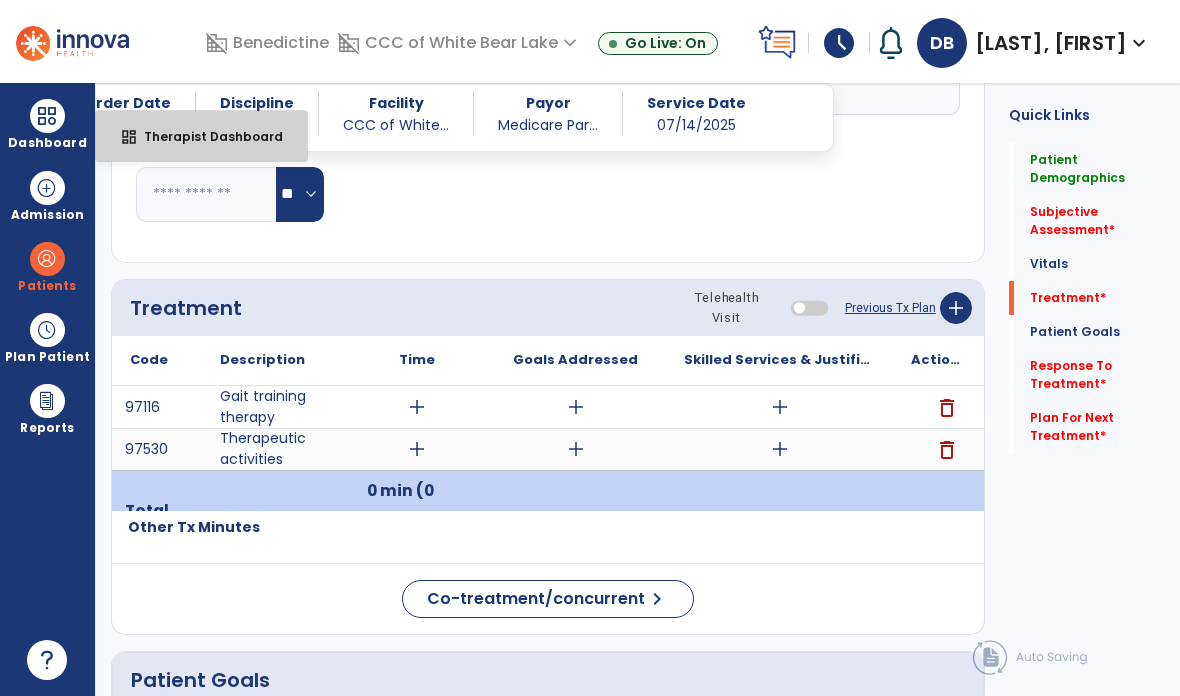 select on "****" 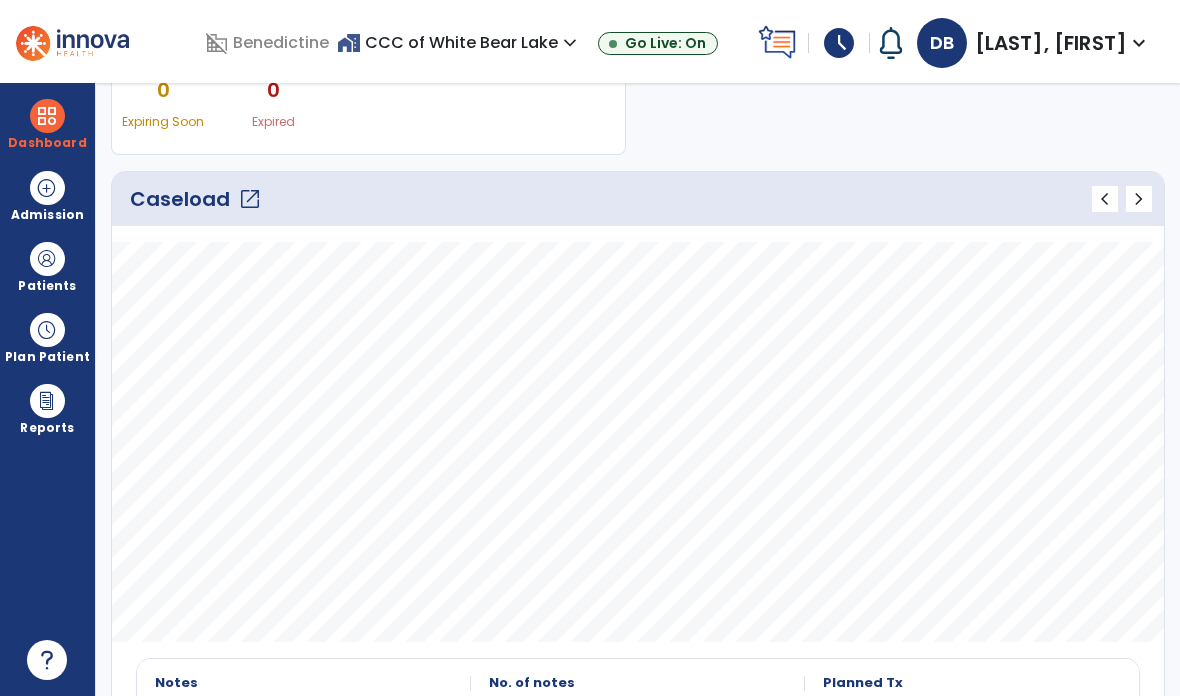 scroll, scrollTop: 253, scrollLeft: 0, axis: vertical 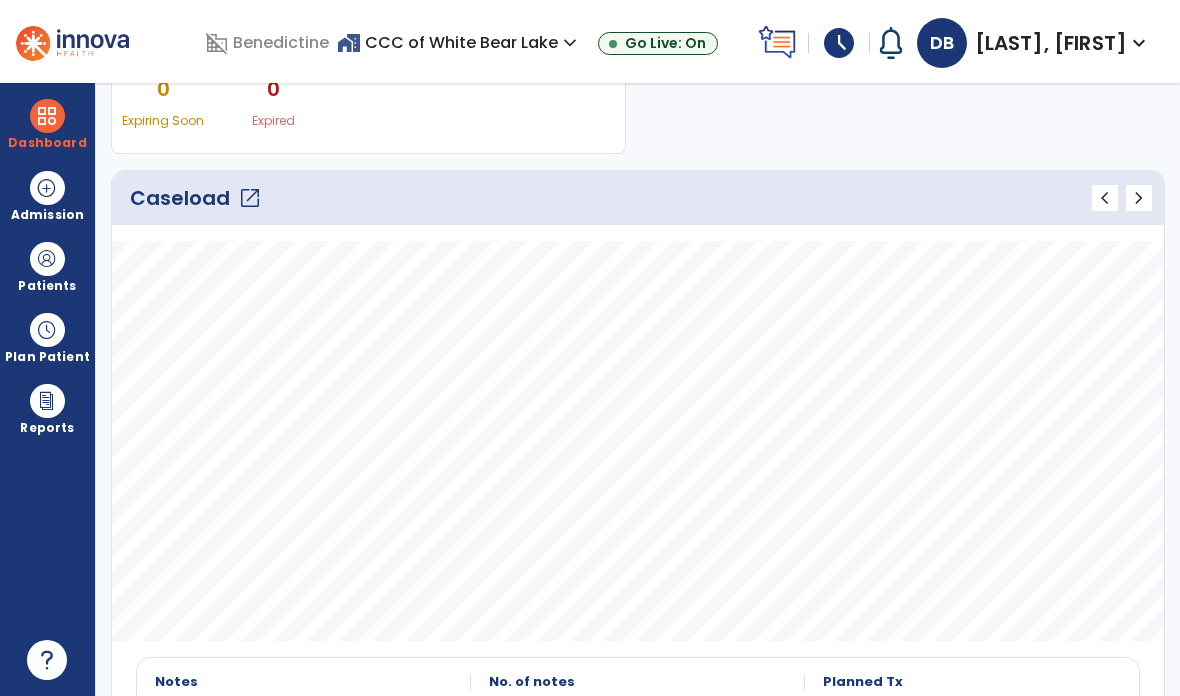 click on "open_in_new" 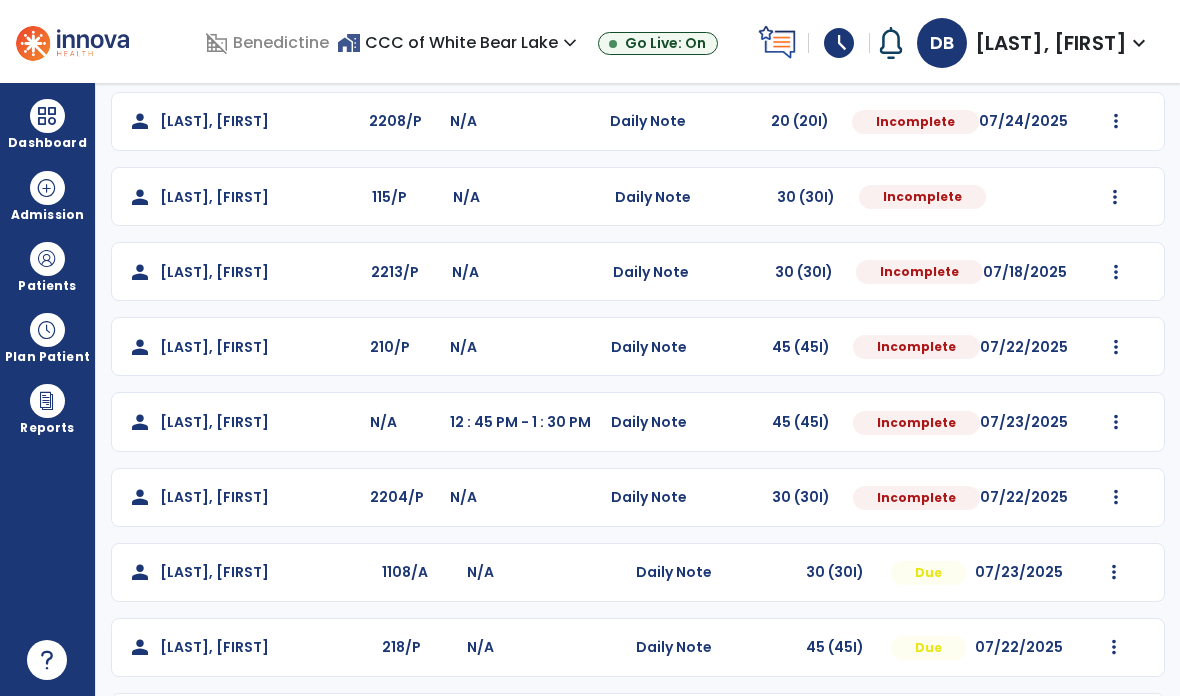 scroll, scrollTop: 340, scrollLeft: 0, axis: vertical 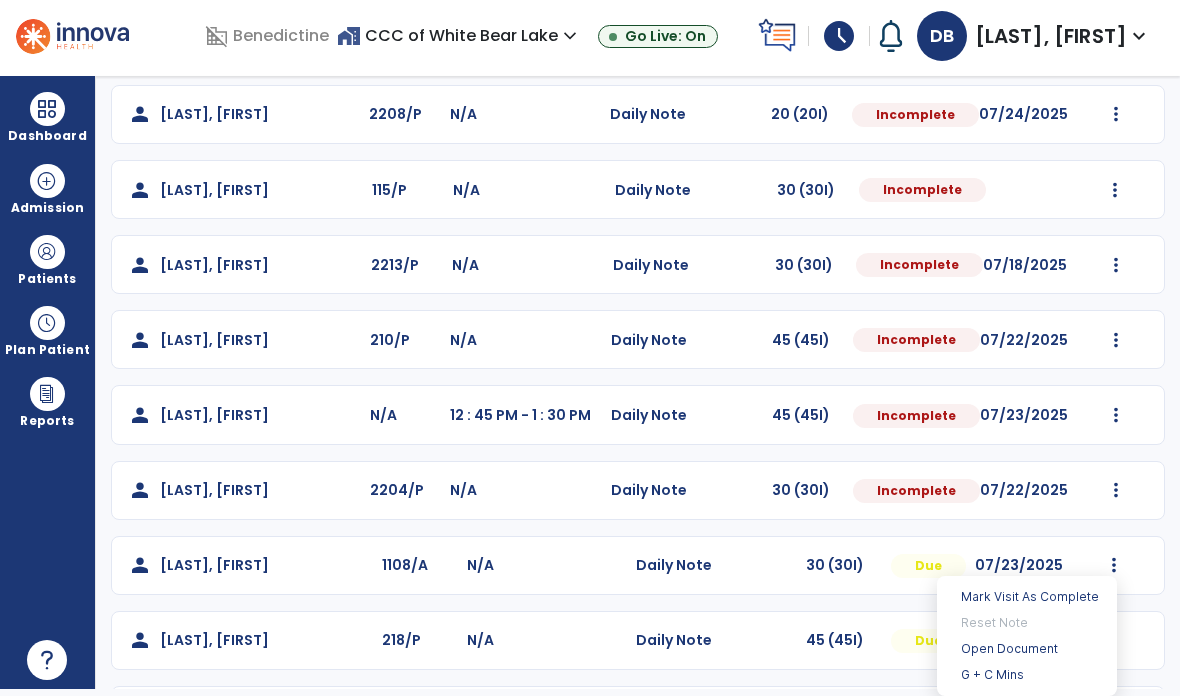 click on "Open Document" at bounding box center (1027, 649) 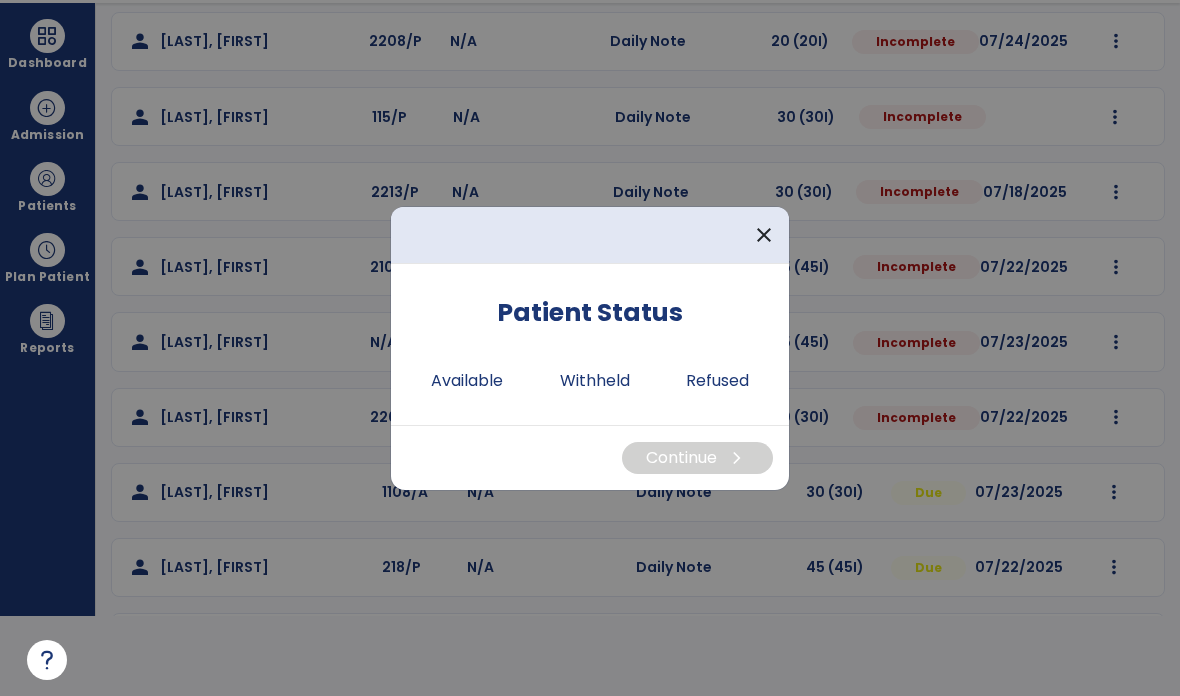 scroll, scrollTop: 0, scrollLeft: 0, axis: both 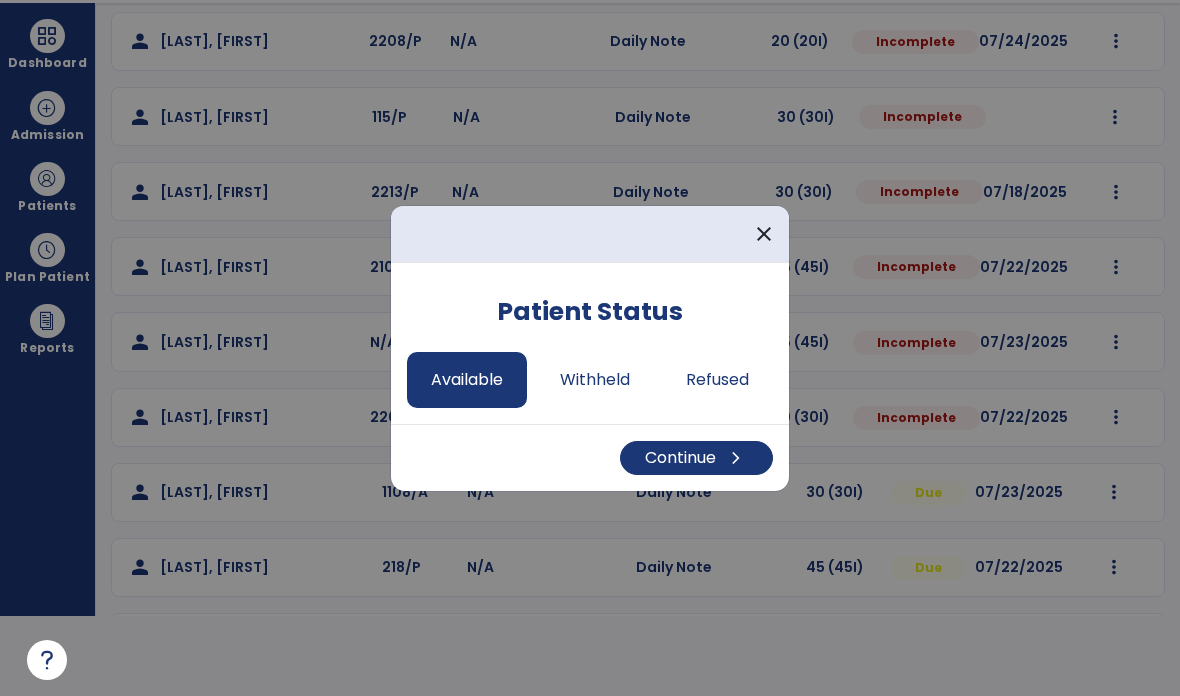 click on "Continue   chevron_right" at bounding box center [696, 458] 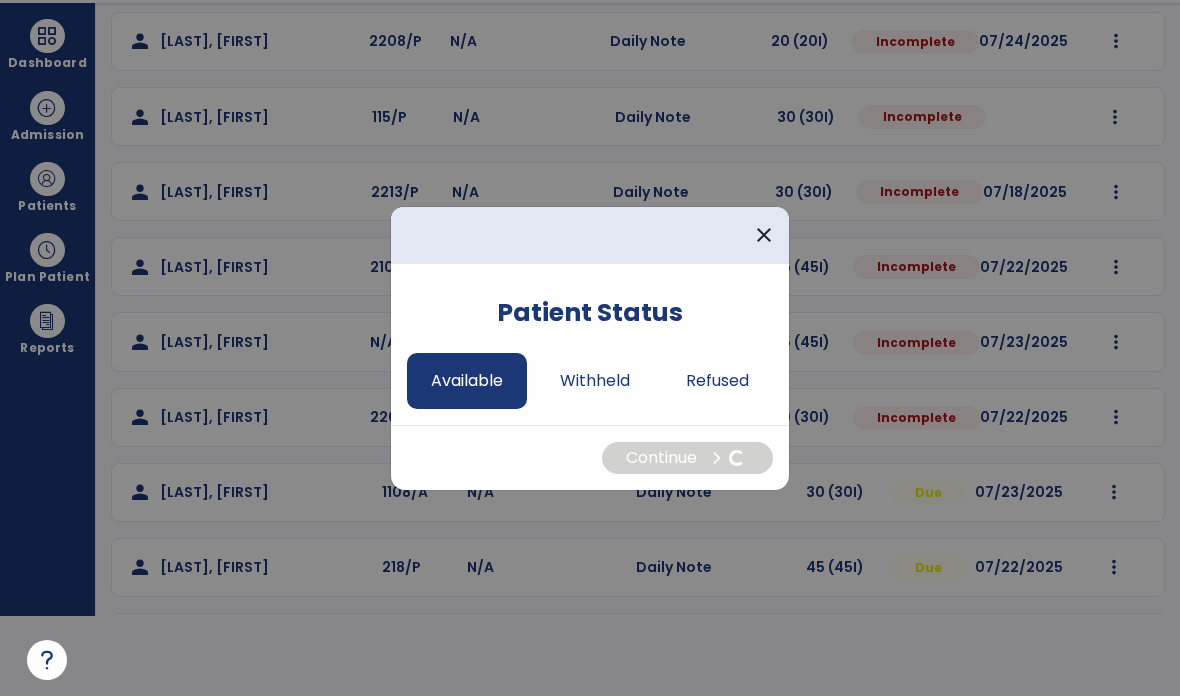 select on "*" 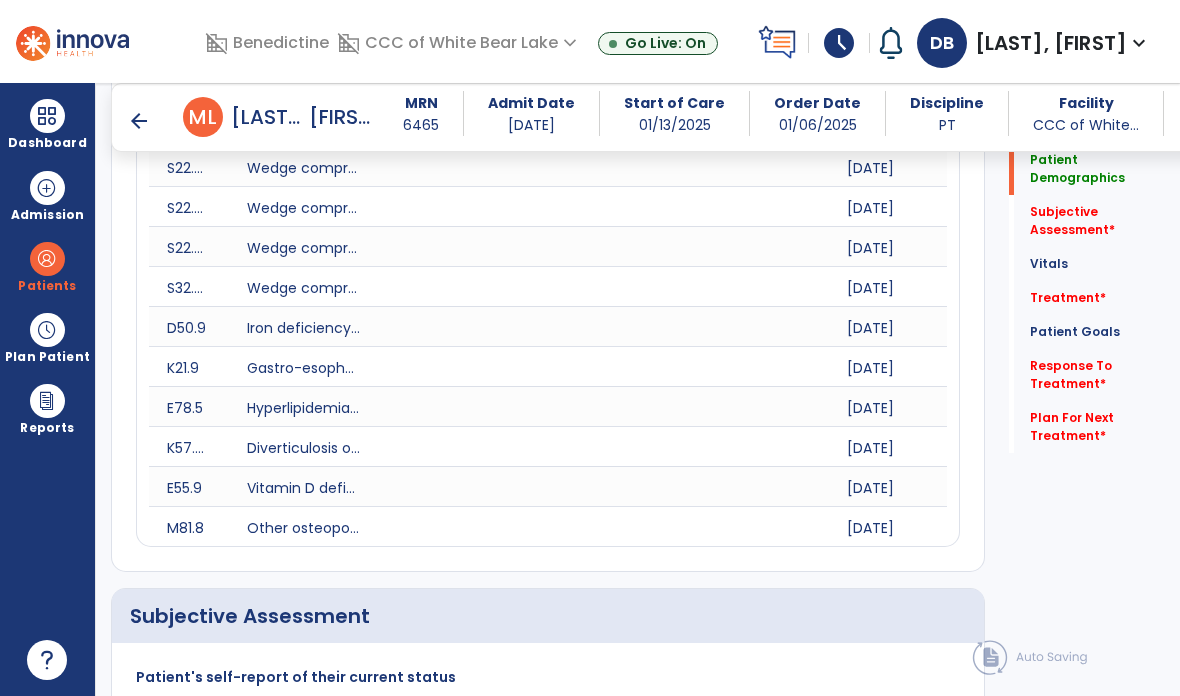 scroll, scrollTop: 80, scrollLeft: 0, axis: vertical 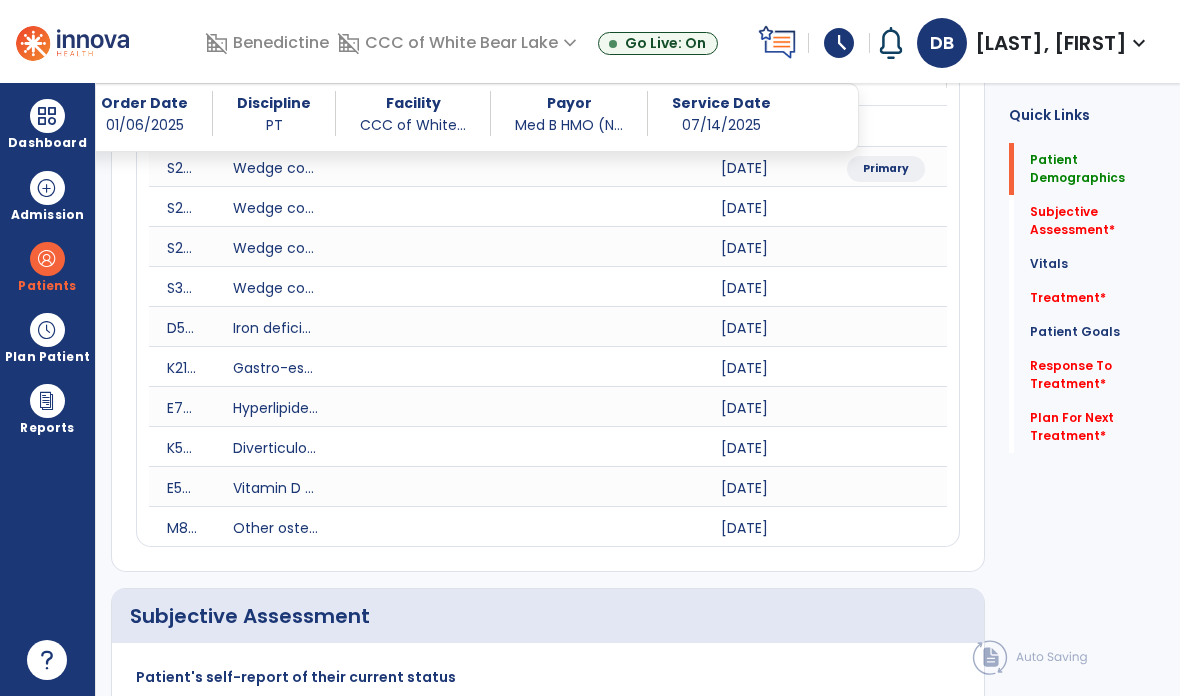 click on "Treatment   *" 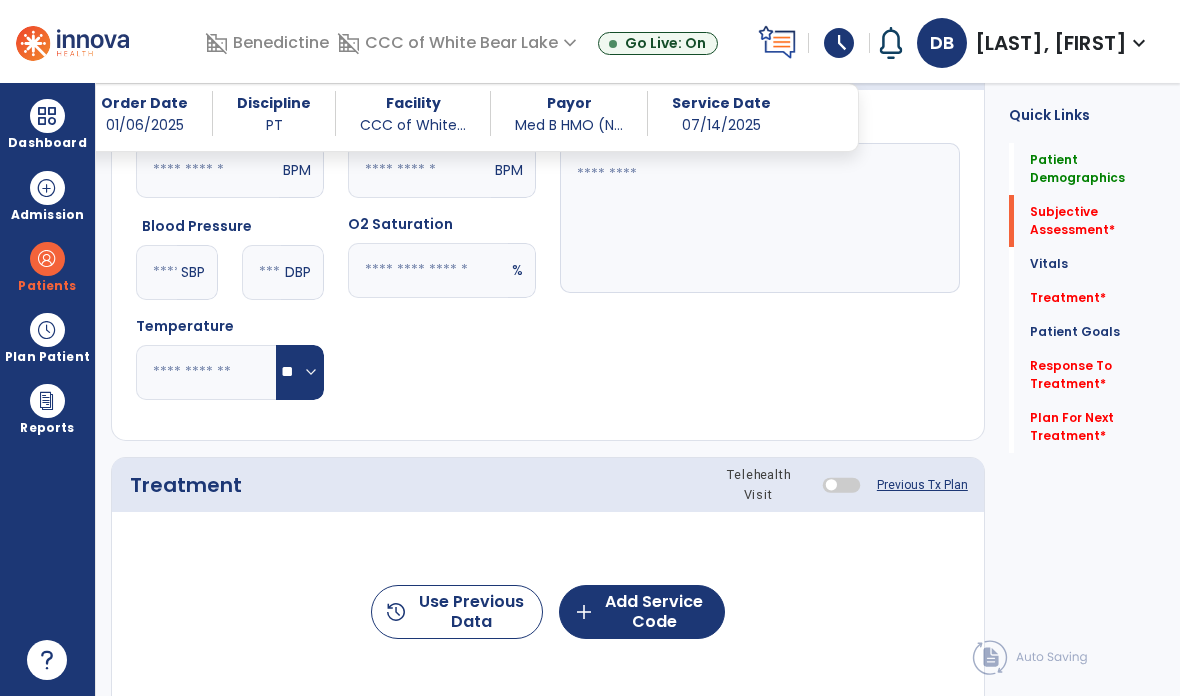 scroll, scrollTop: 1349, scrollLeft: 0, axis: vertical 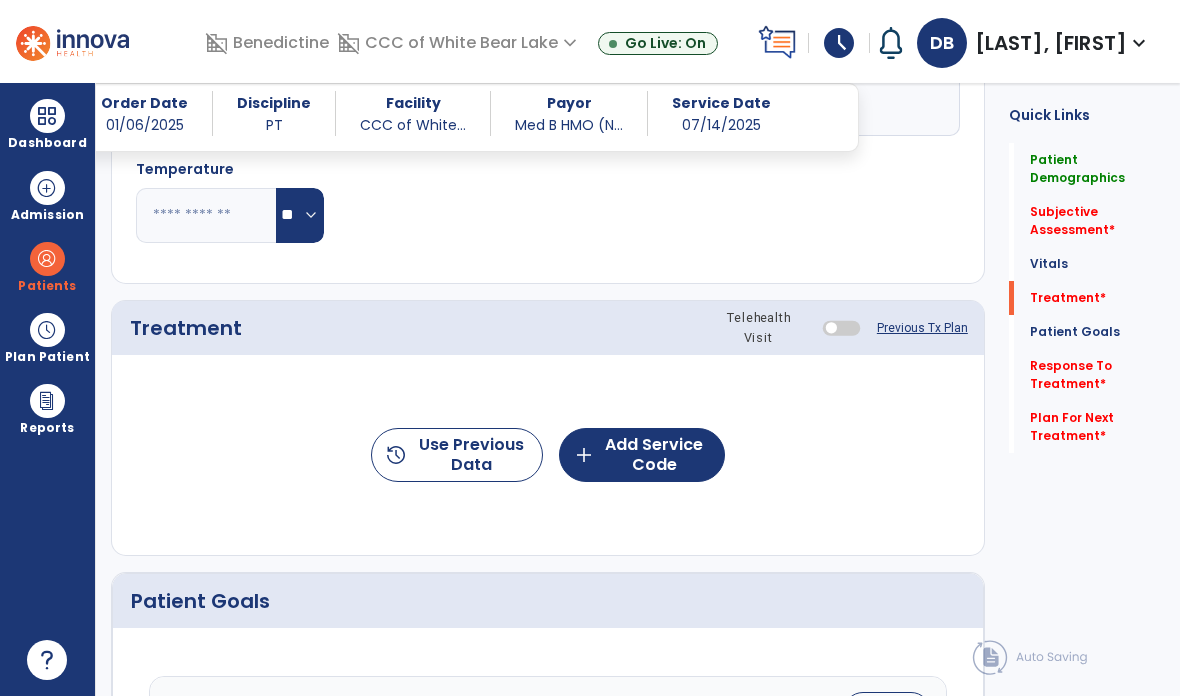 click on "history  Use Previous Data" 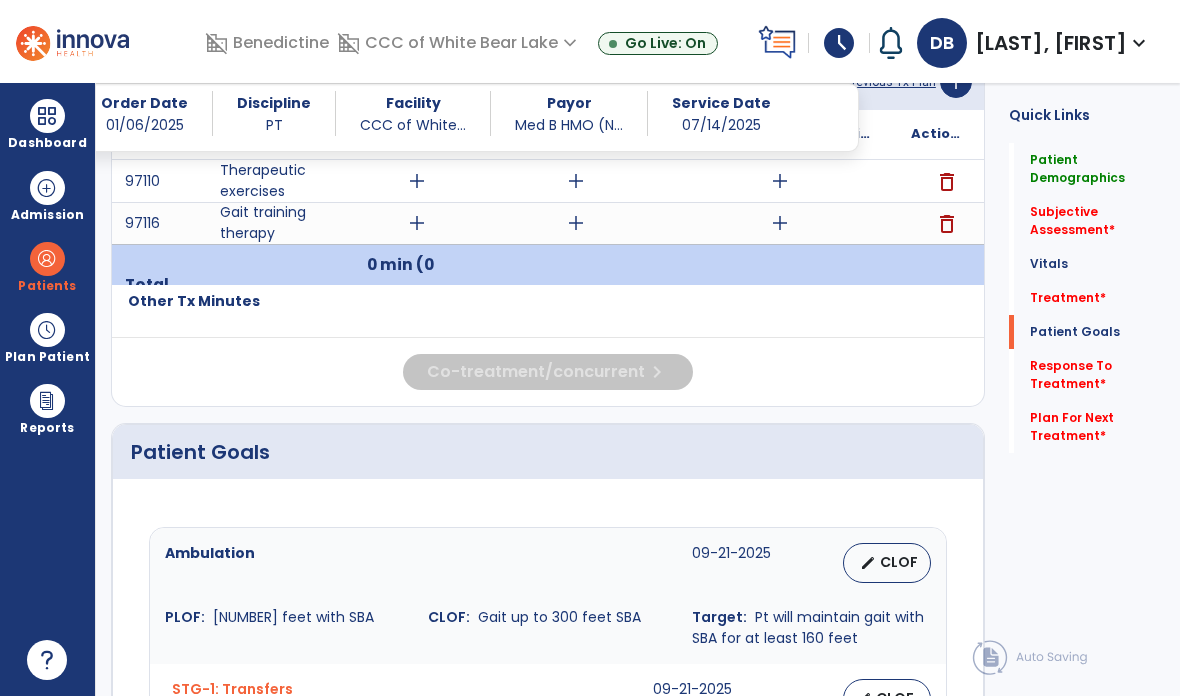 scroll, scrollTop: 1477, scrollLeft: 0, axis: vertical 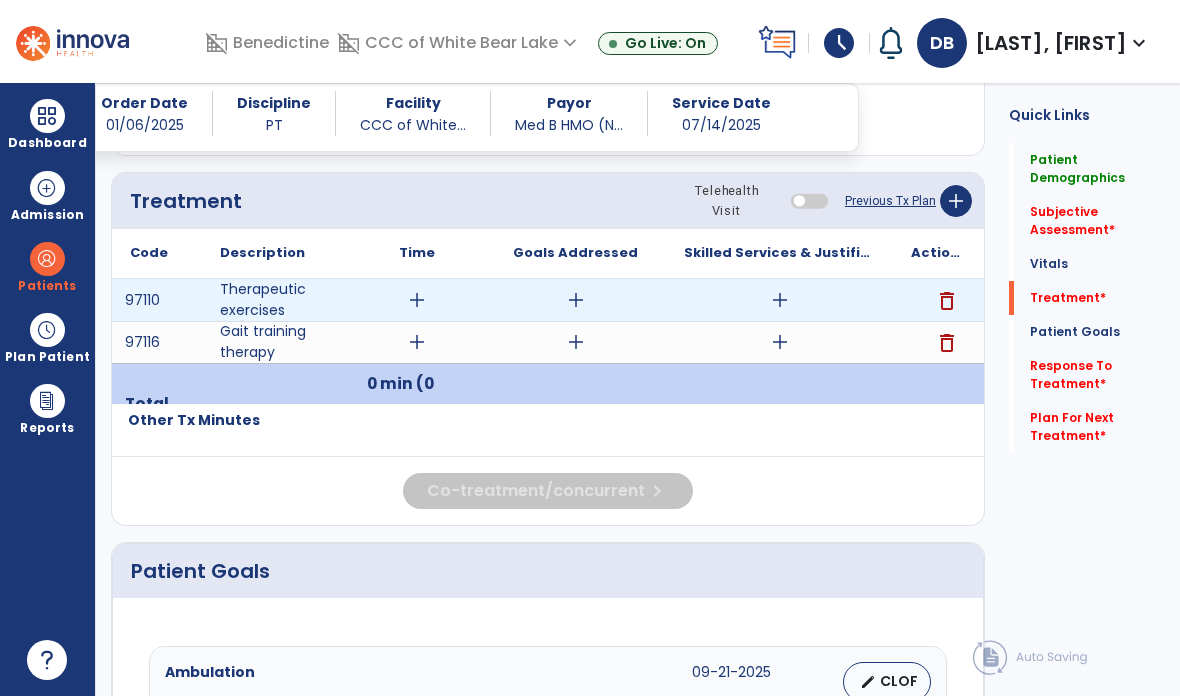 click on "add" at bounding box center (780, 300) 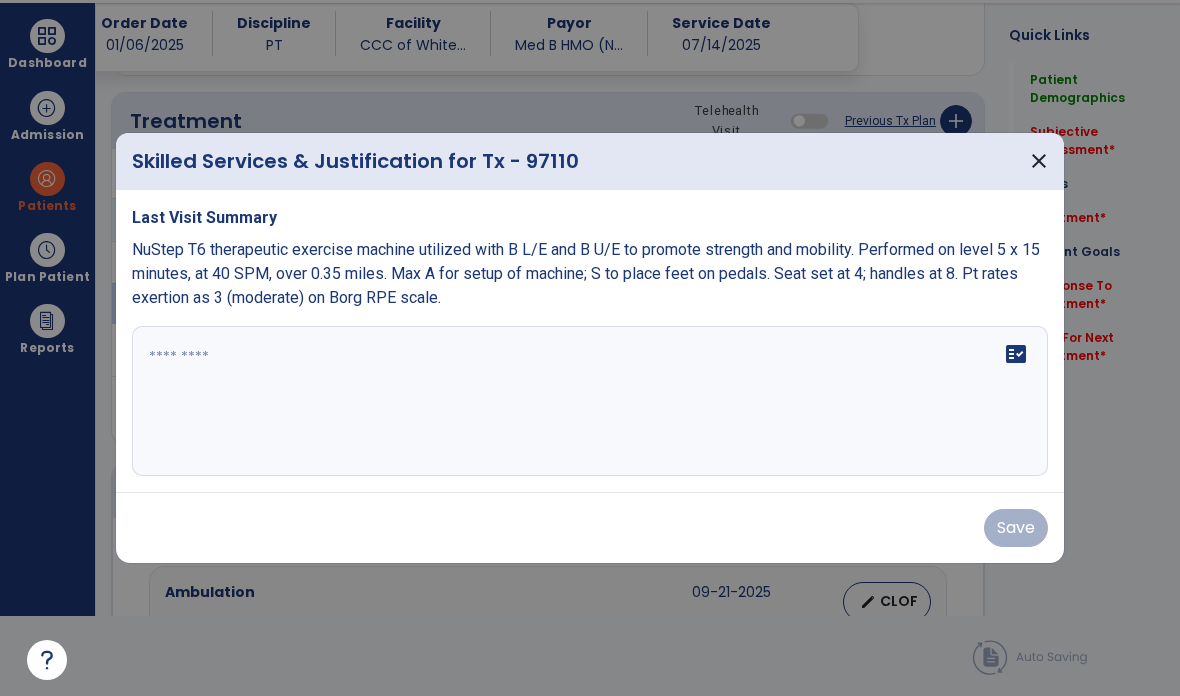 click on "close" at bounding box center (1039, 161) 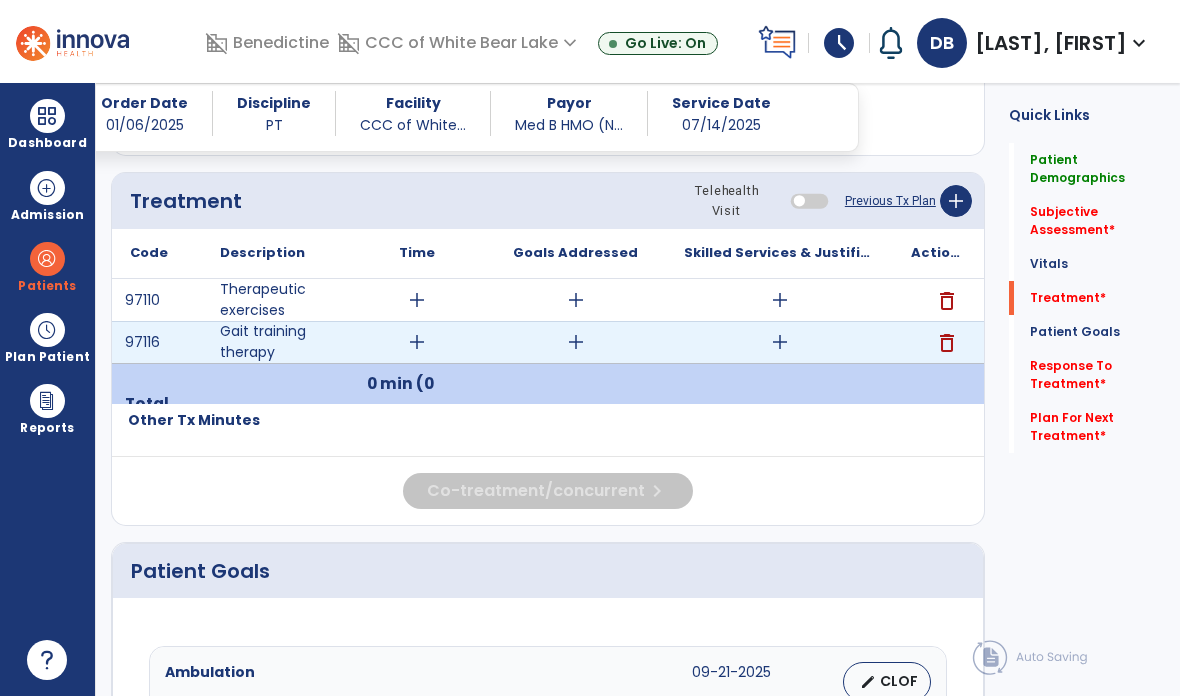 click on "add" at bounding box center [780, 342] 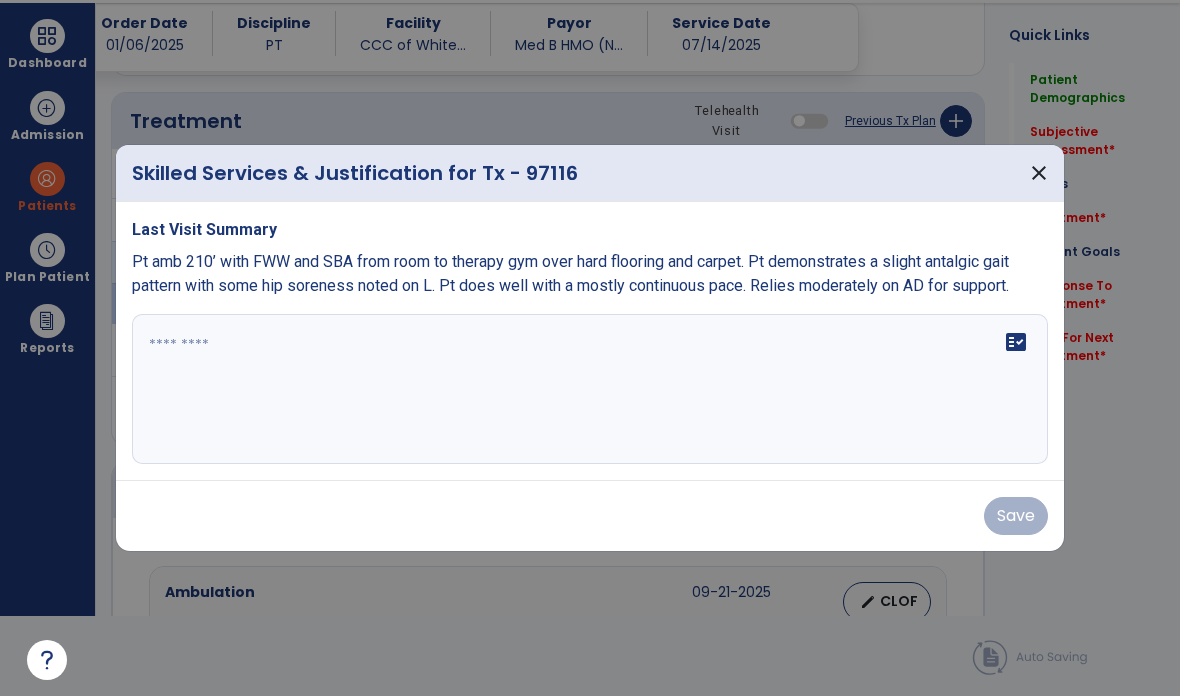 click on "close" at bounding box center (1039, 173) 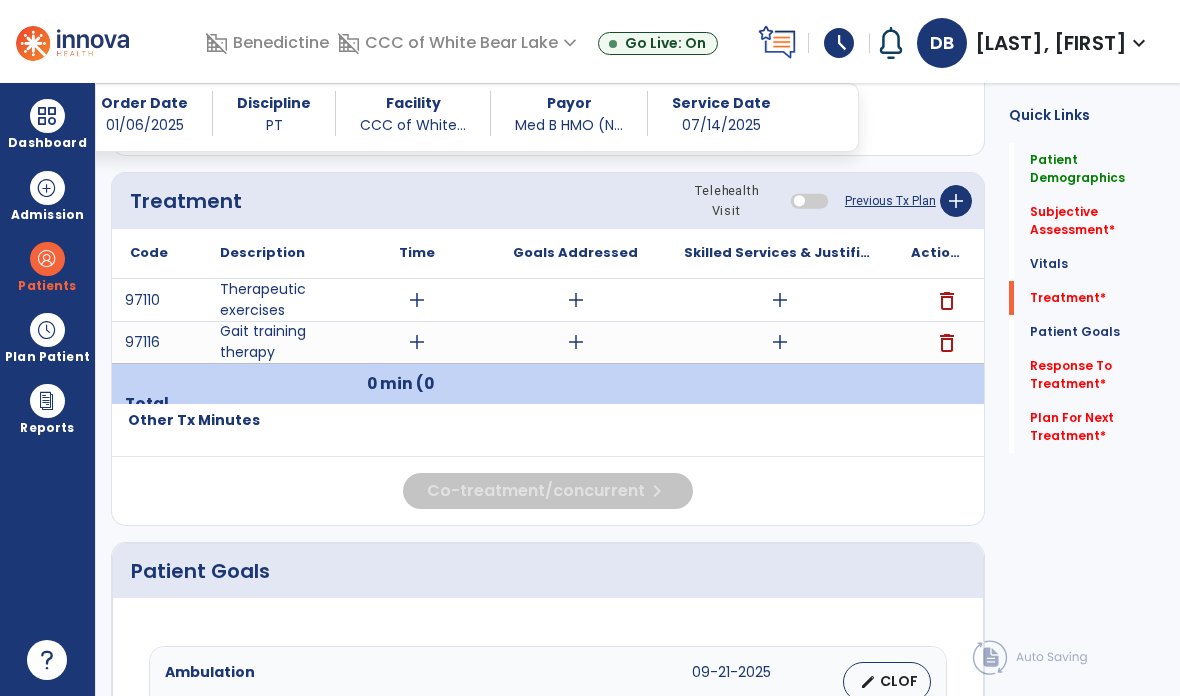 click on "add" at bounding box center [779, 300] 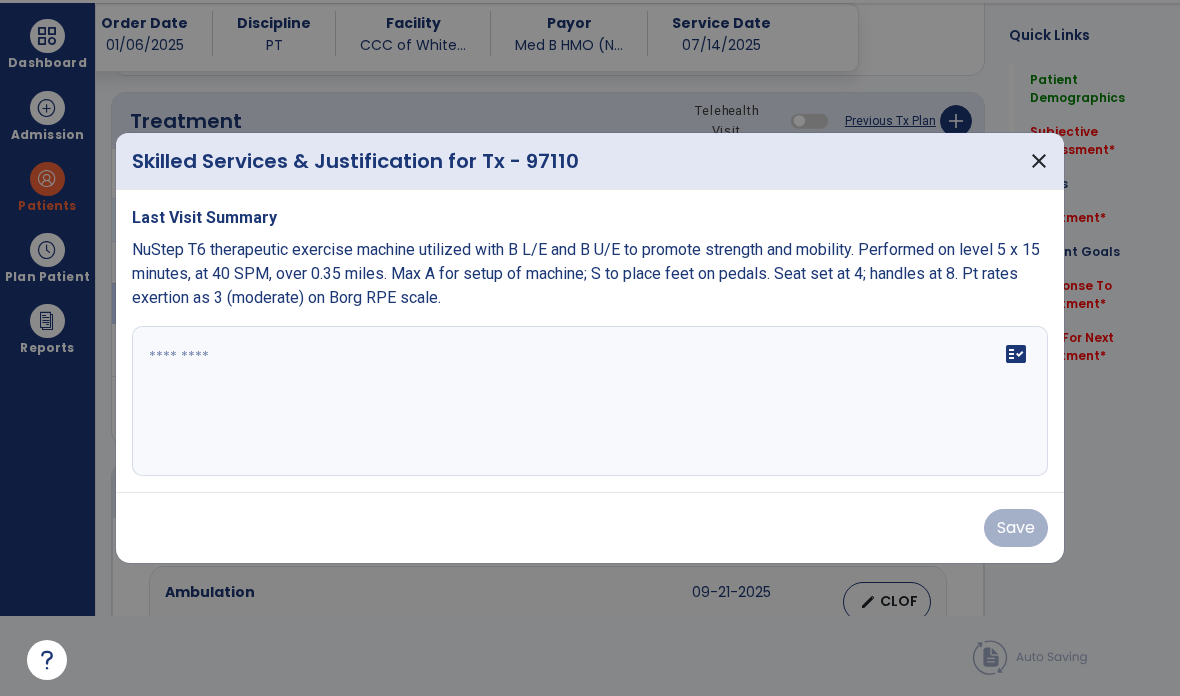 scroll, scrollTop: 0, scrollLeft: 0, axis: both 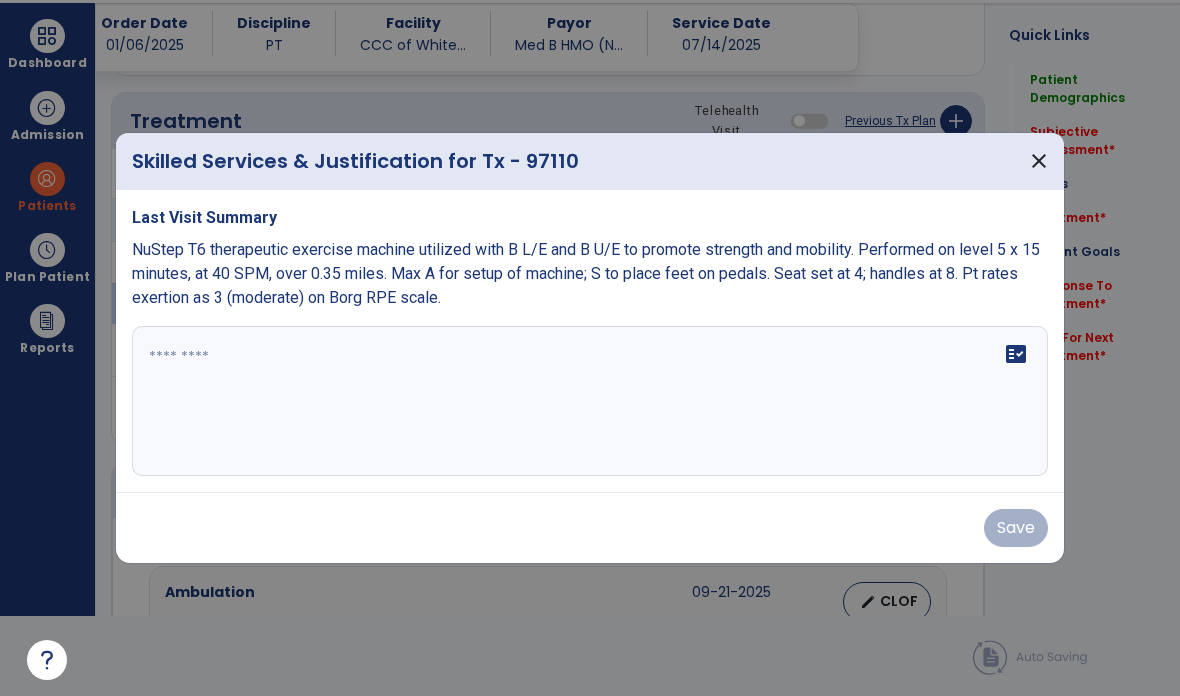 click on "close" at bounding box center (1039, 161) 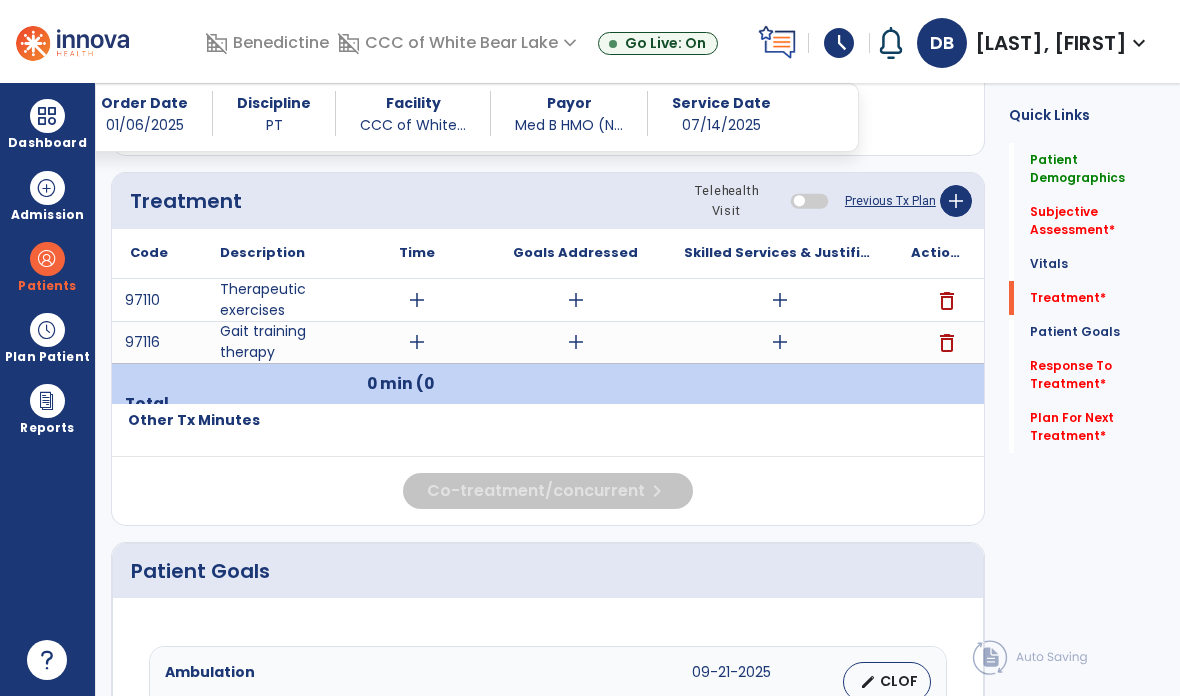 click at bounding box center (47, 116) 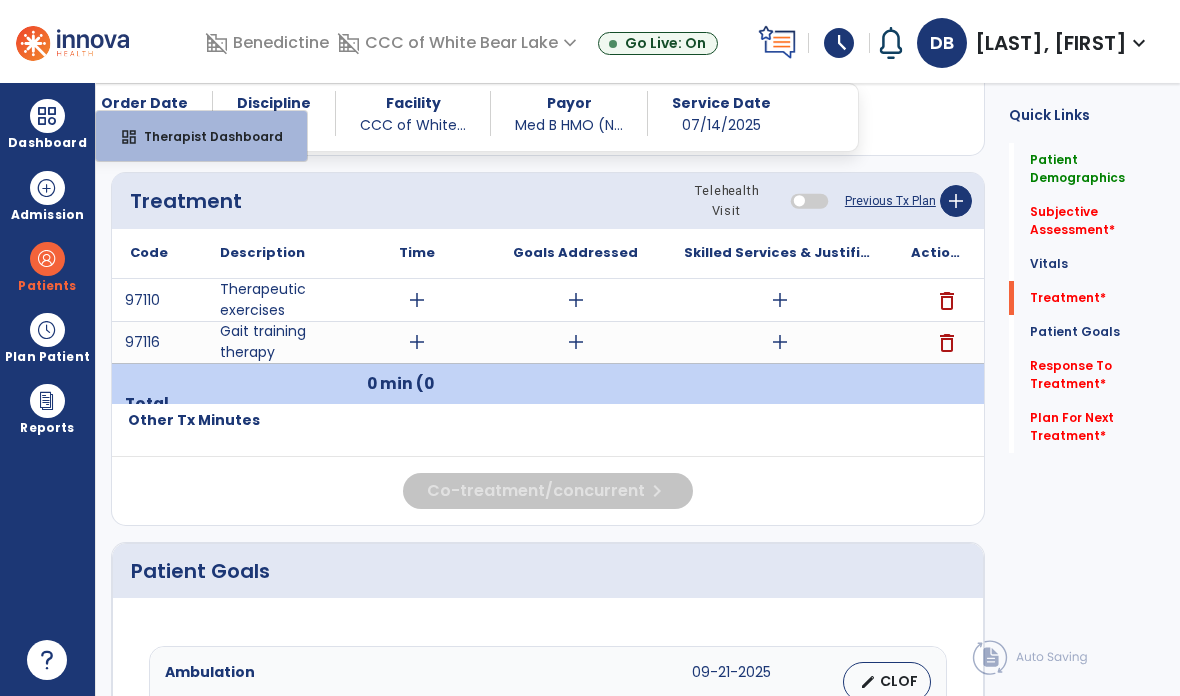 click on "Therapist Dashboard" at bounding box center (205, 136) 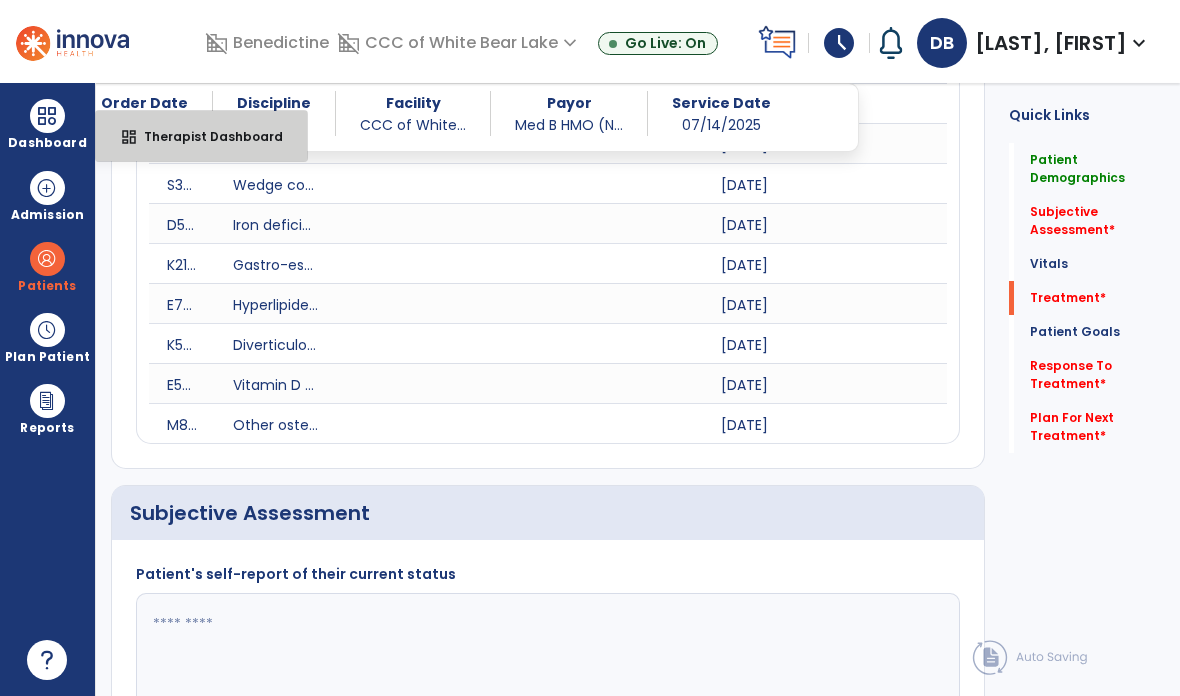 select on "****" 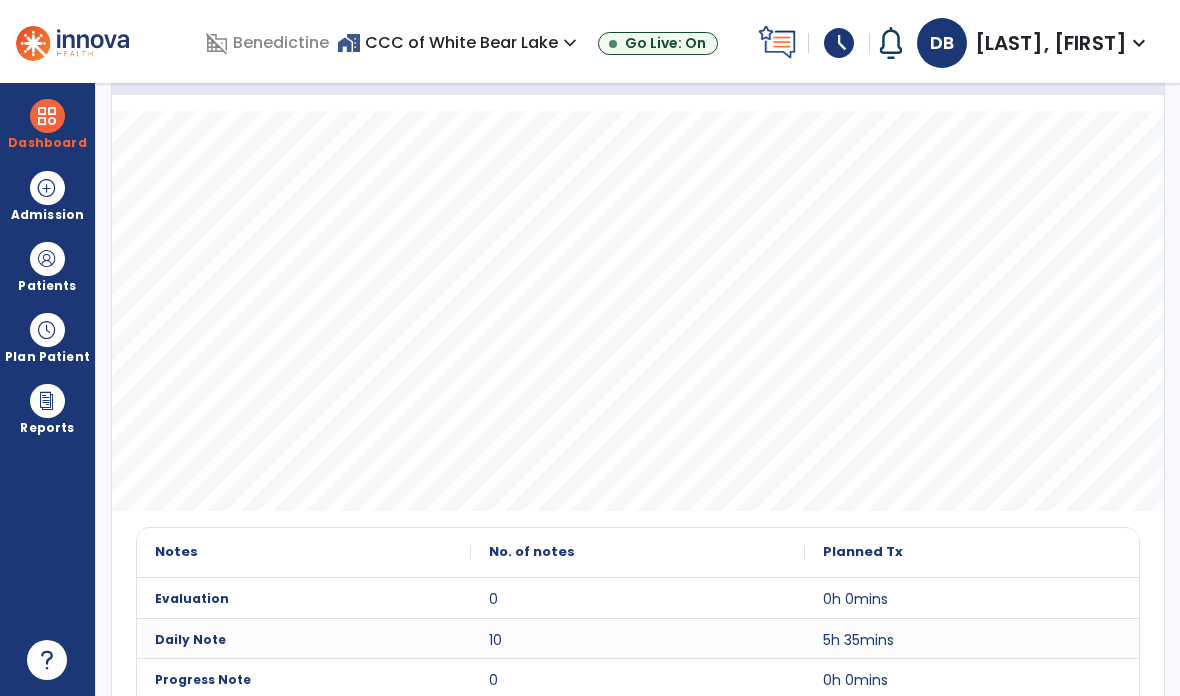 scroll, scrollTop: 281, scrollLeft: 0, axis: vertical 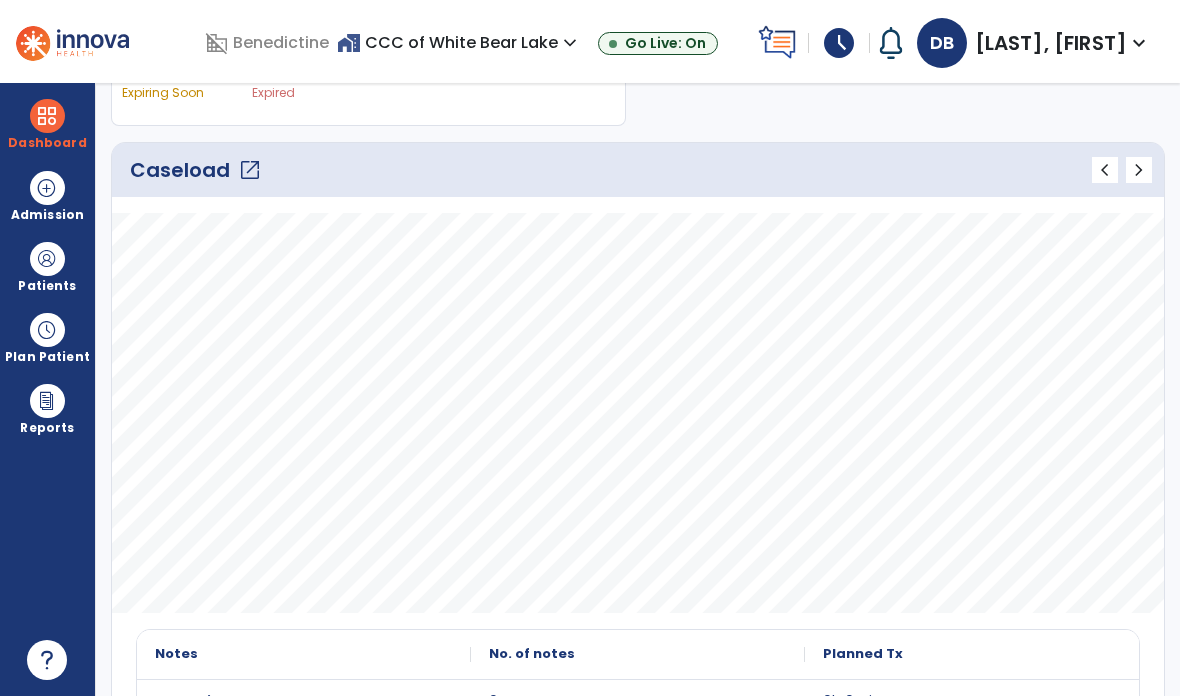 click on "open_in_new" 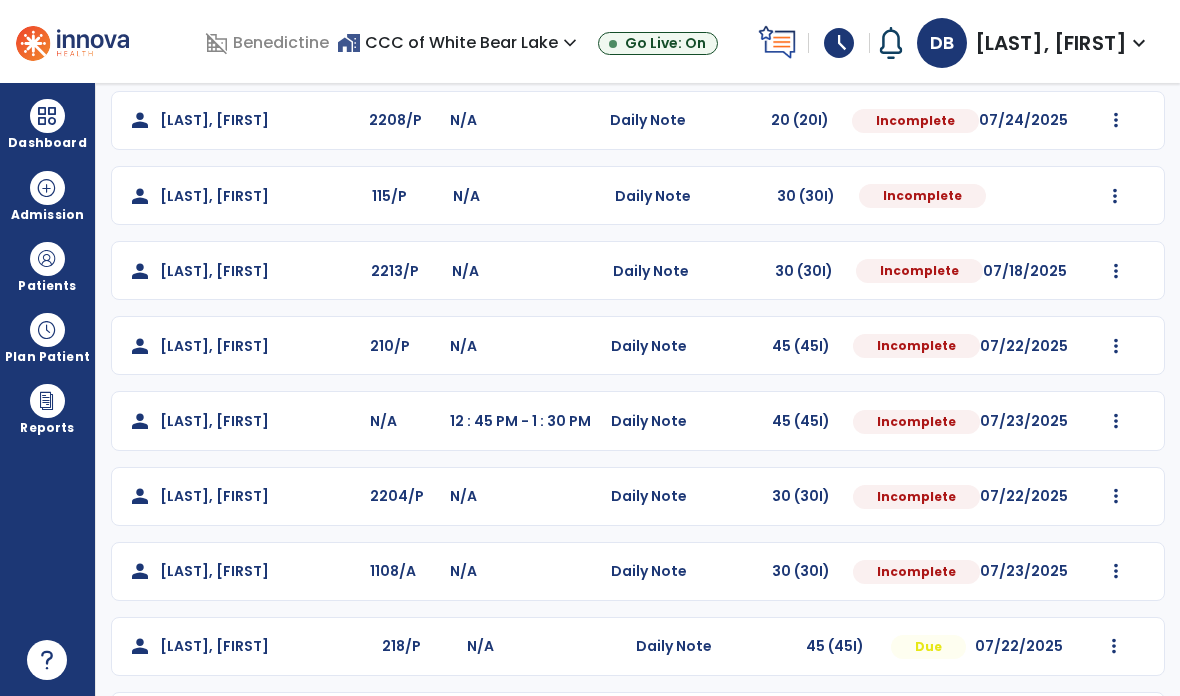scroll, scrollTop: 340, scrollLeft: 0, axis: vertical 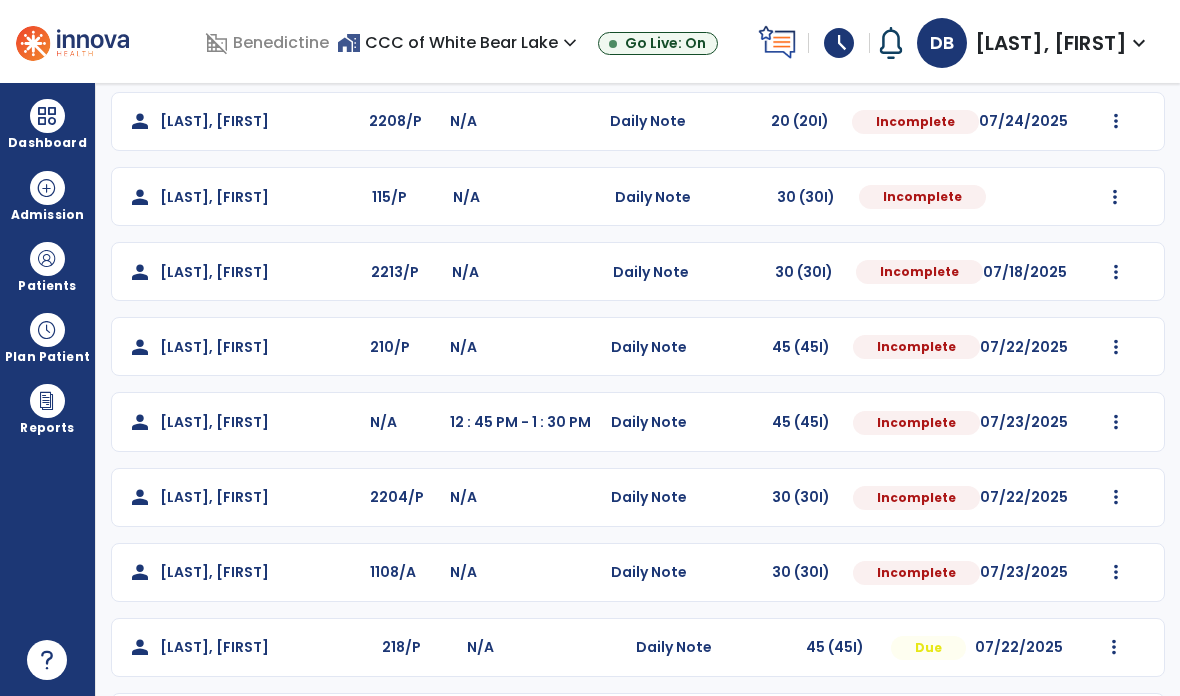 click at bounding box center (1116, 46) 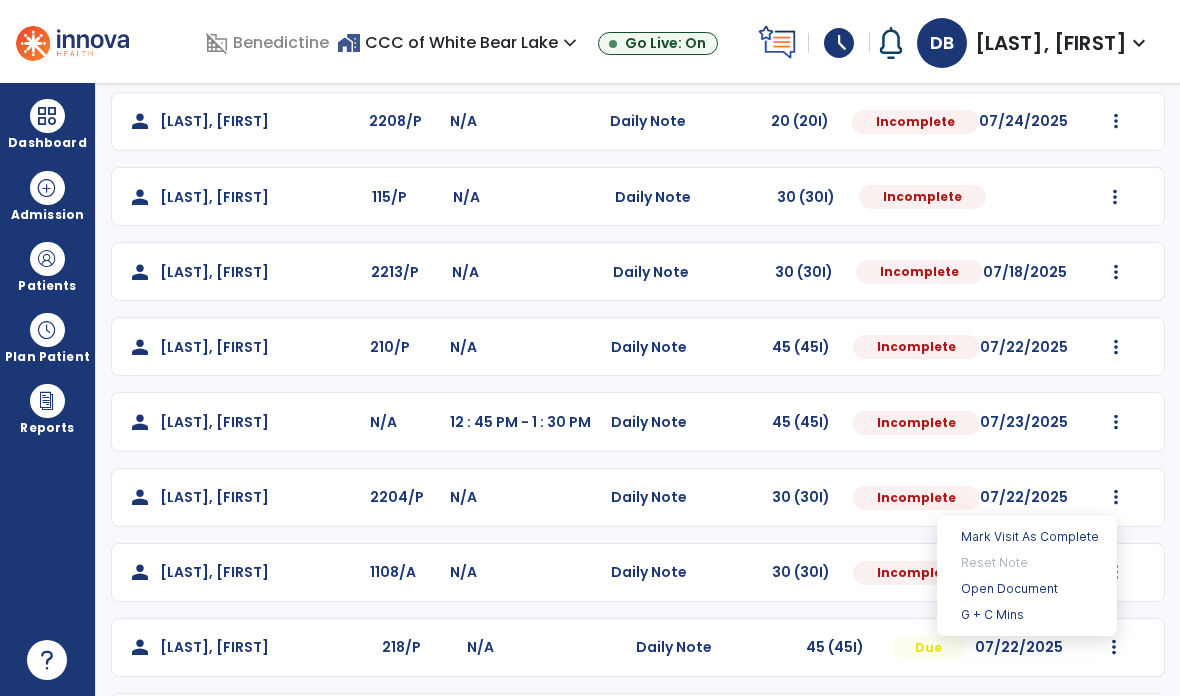 click on "Open Document" at bounding box center (1027, 589) 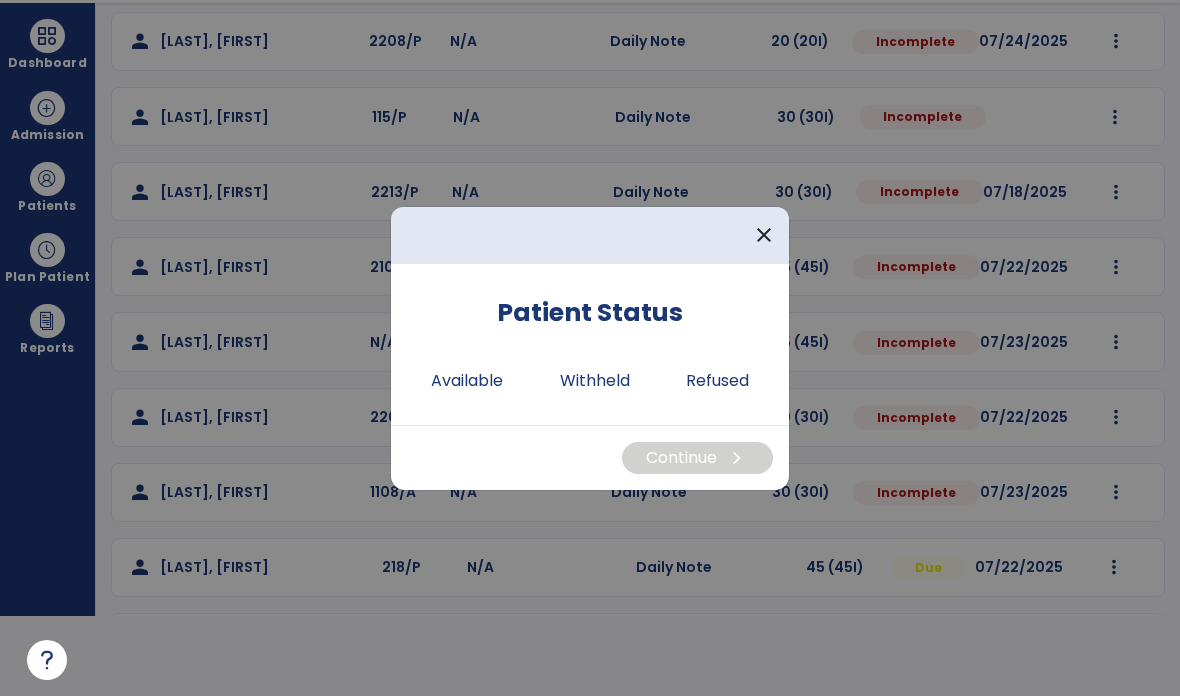 scroll, scrollTop: 0, scrollLeft: 0, axis: both 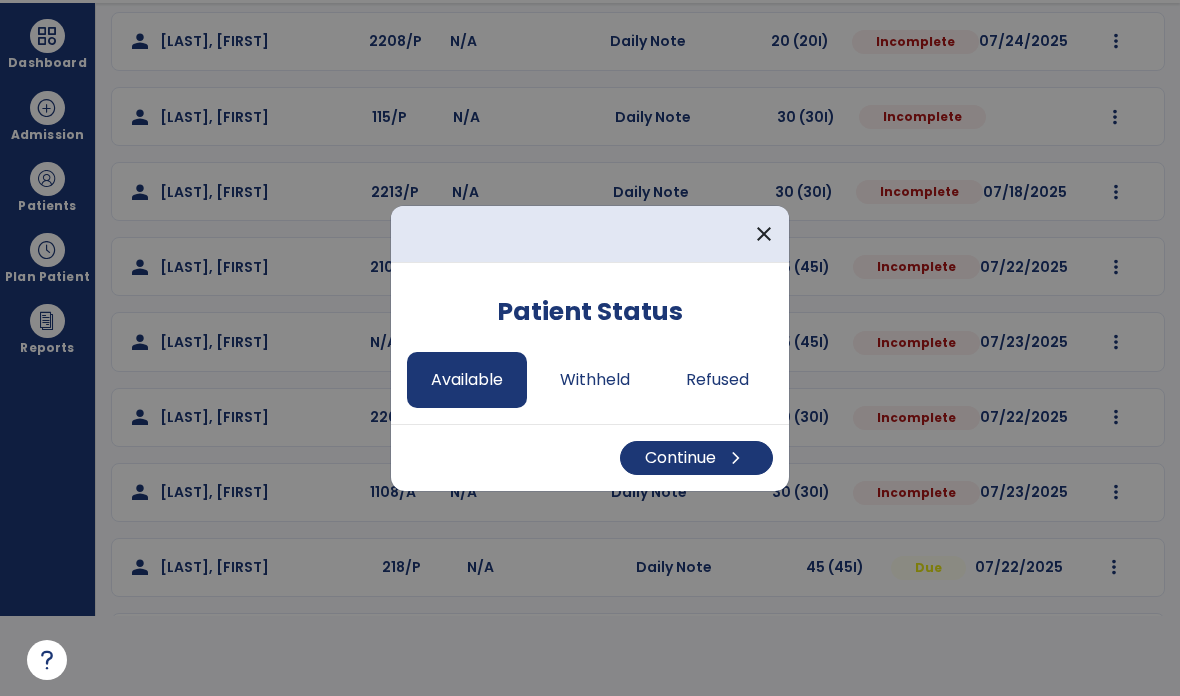 click on "Continue   chevron_right" at bounding box center [696, 458] 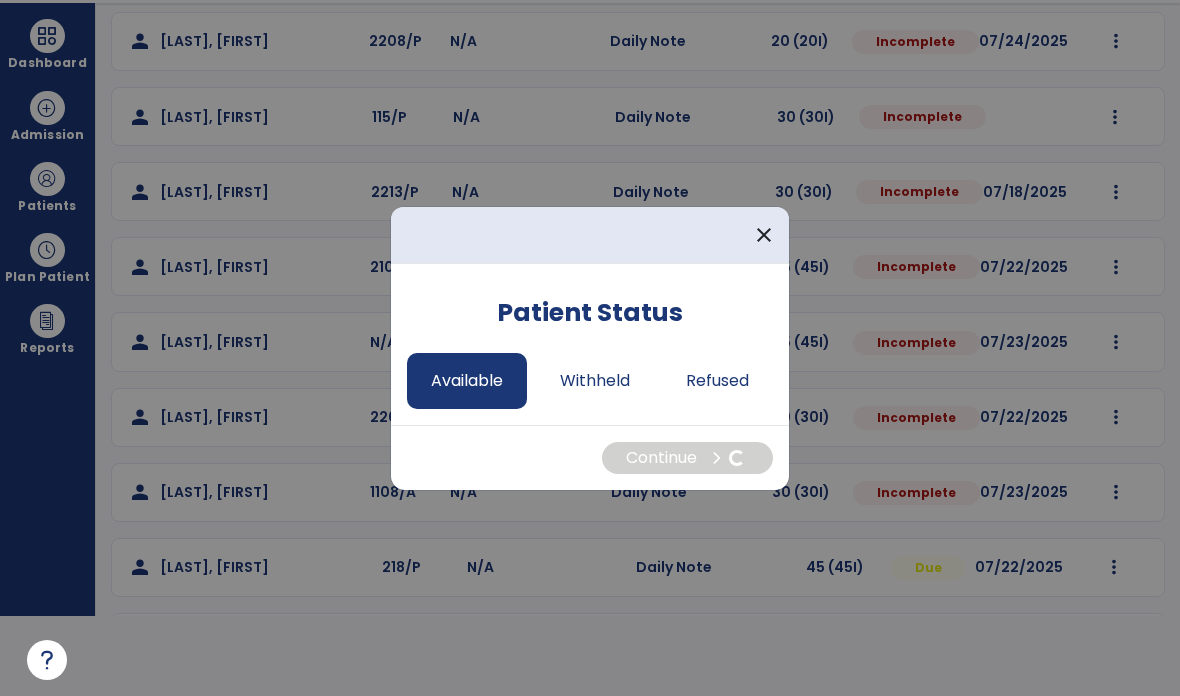 select on "*" 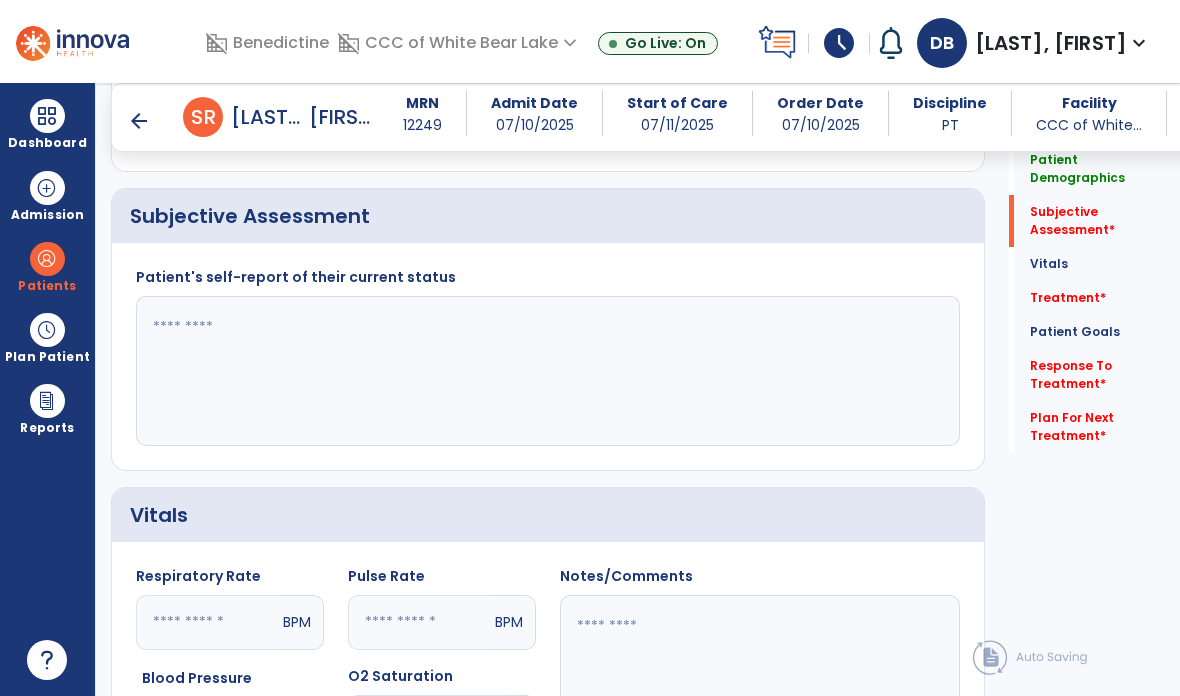 scroll, scrollTop: 80, scrollLeft: 0, axis: vertical 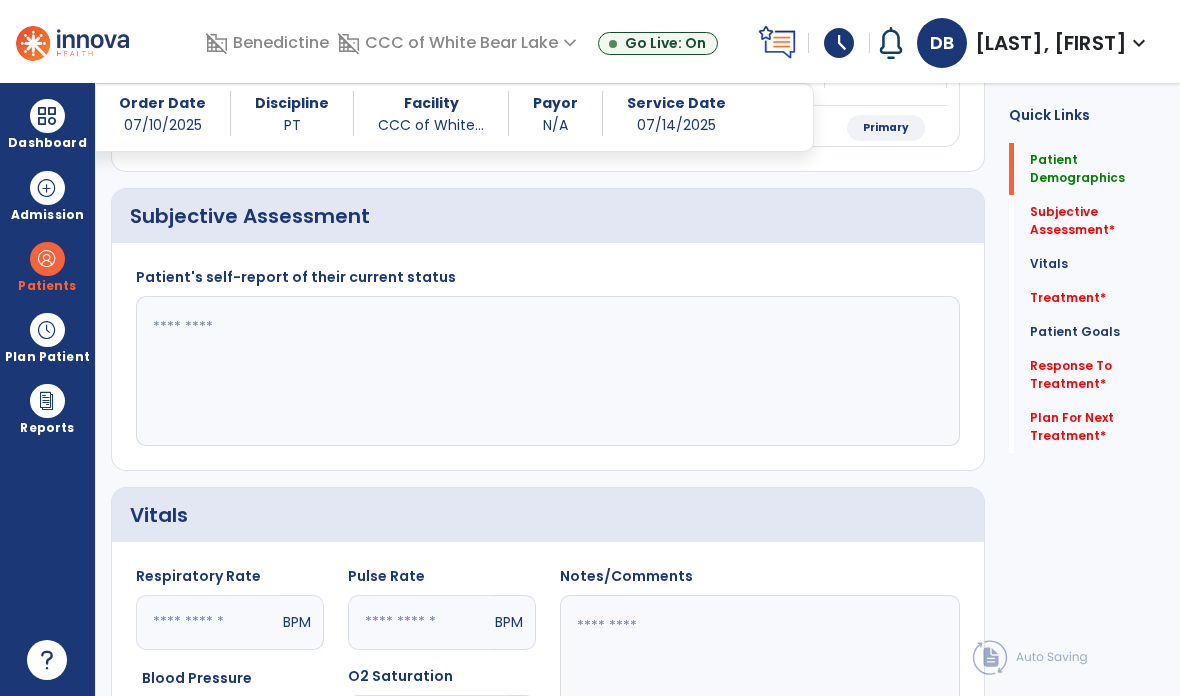 click on "Patient Demographics" 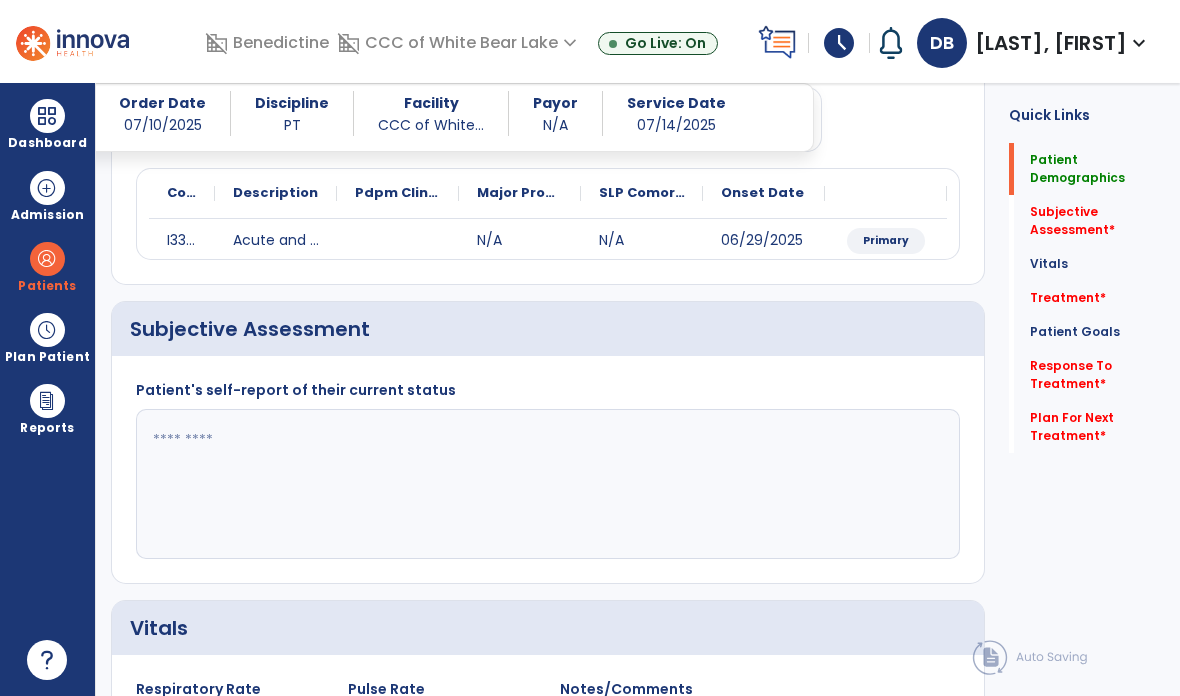scroll, scrollTop: 39, scrollLeft: 0, axis: vertical 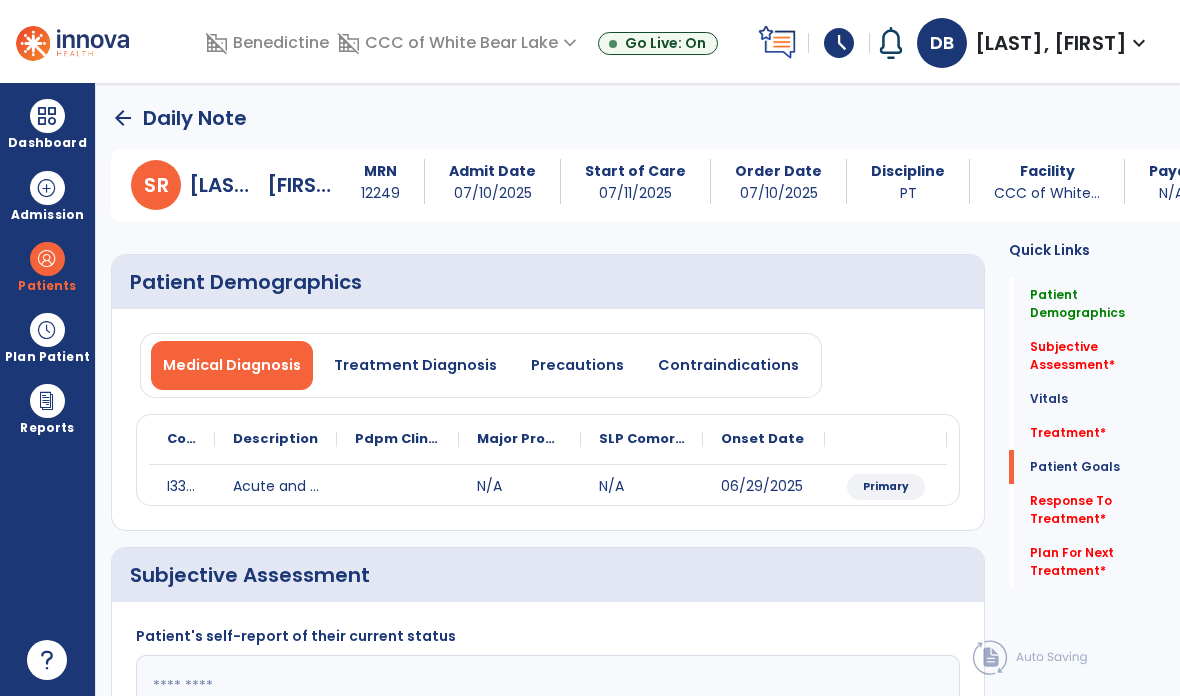click on "Quick Links  Patient Demographics   Patient Demographics   Subjective Assessment   *  Subjective Assessment   *  Vitals   Vitals   Treatment   *  Treatment   *  Patient Goals   Patient Goals   Response To Treatment   *  Response To Treatment   *  Plan For Next Treatment   *  Plan For Next Treatment   *" 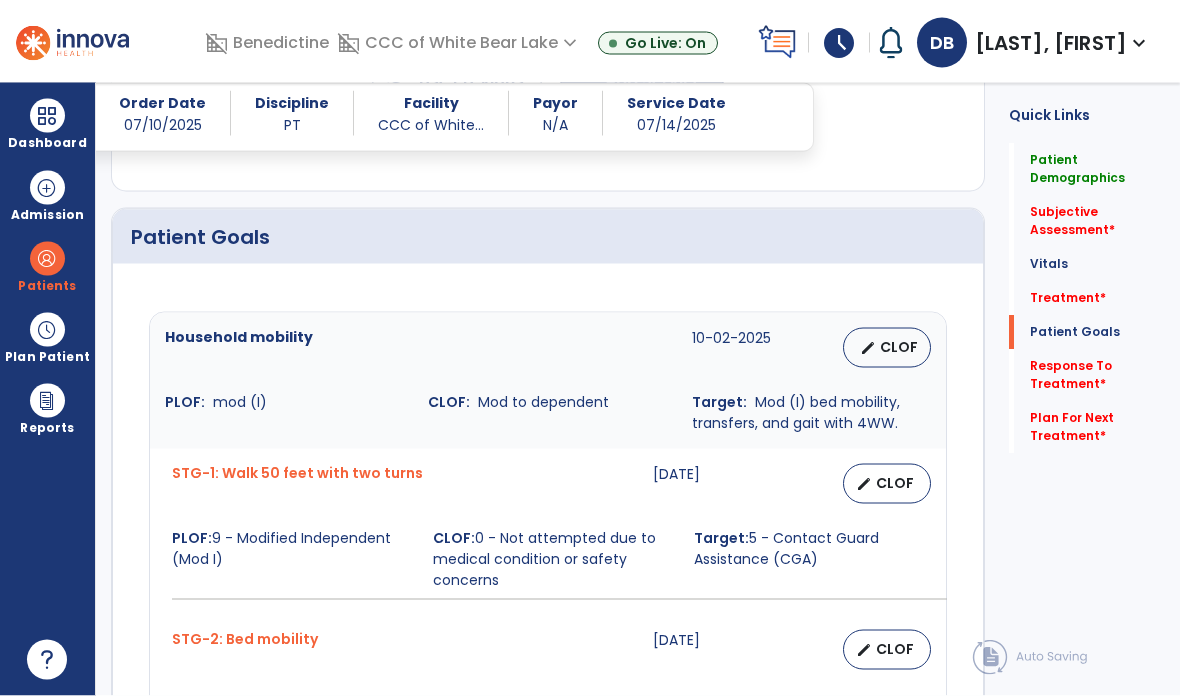 scroll, scrollTop: 79, scrollLeft: 0, axis: vertical 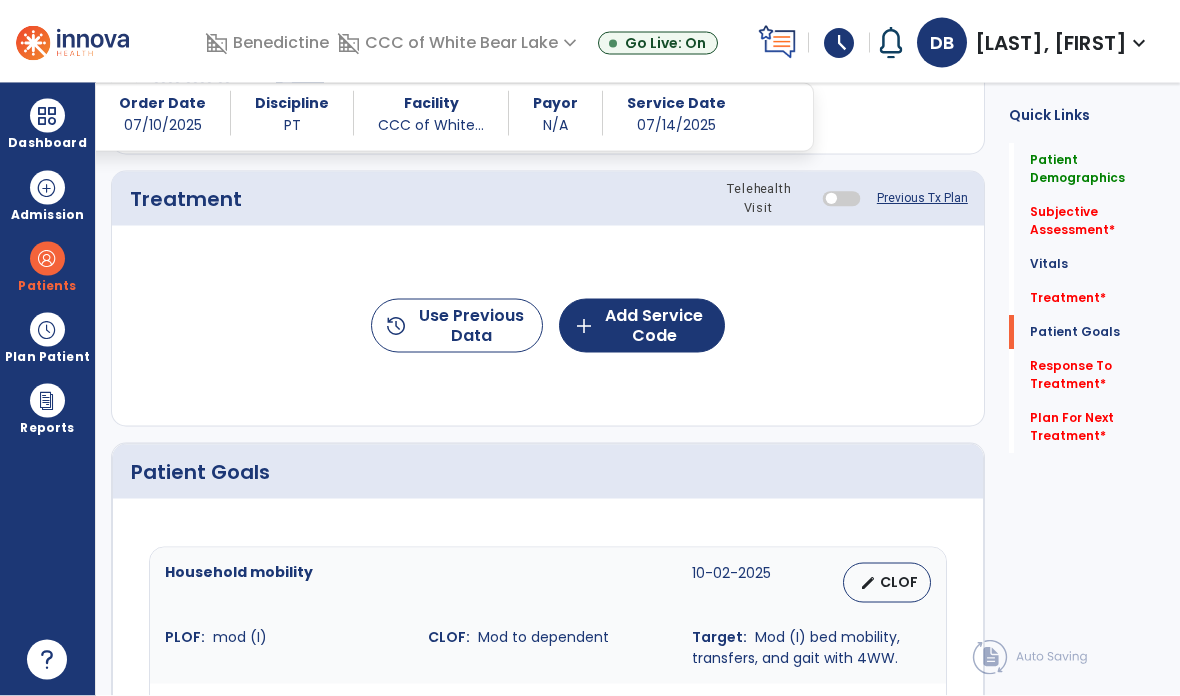 click on "history  Use Previous Data" 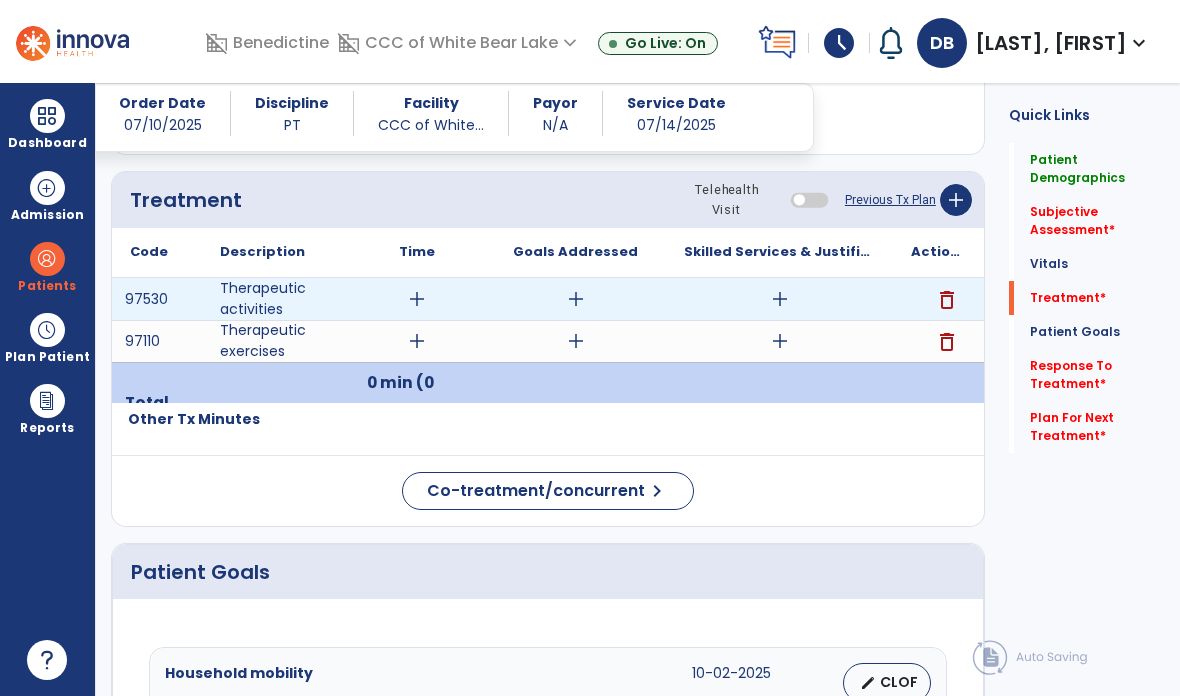 click on "add" at bounding box center (780, 299) 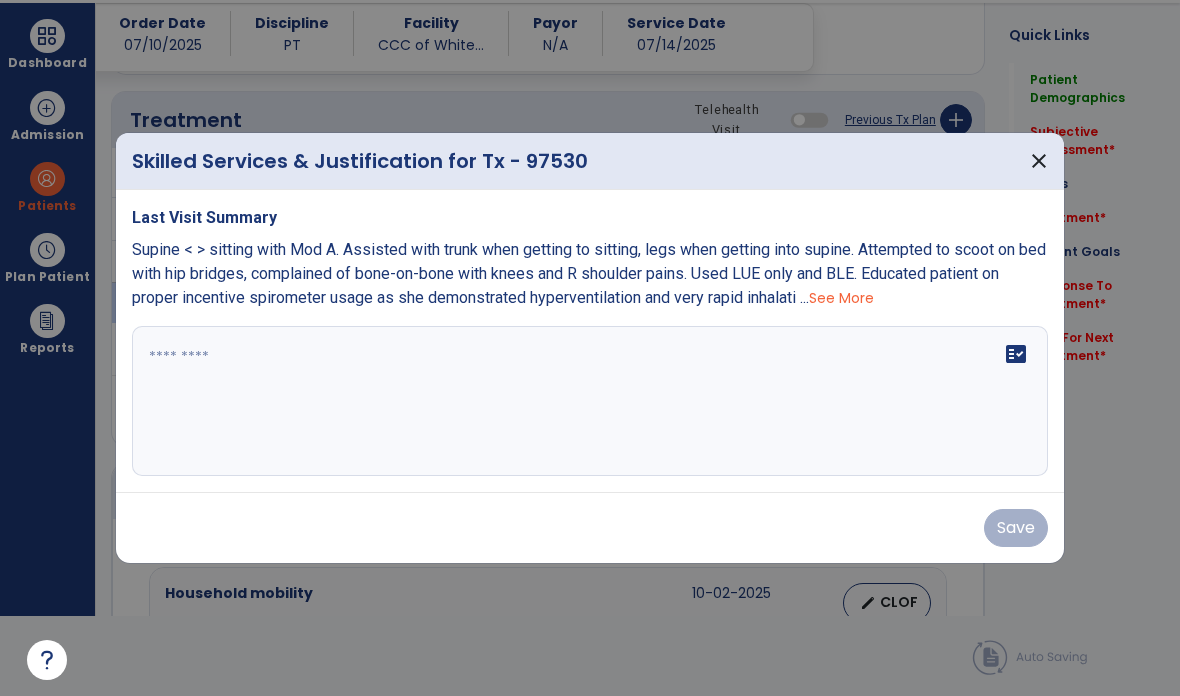 click on "See More" at bounding box center [841, 298] 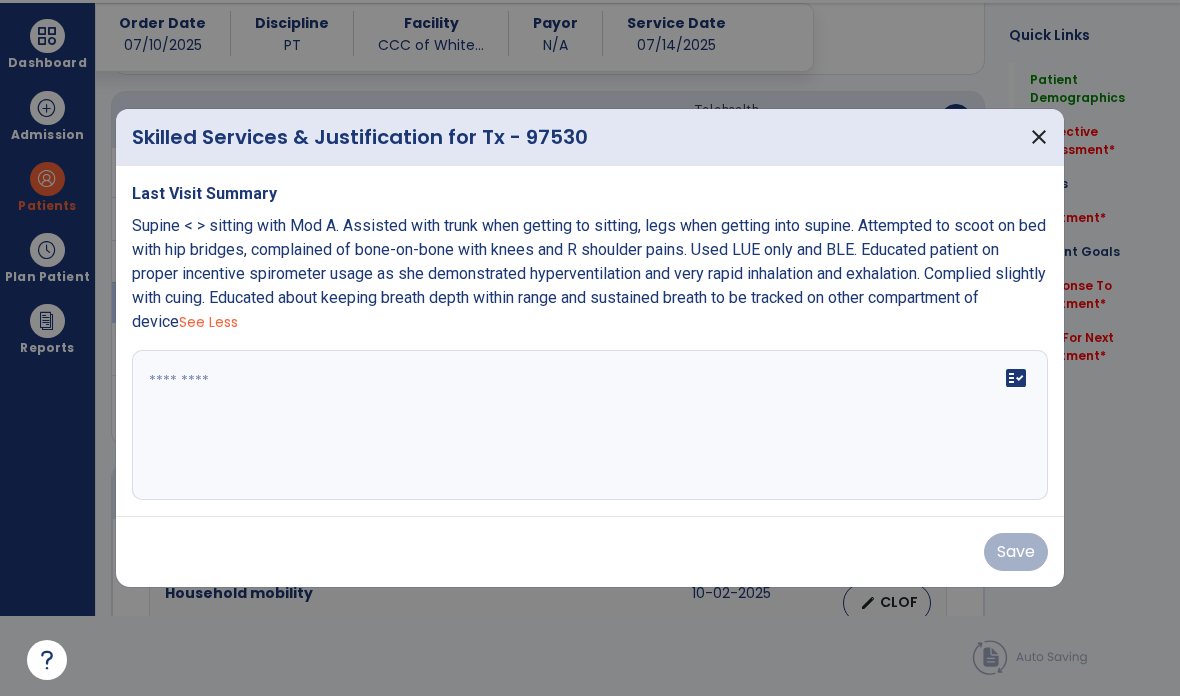 click on "close" at bounding box center (1039, 137) 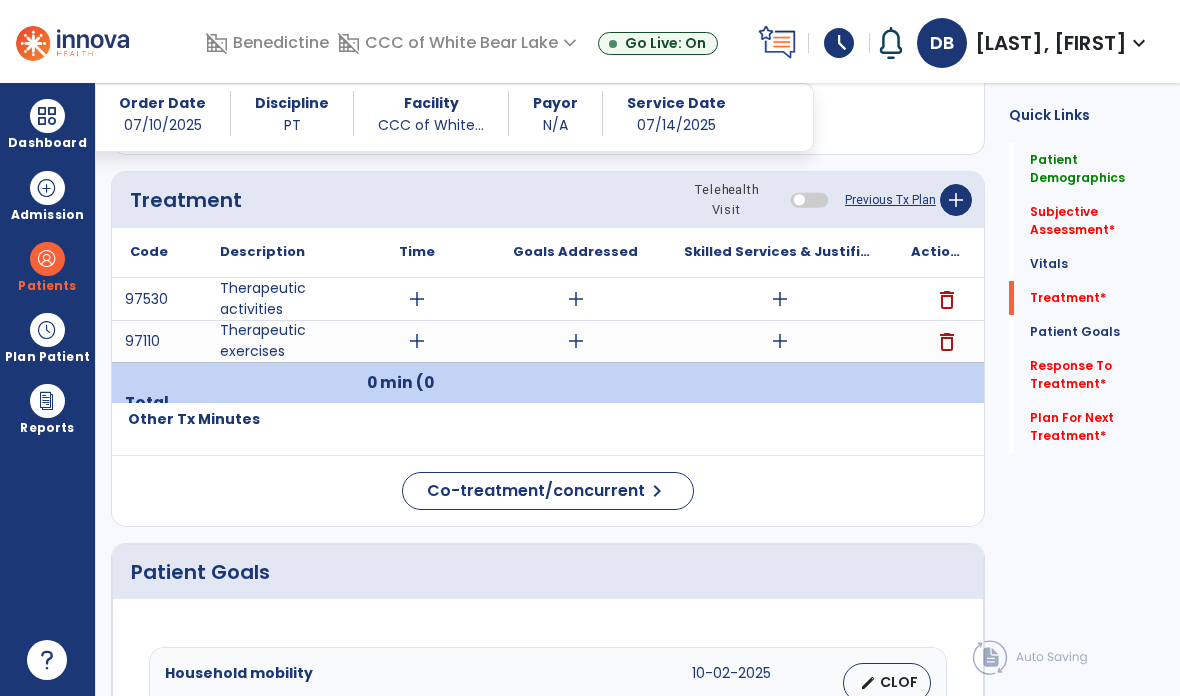 click on "add" at bounding box center [780, 341] 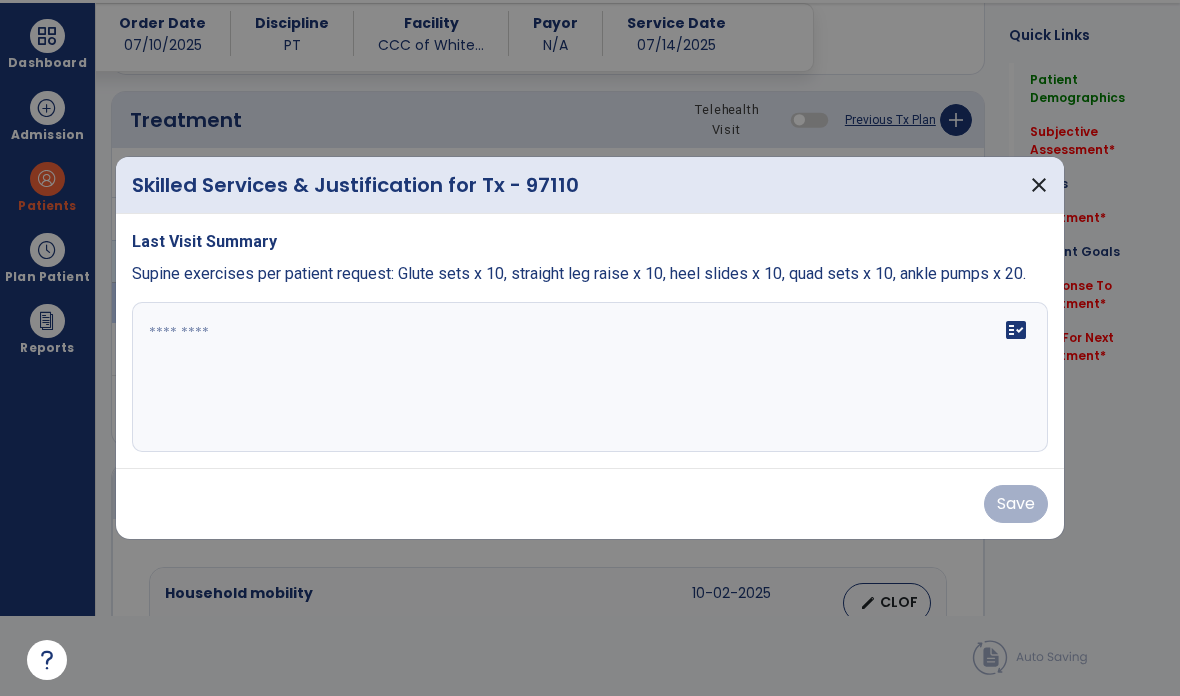 scroll, scrollTop: 0, scrollLeft: 0, axis: both 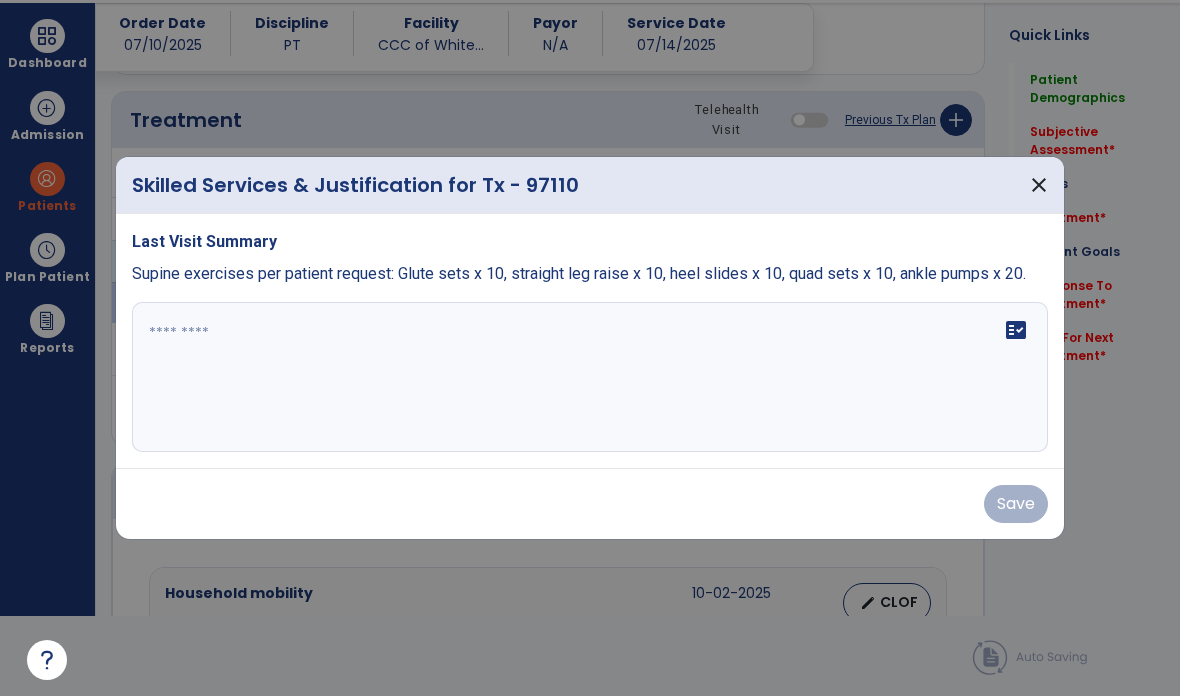 click on "close" at bounding box center [1039, 185] 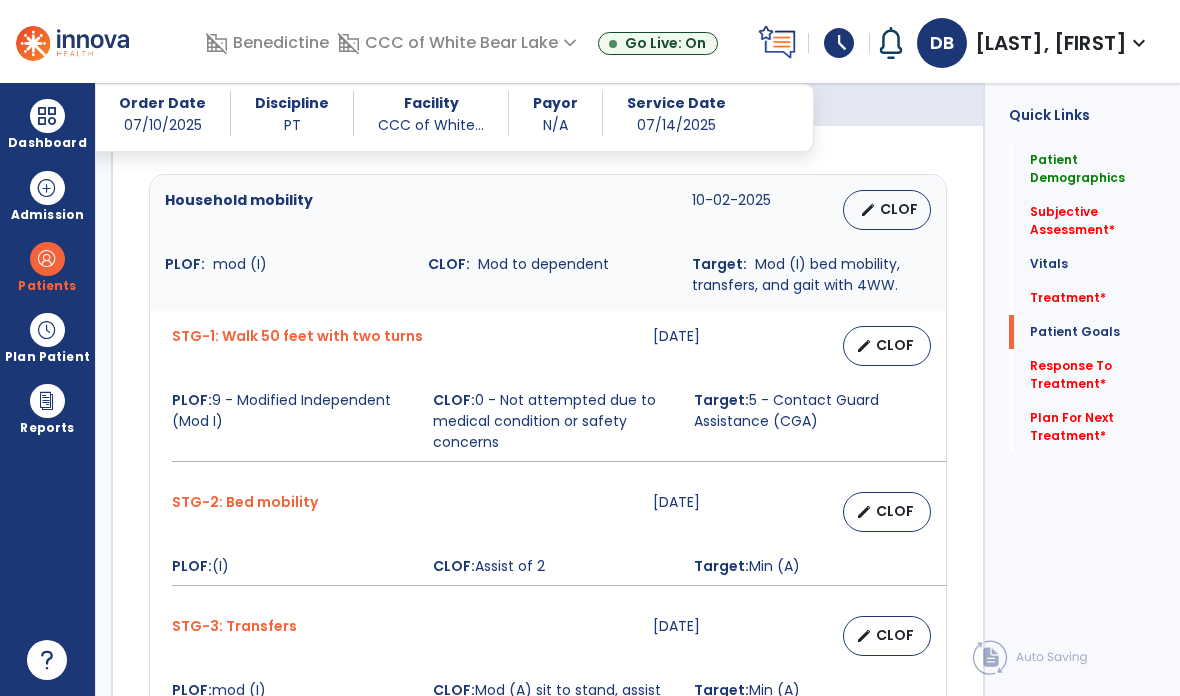 scroll, scrollTop: 1530, scrollLeft: 0, axis: vertical 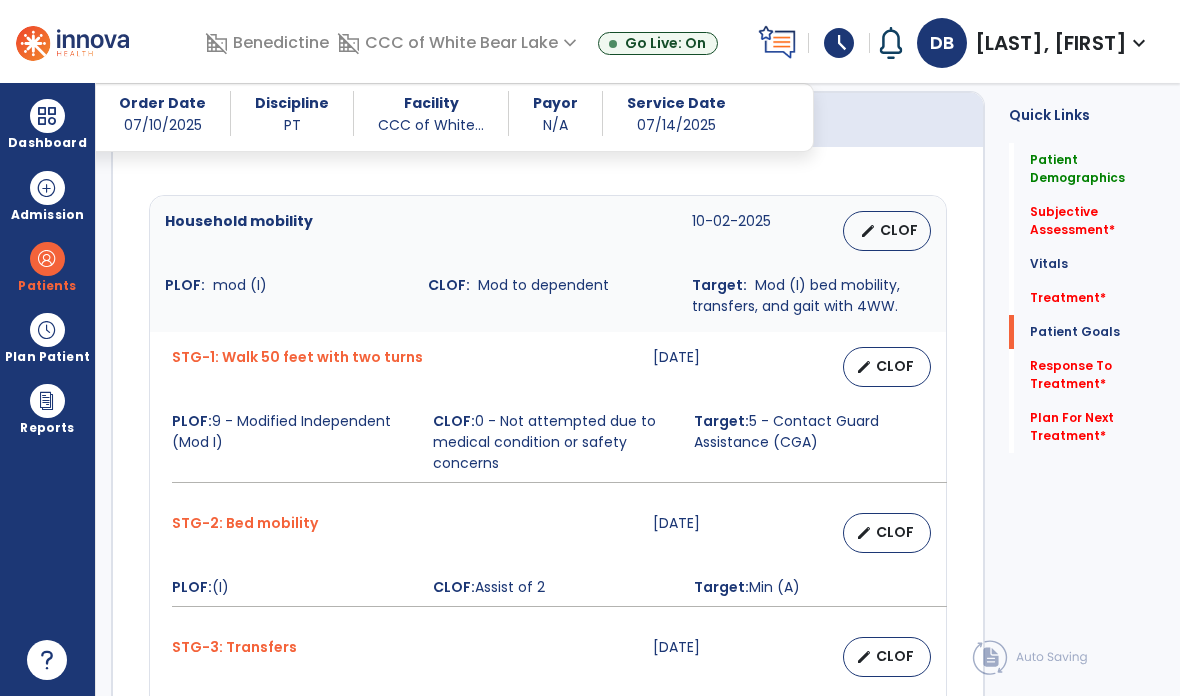 click at bounding box center (47, 116) 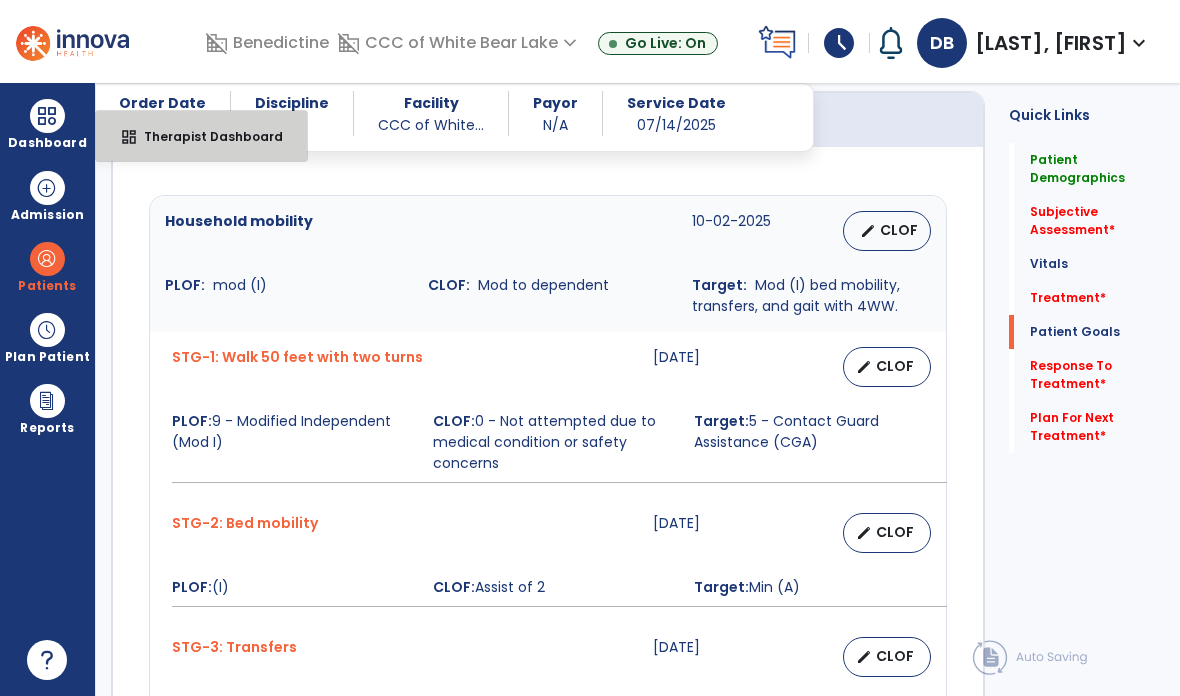 click on "Therapist Dashboard" at bounding box center (205, 136) 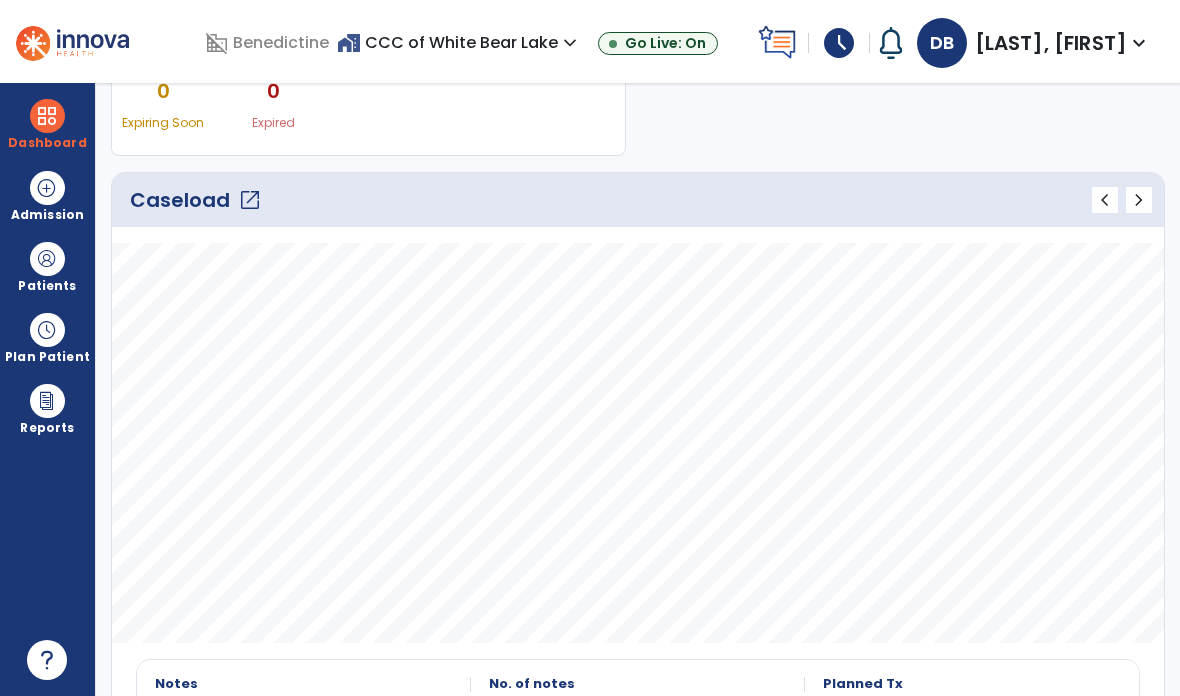 scroll, scrollTop: 257, scrollLeft: 0, axis: vertical 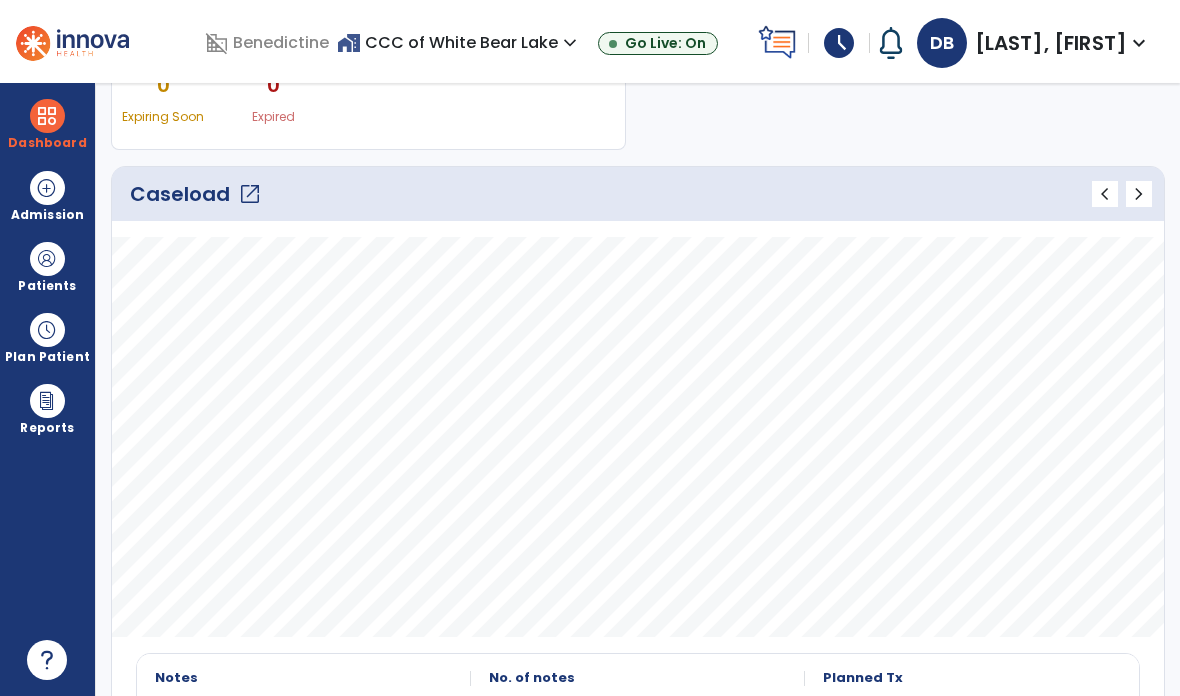 click at bounding box center (47, 259) 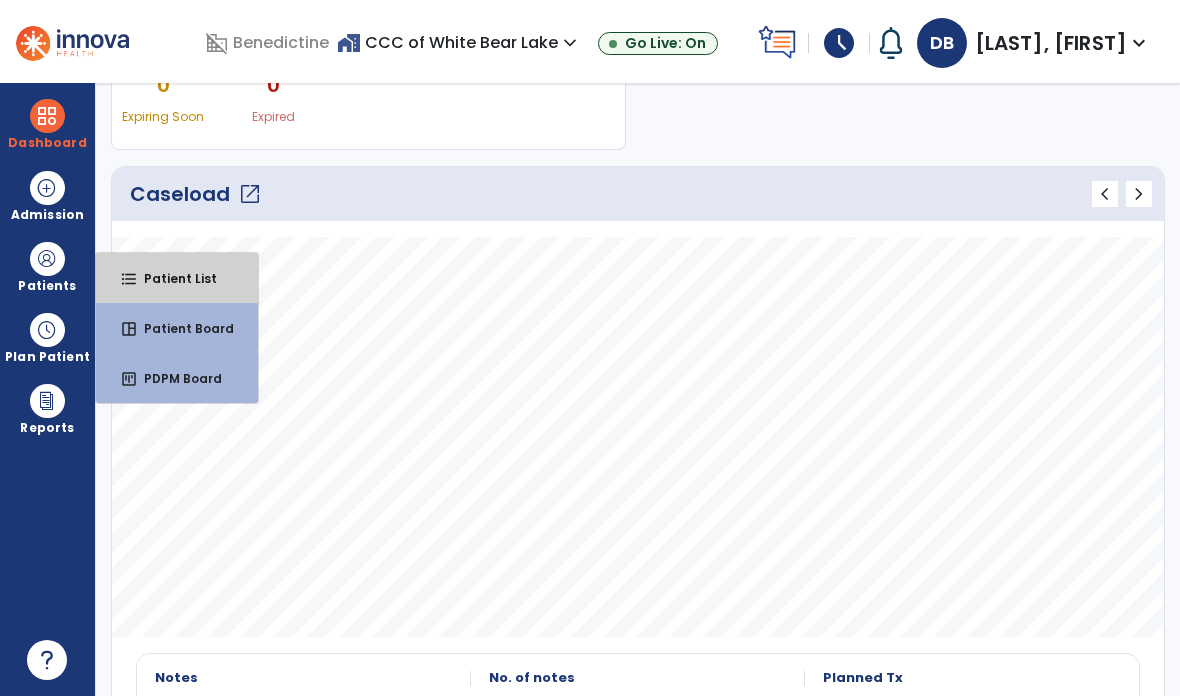 click on "Patient List" at bounding box center (172, 278) 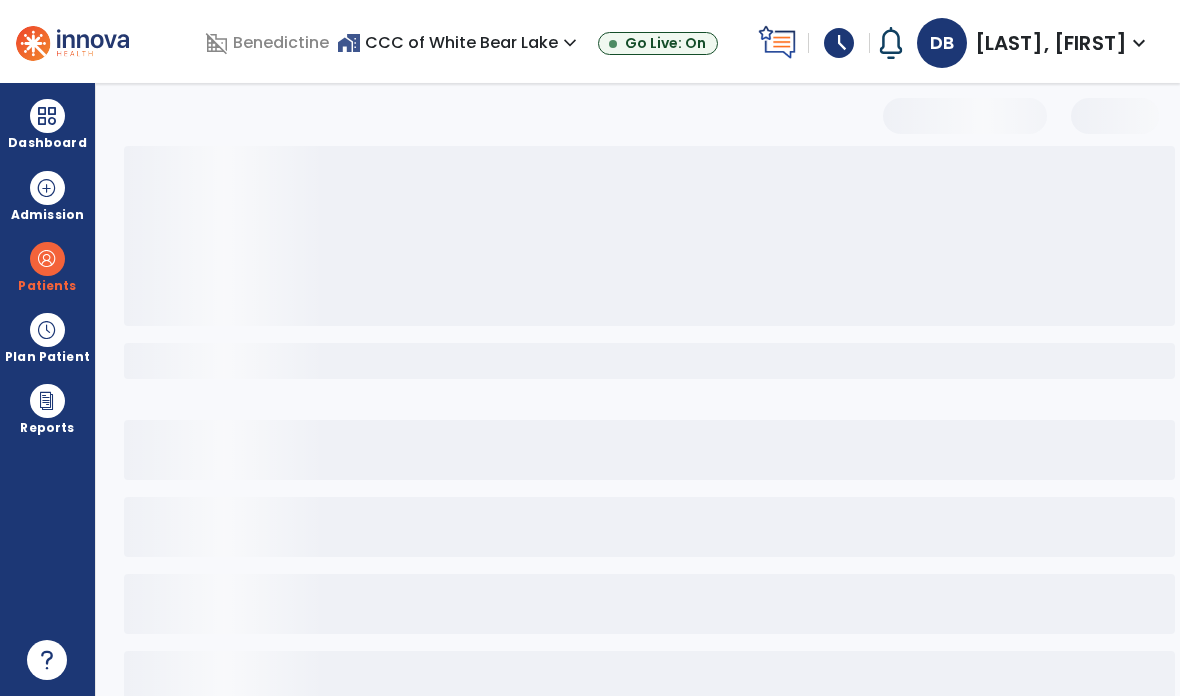 scroll, scrollTop: 0, scrollLeft: 0, axis: both 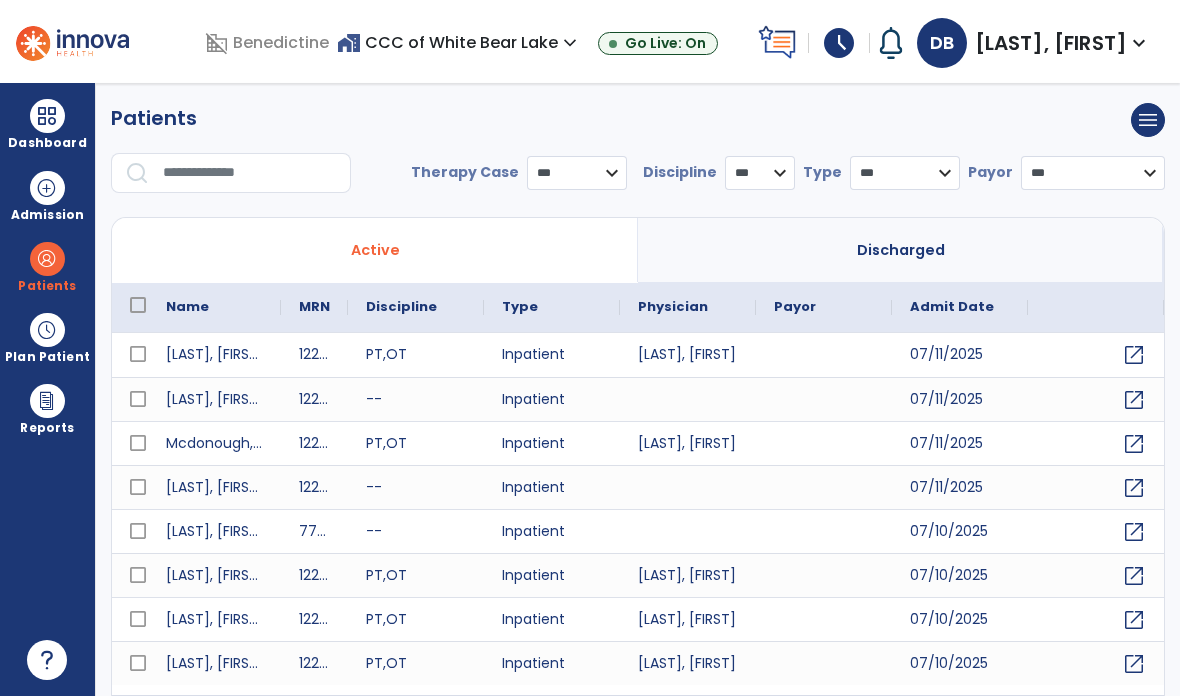 click at bounding box center (250, 173) 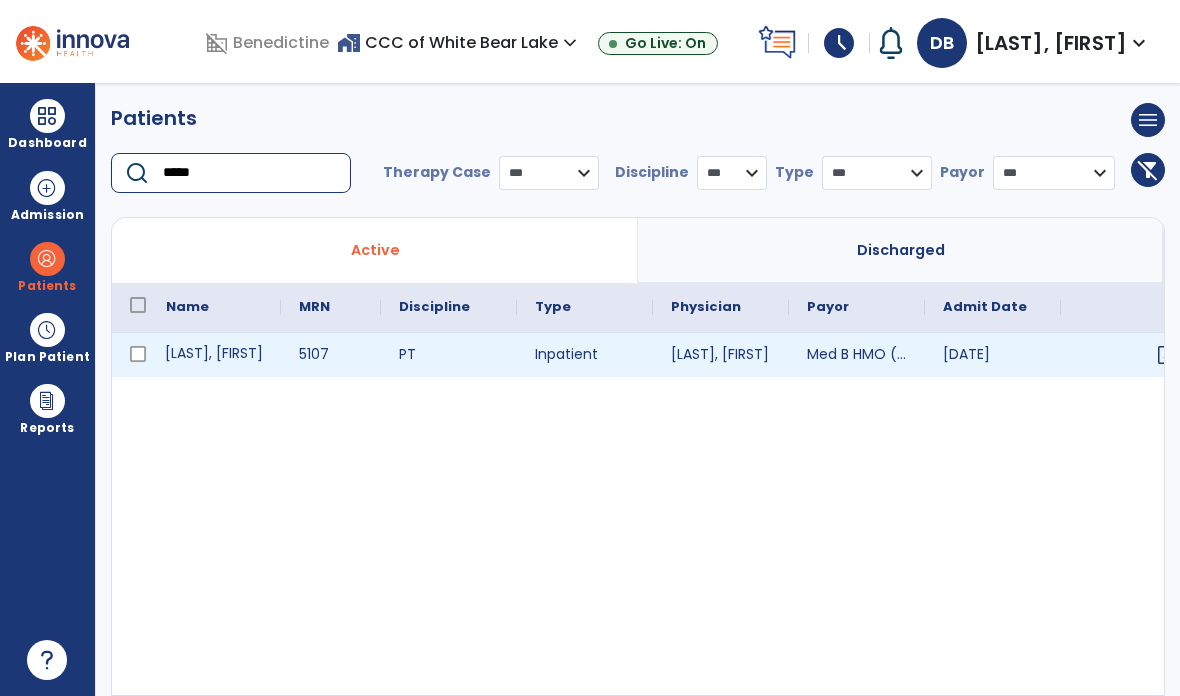 type on "*****" 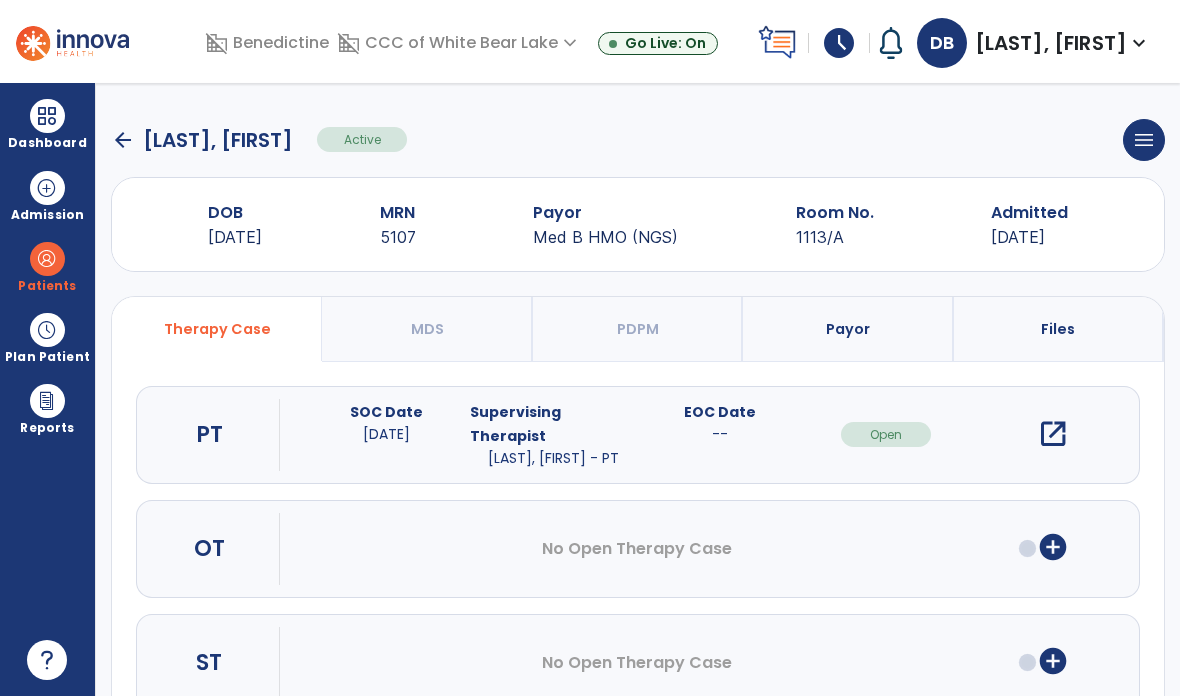 click on "open_in_new" at bounding box center [1053, 434] 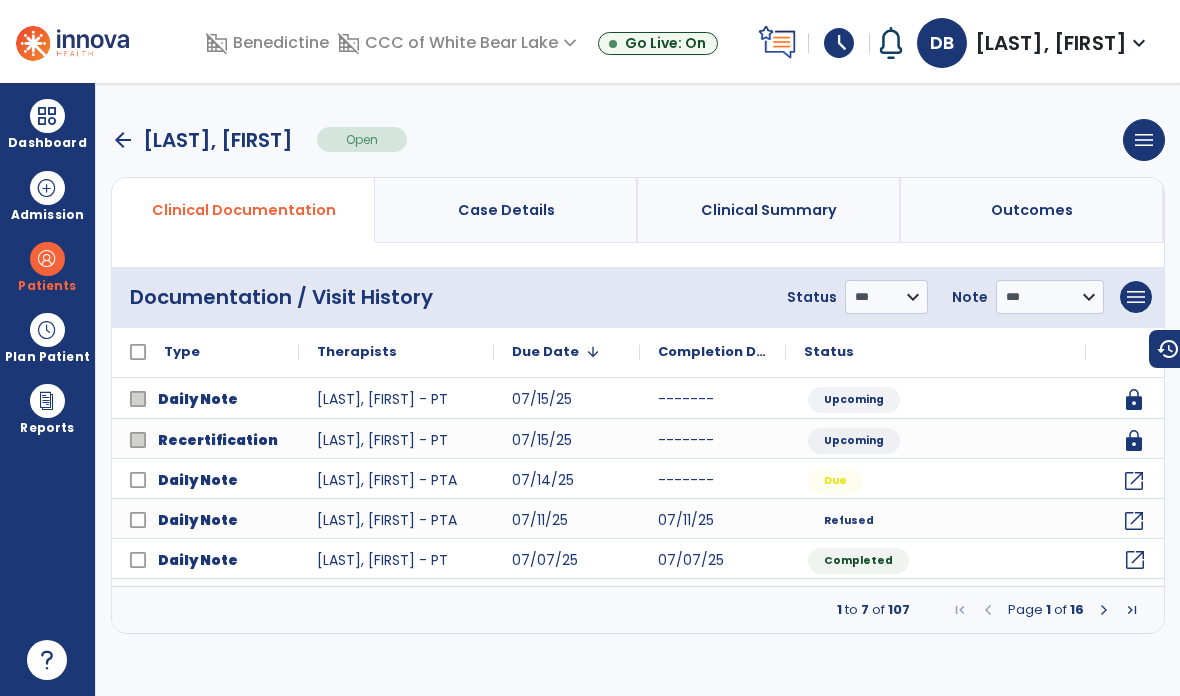 click on "open_in_new" 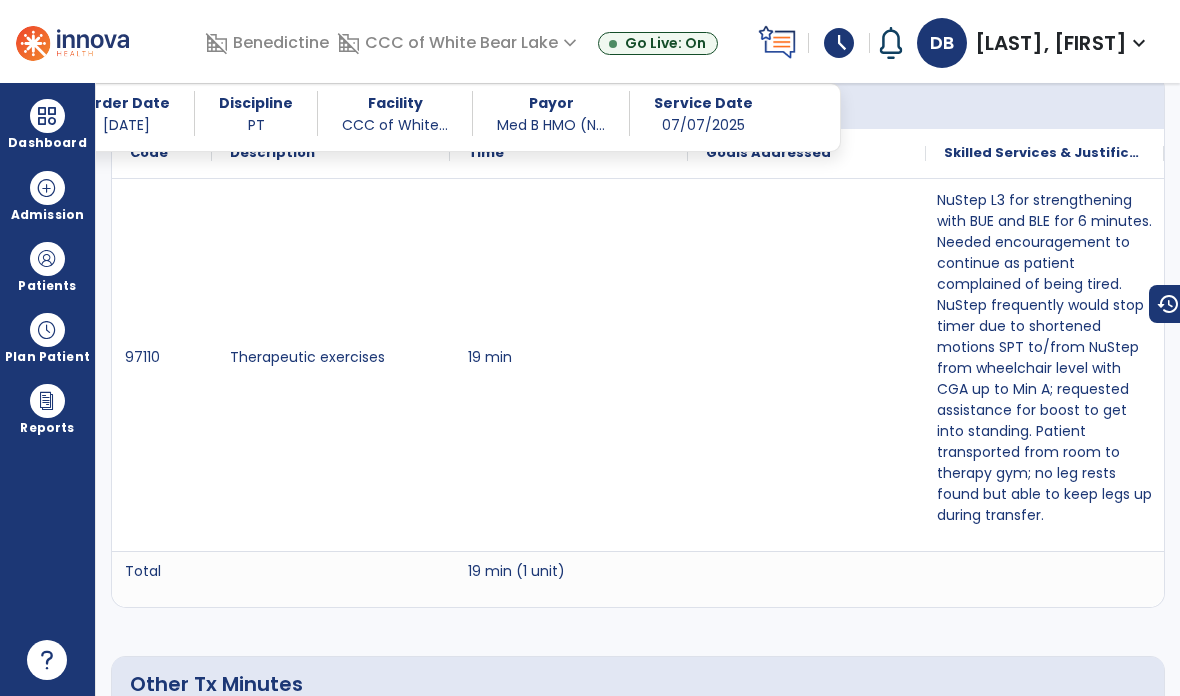 scroll, scrollTop: 3775, scrollLeft: 0, axis: vertical 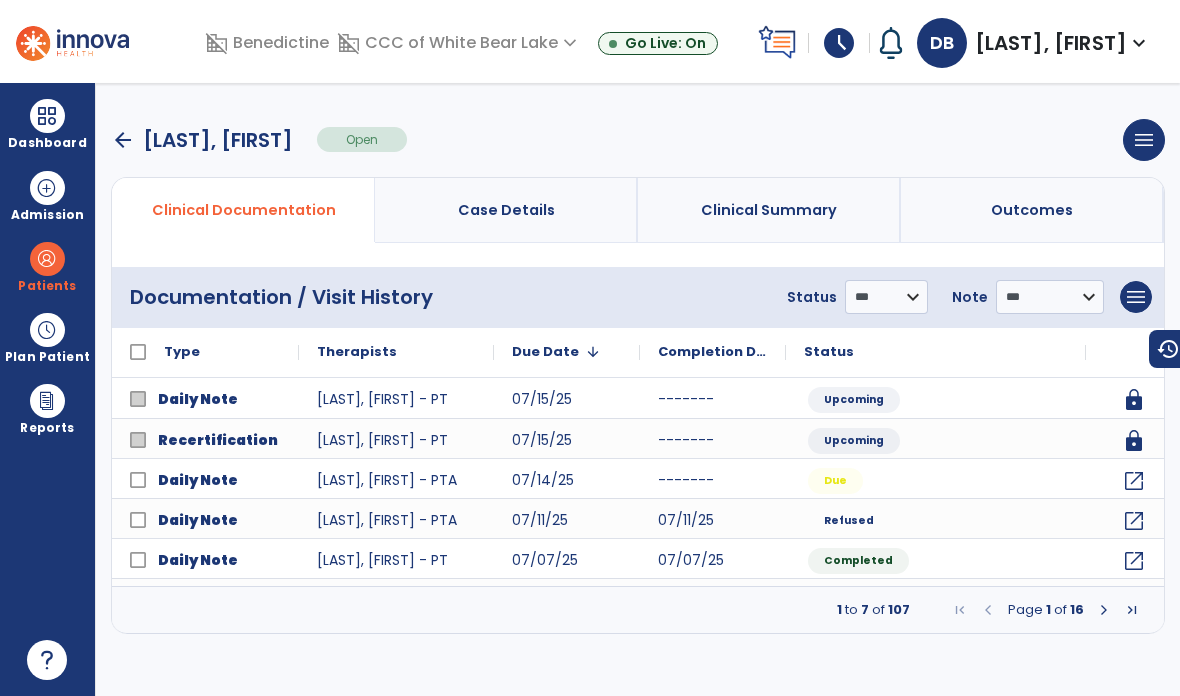 click on "open_in_new" 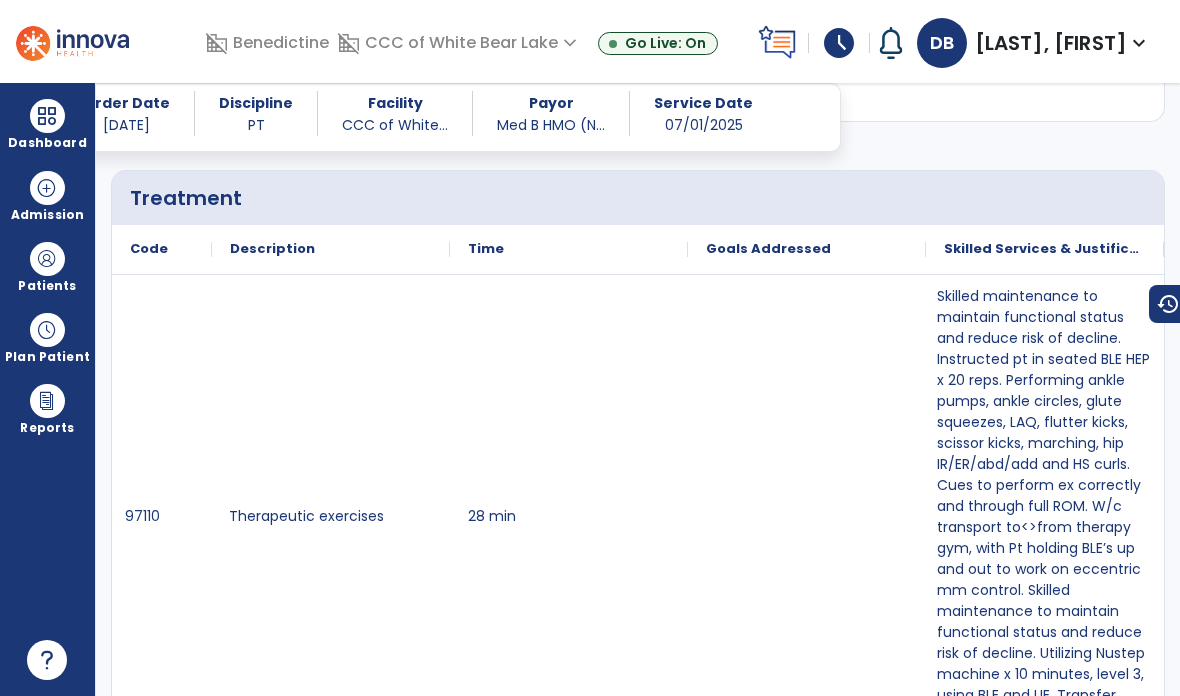 scroll, scrollTop: 3670, scrollLeft: 0, axis: vertical 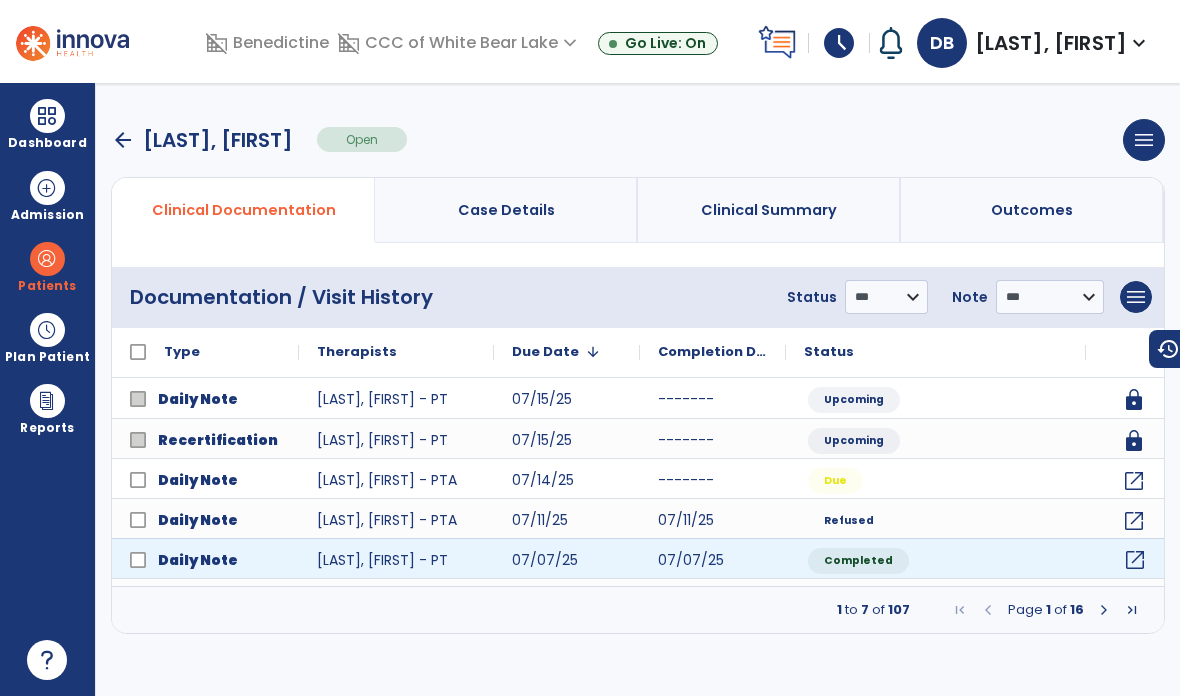 click on "open_in_new" 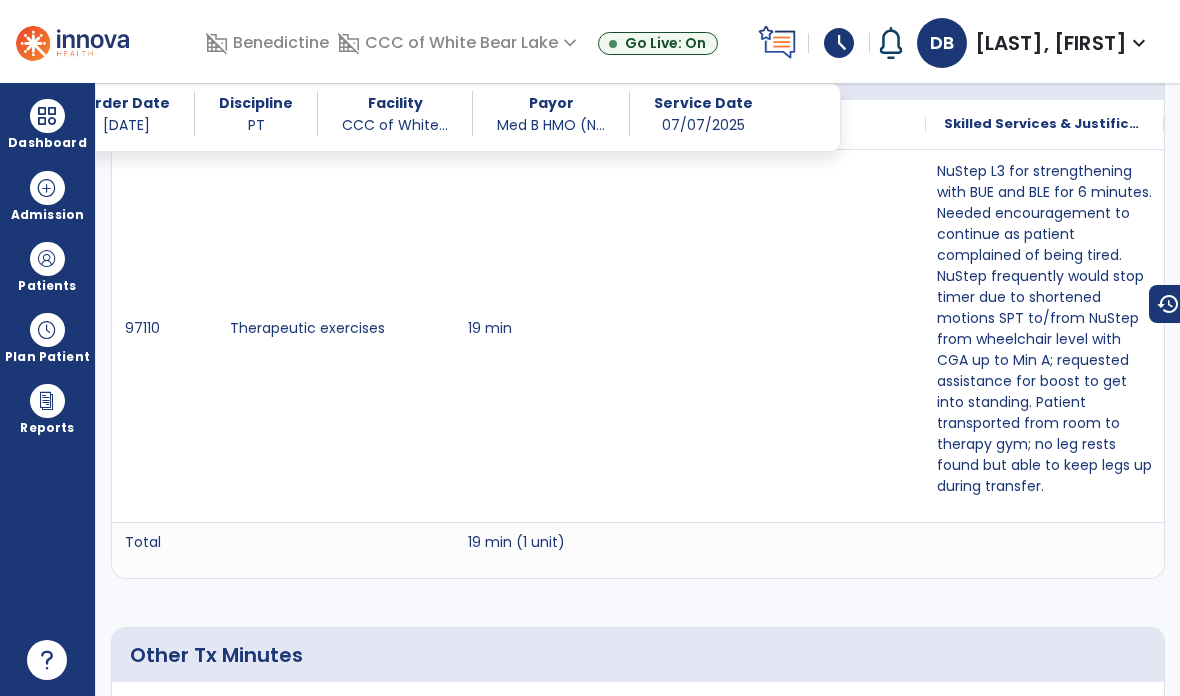 scroll, scrollTop: 3801, scrollLeft: 0, axis: vertical 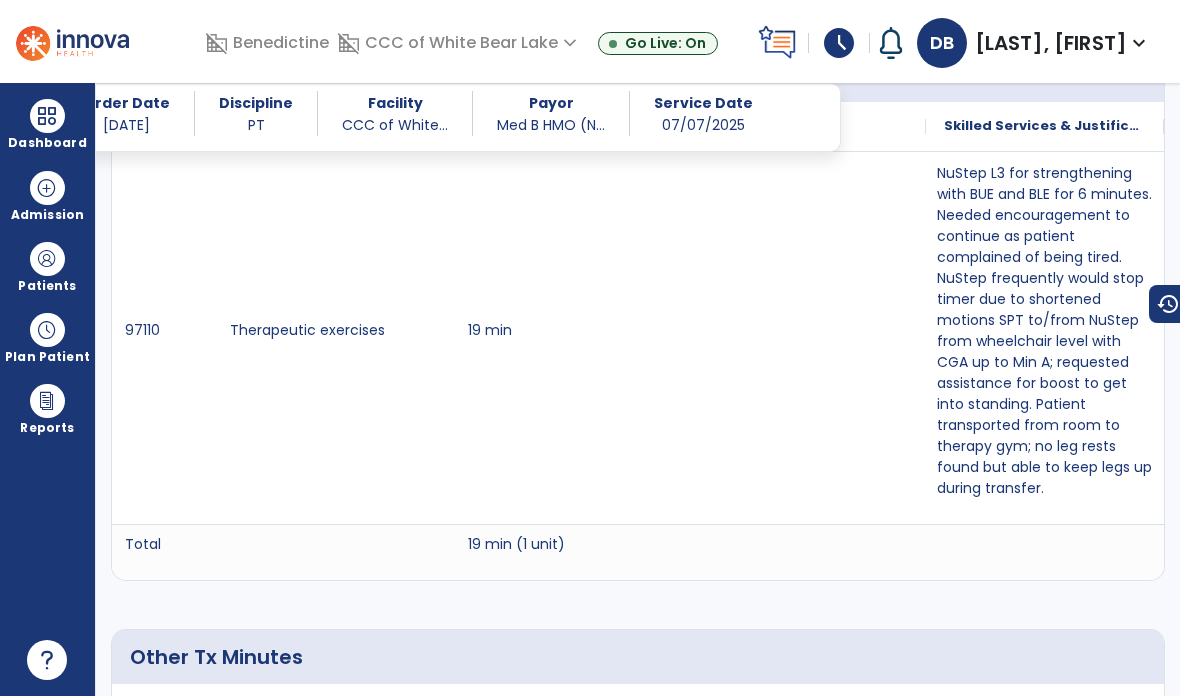 click at bounding box center [47, 116] 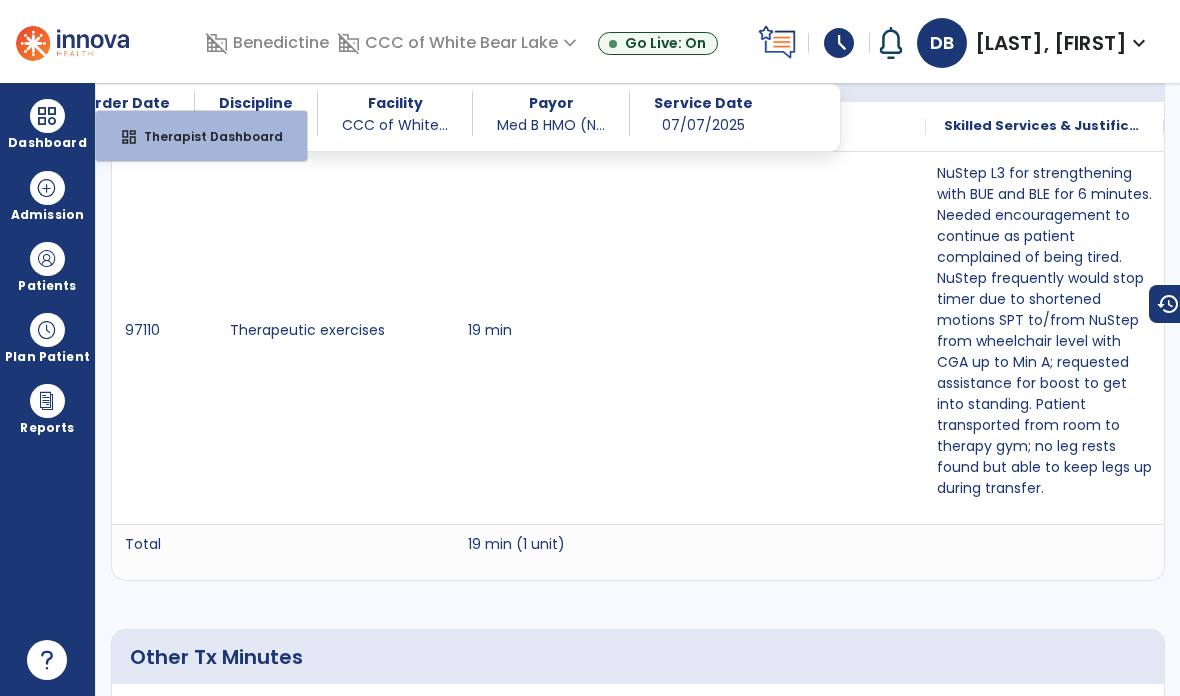 click on "Therapist Dashboard" at bounding box center (205, 136) 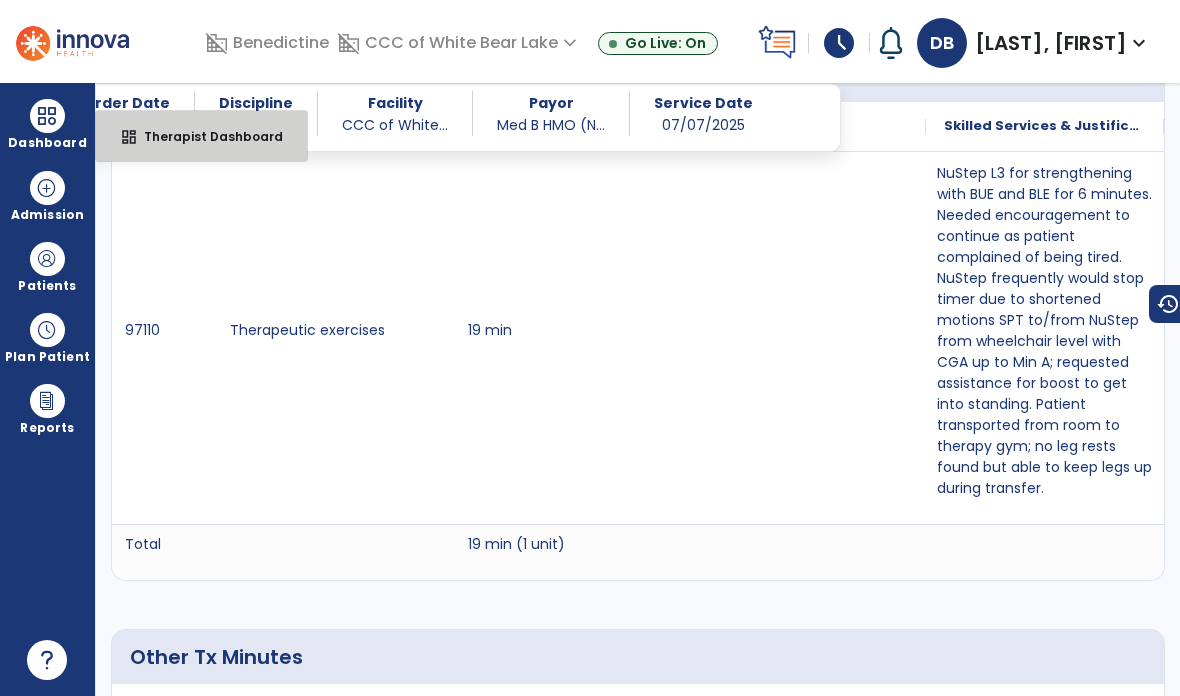 select on "****" 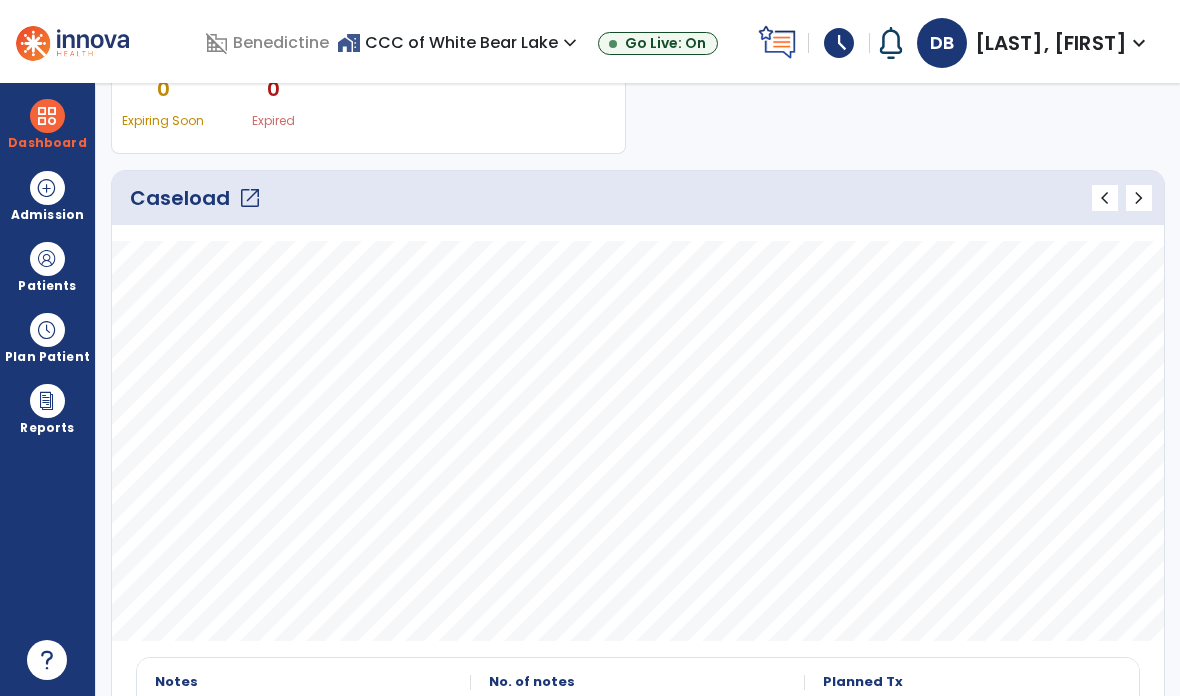 scroll, scrollTop: 256, scrollLeft: 0, axis: vertical 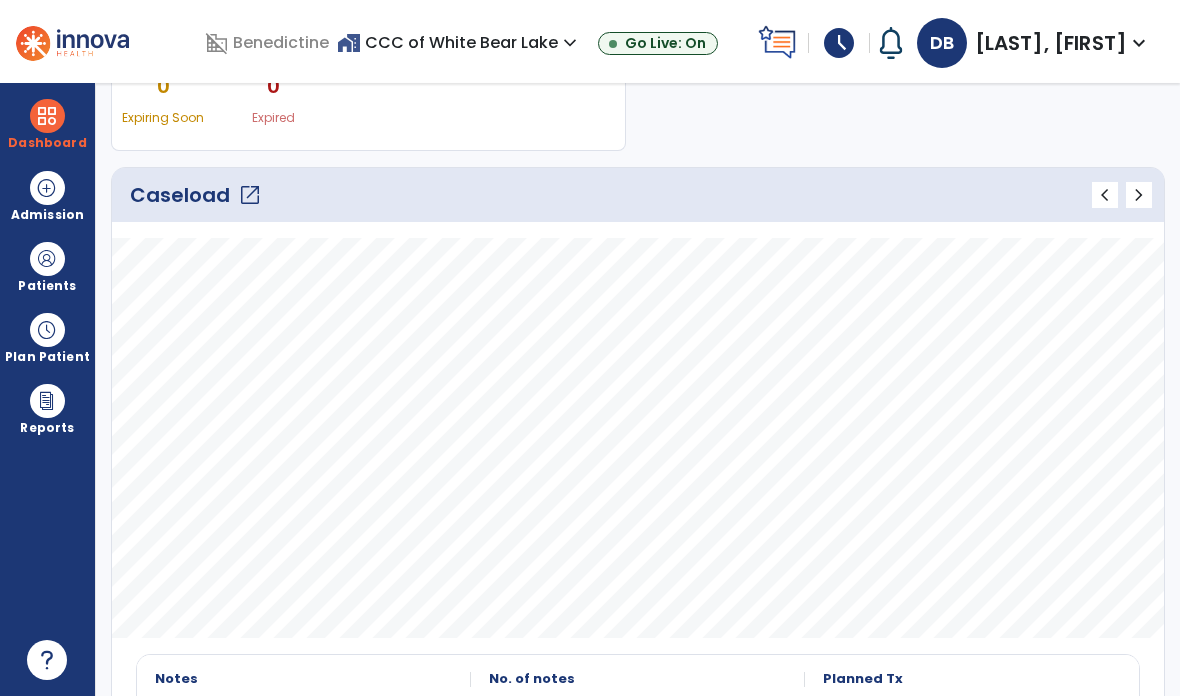 click on "open_in_new" 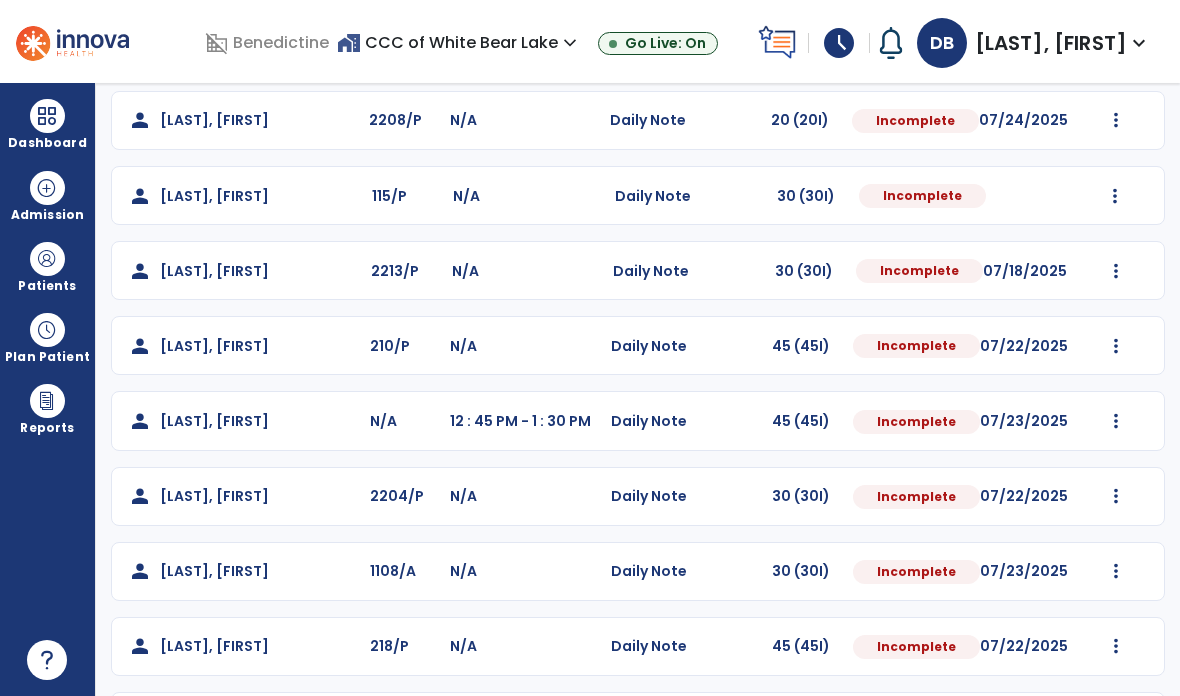 scroll, scrollTop: 340, scrollLeft: 0, axis: vertical 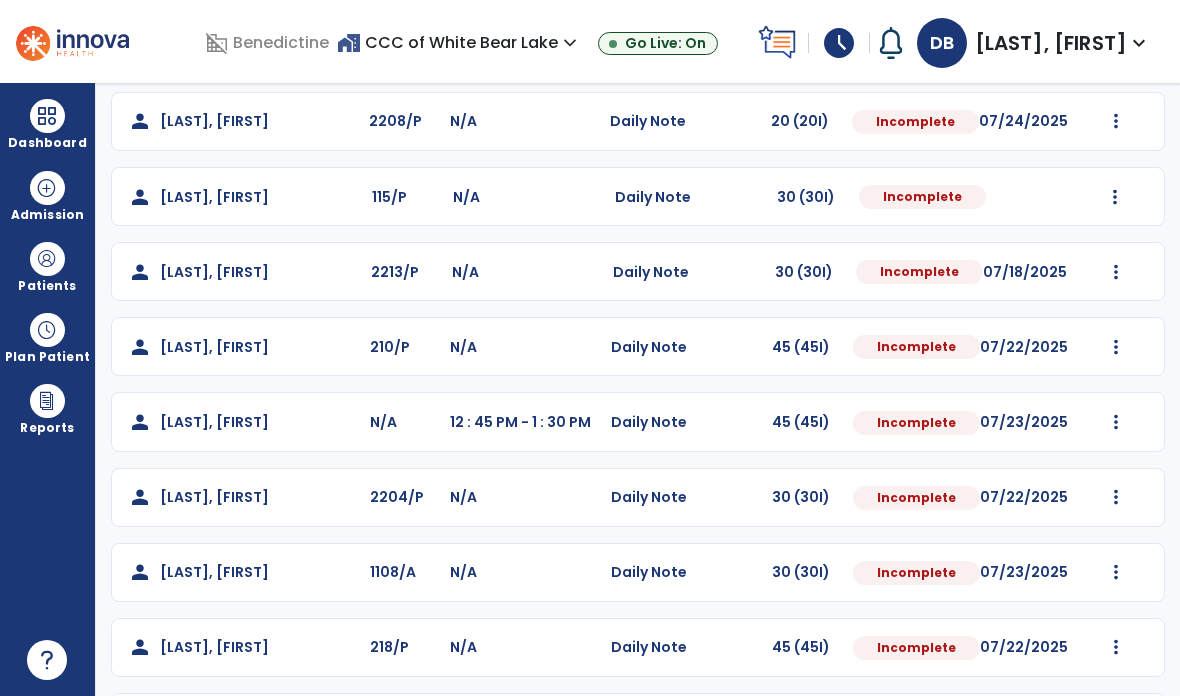 click at bounding box center [1116, 46] 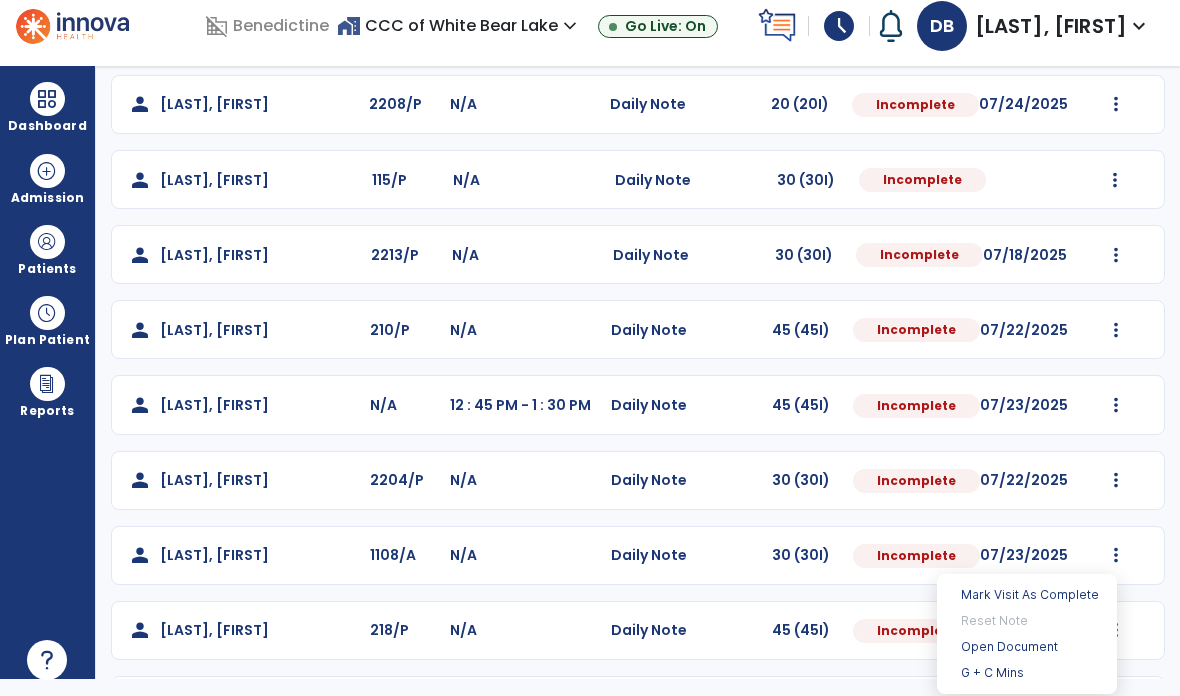 click on "Open Document" at bounding box center (1027, 647) 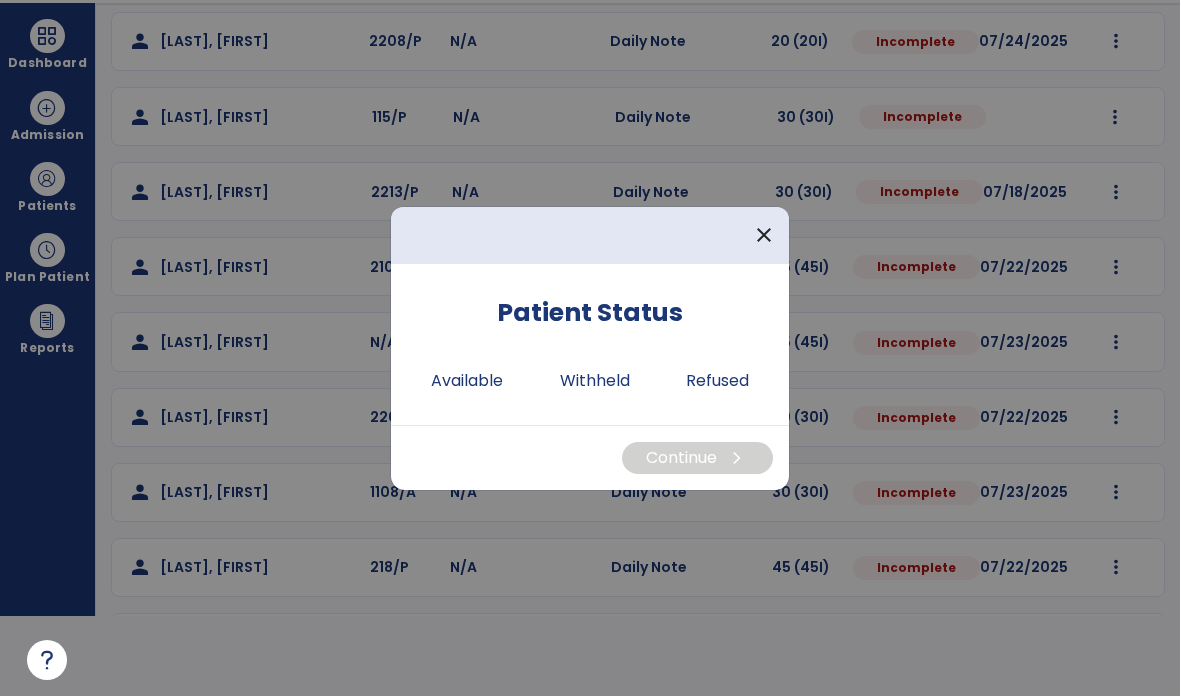 scroll, scrollTop: 0, scrollLeft: 0, axis: both 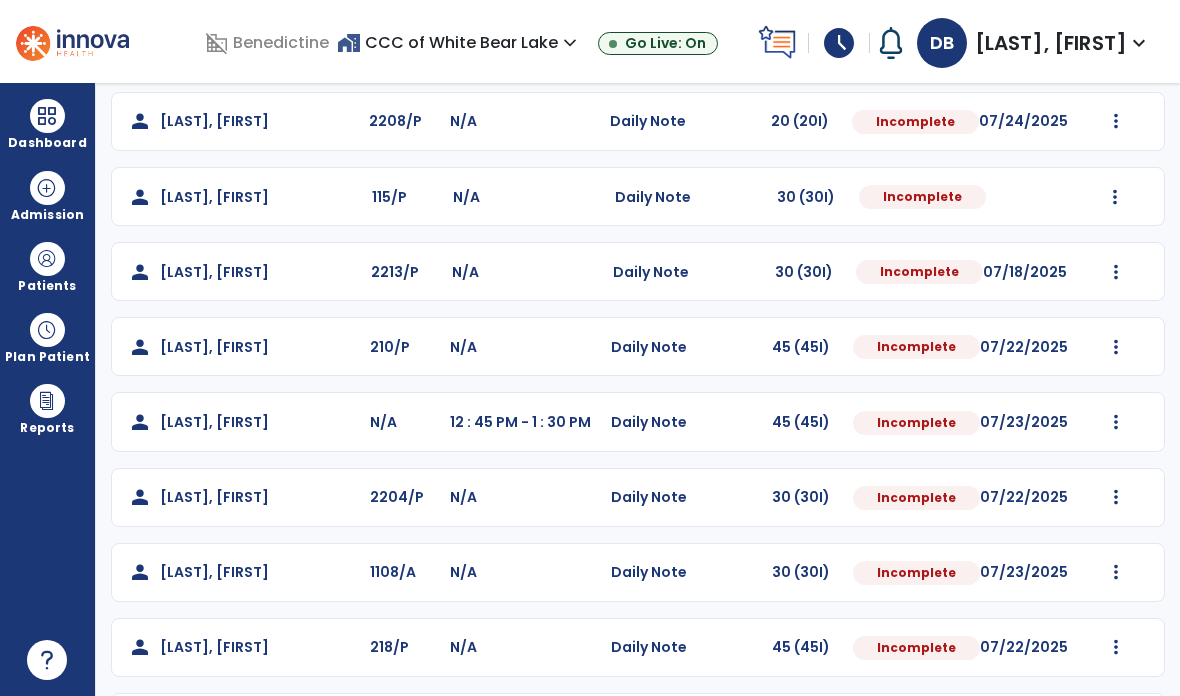 click at bounding box center [47, 116] 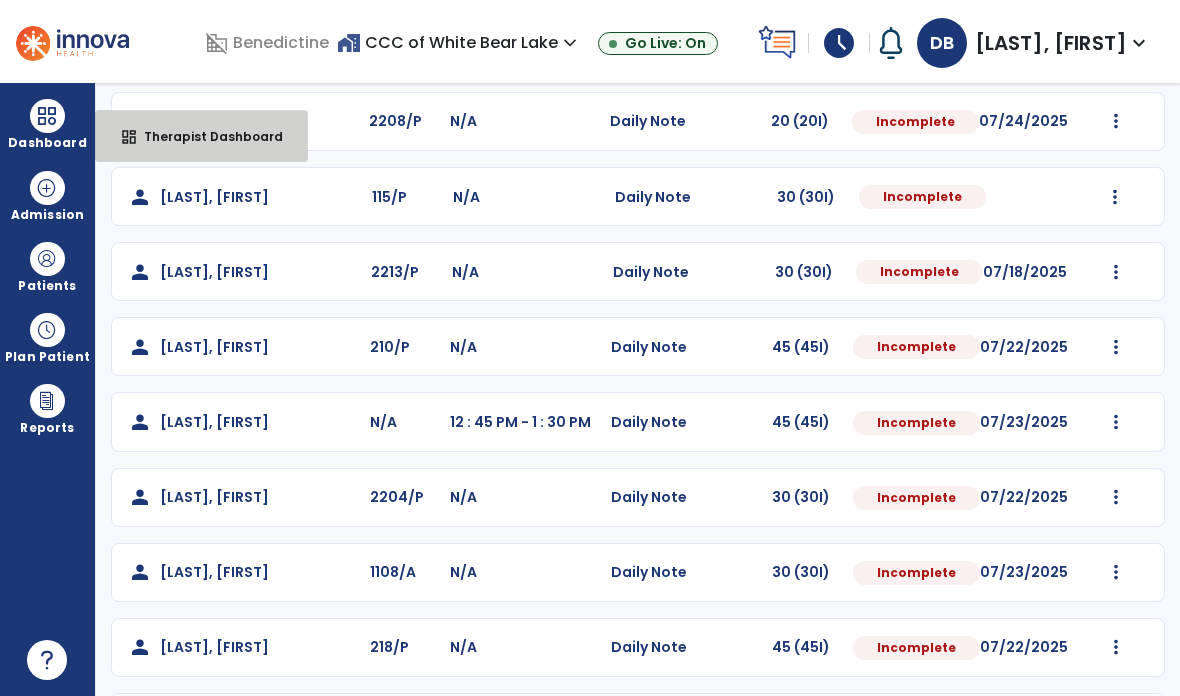 click on "Therapist Dashboard" at bounding box center [205, 136] 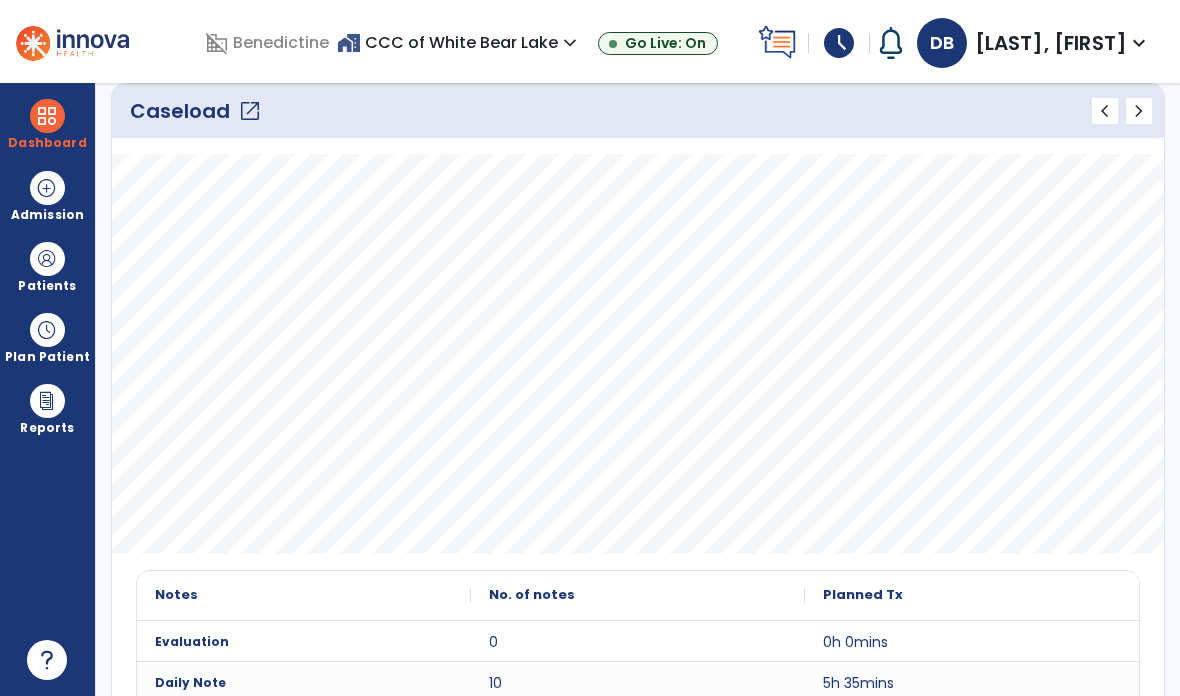 click on "Patients" at bounding box center [47, 266] 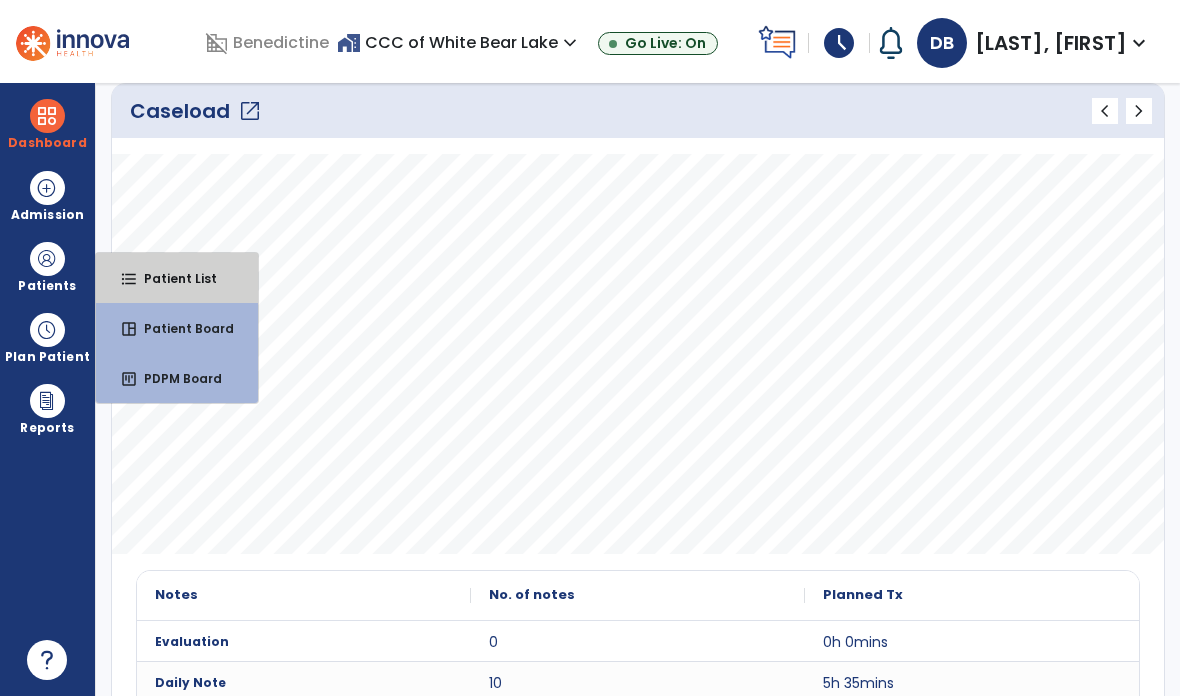 click on "Patient List" at bounding box center [172, 278] 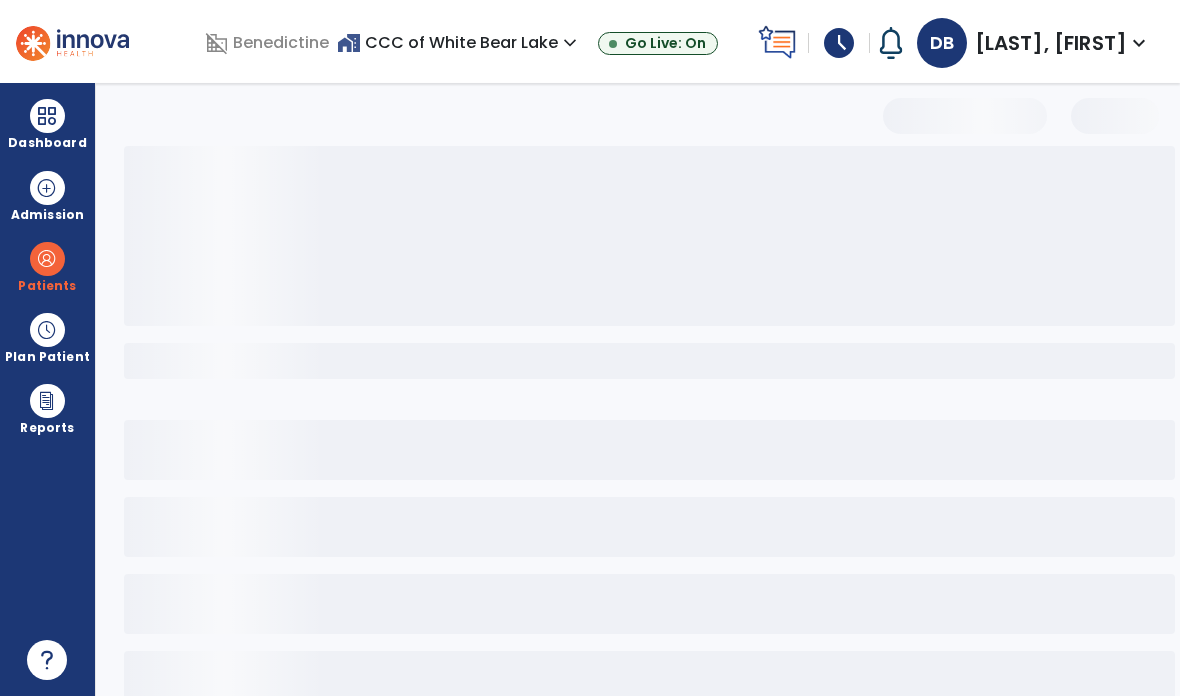 scroll, scrollTop: 0, scrollLeft: 0, axis: both 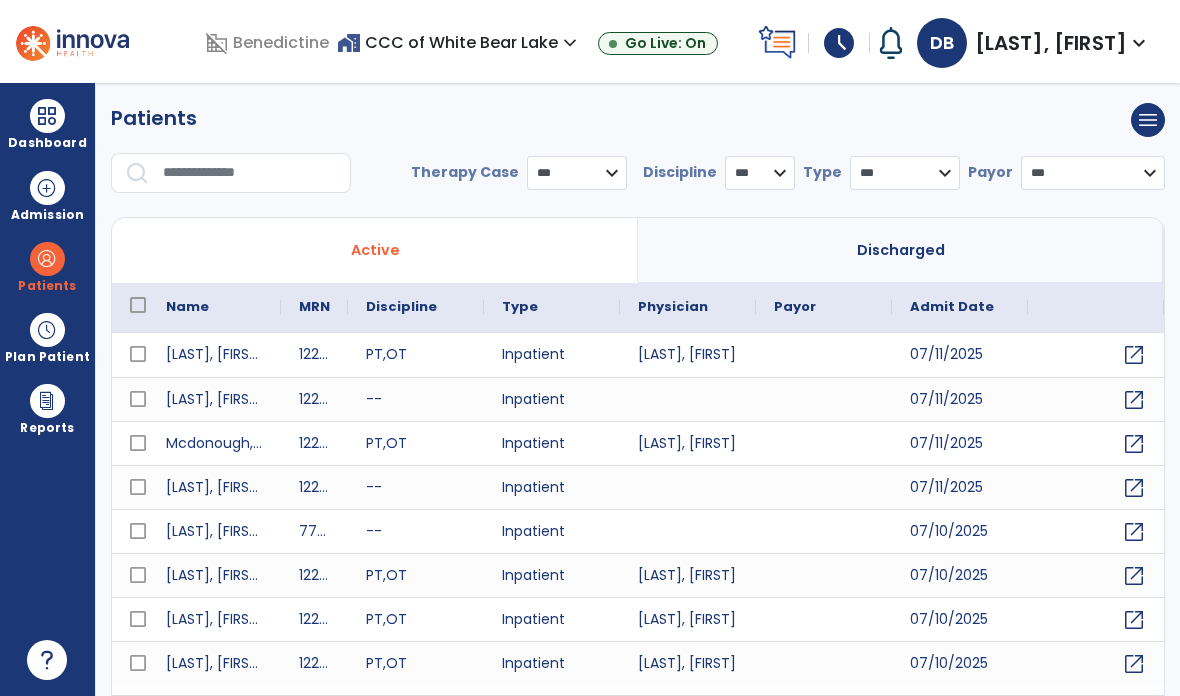 click at bounding box center [250, 173] 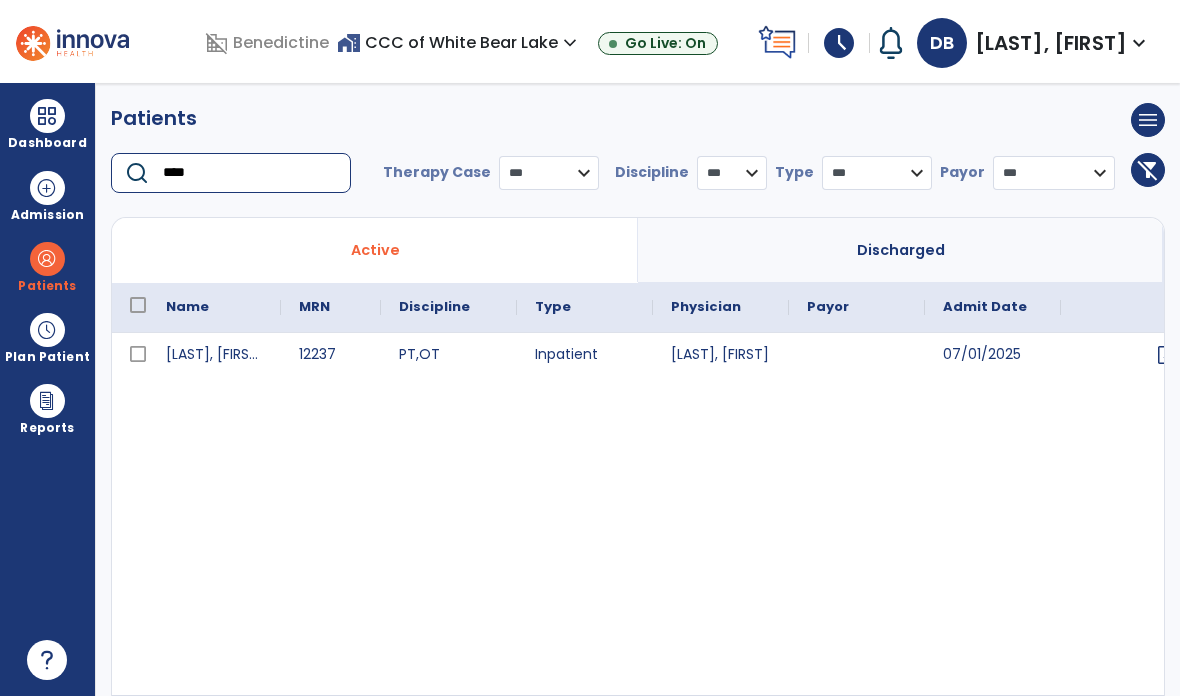 scroll, scrollTop: 0, scrollLeft: 60, axis: horizontal 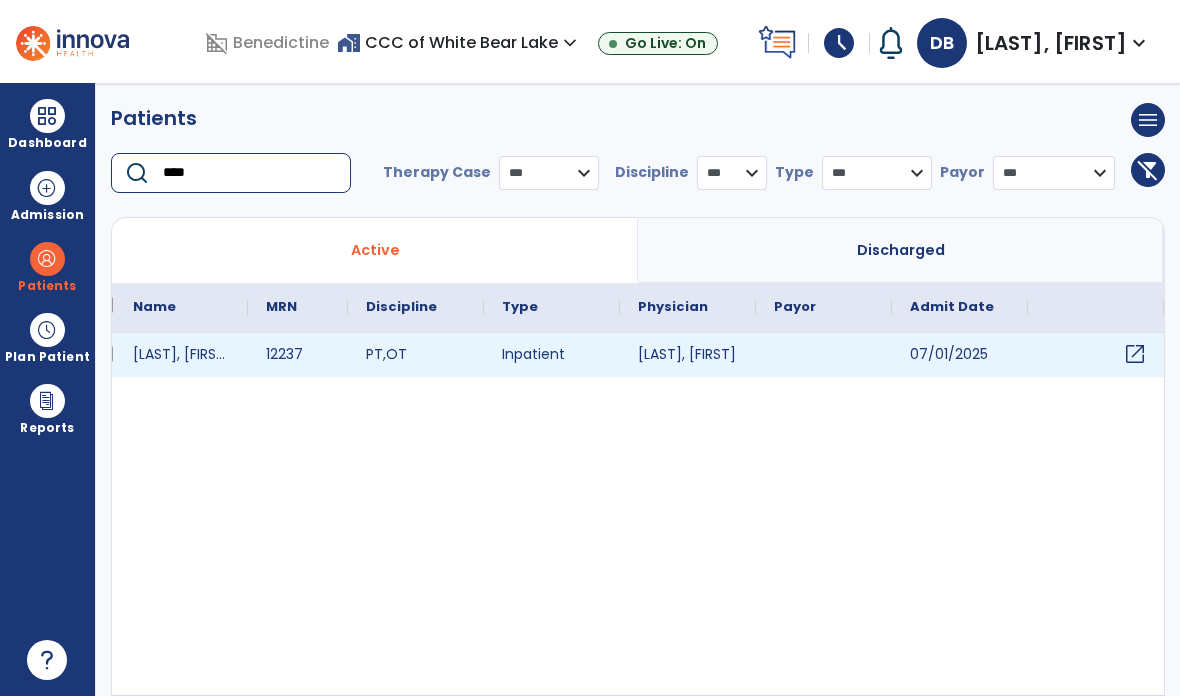 type on "****" 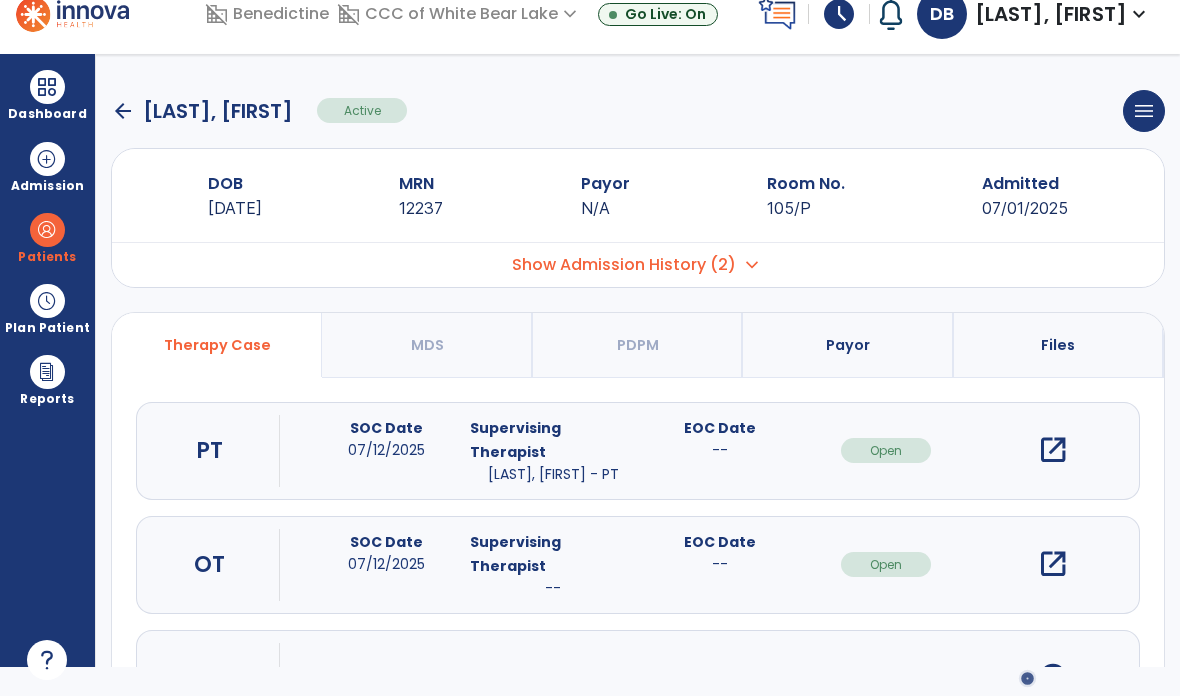 click on "open_in_new" at bounding box center [1053, 450] 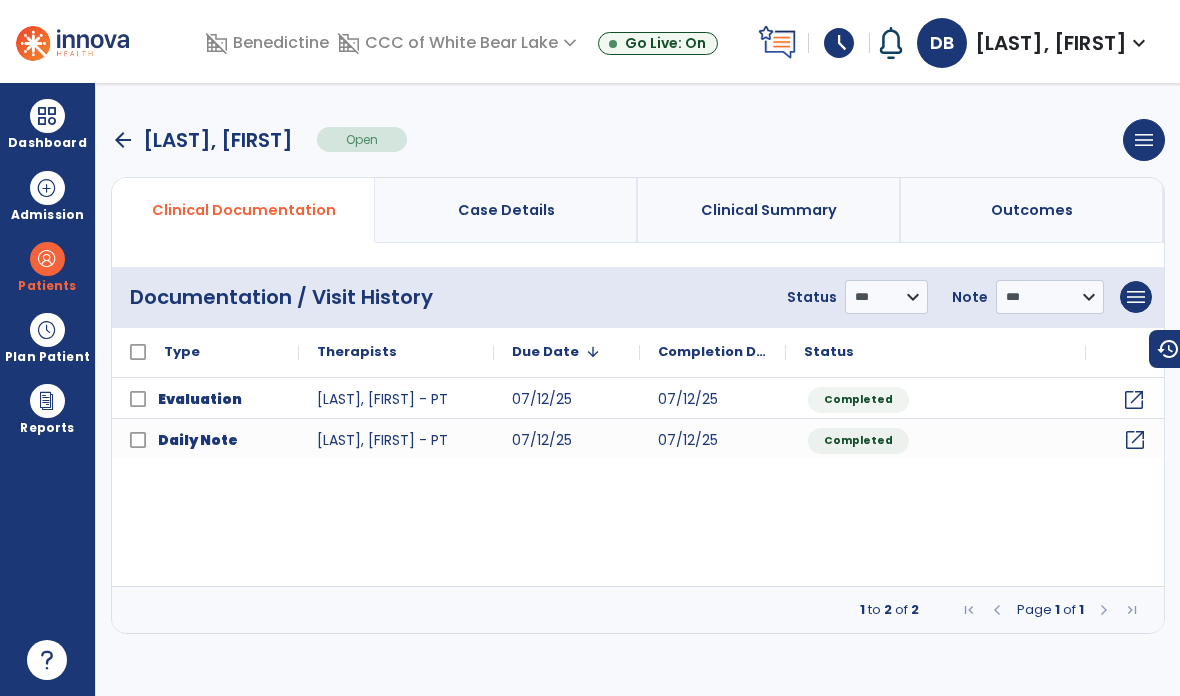 click on "open_in_new" 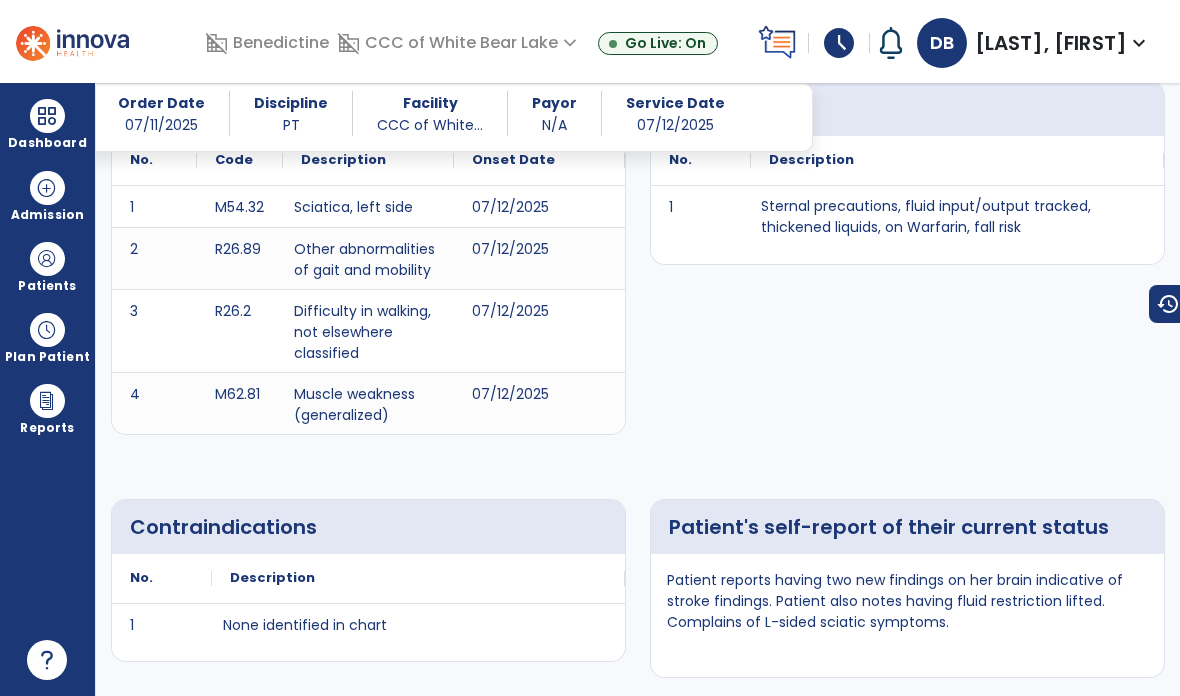 scroll, scrollTop: 381, scrollLeft: 0, axis: vertical 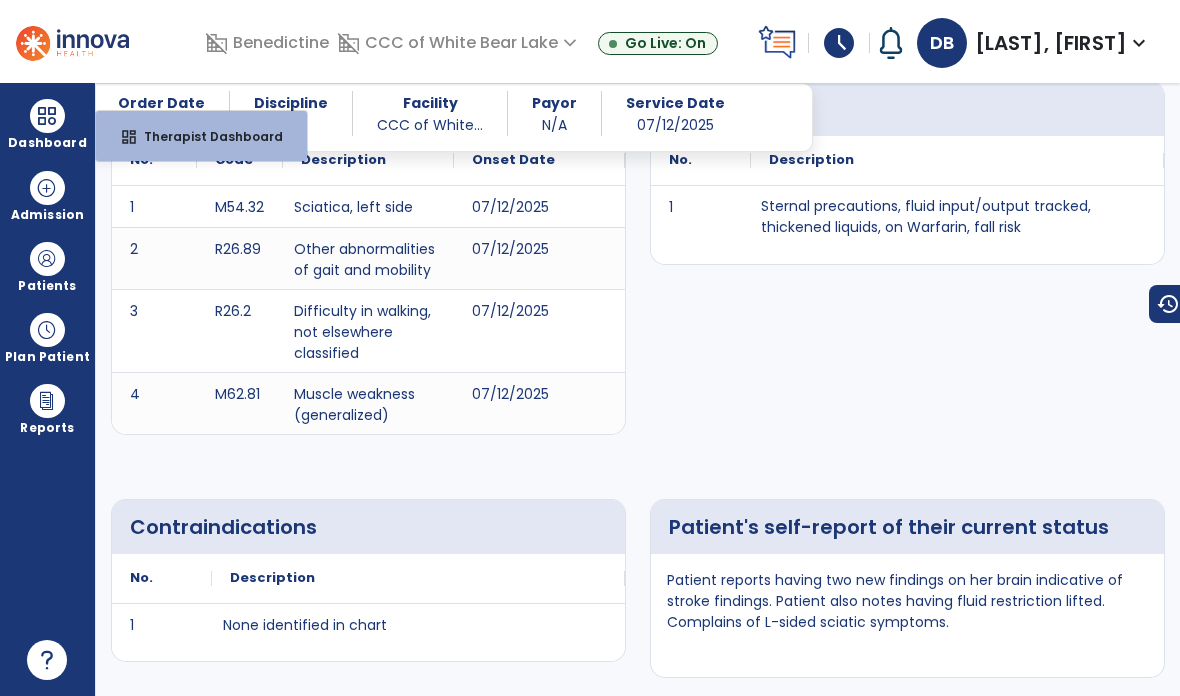click on "dashboard  Therapist Dashboard" at bounding box center [201, 136] 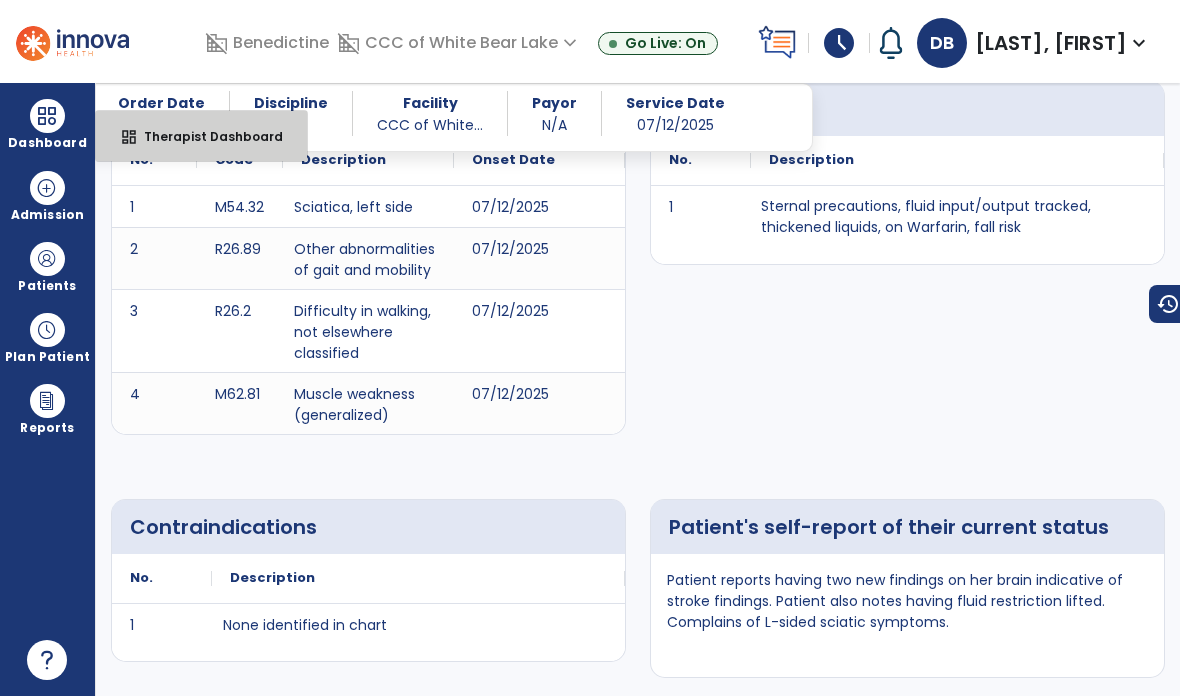 select on "****" 